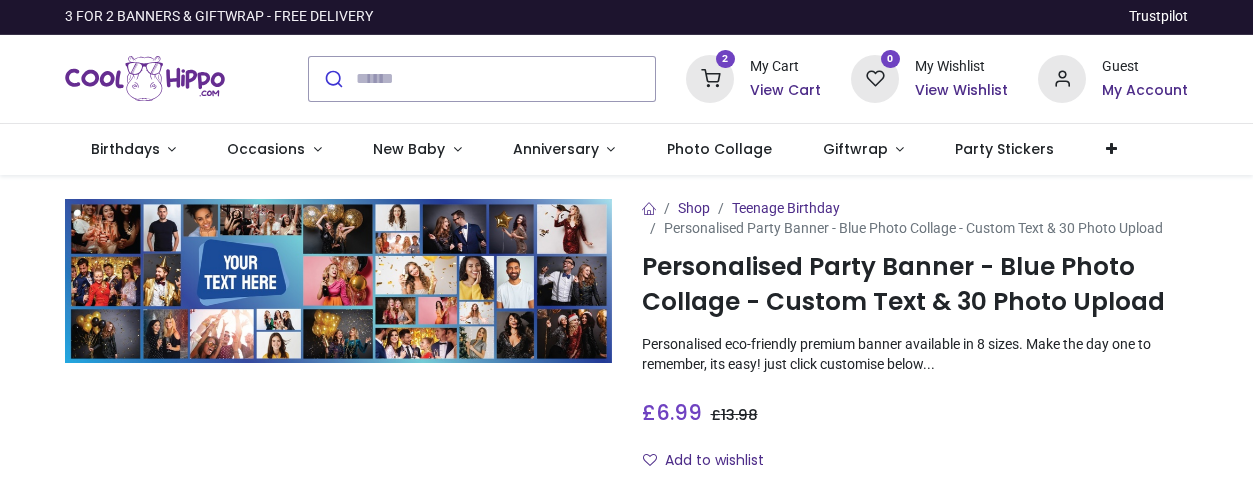 scroll, scrollTop: 0, scrollLeft: 0, axis: both 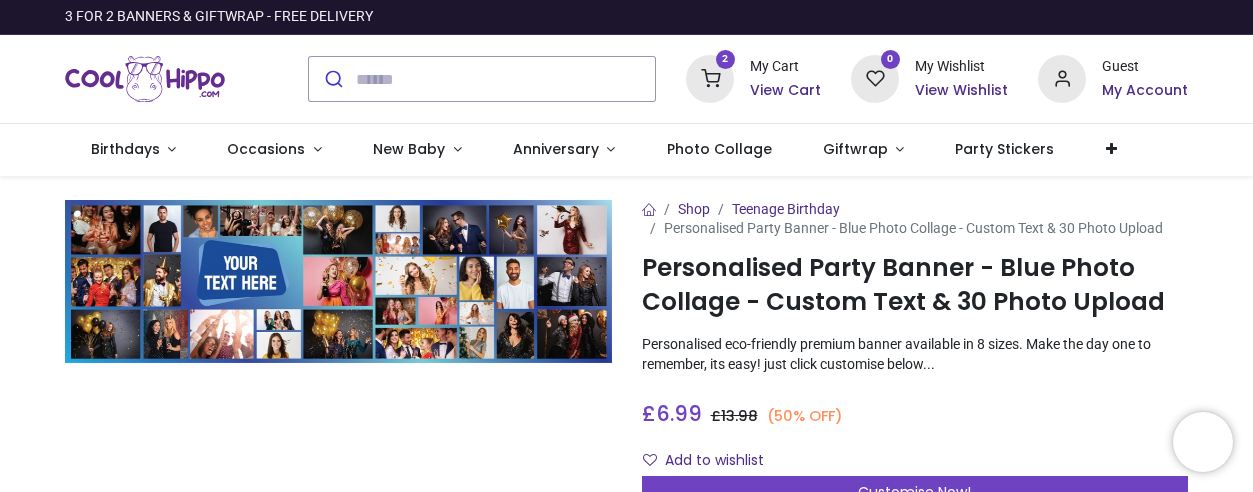 click at bounding box center (710, 79) 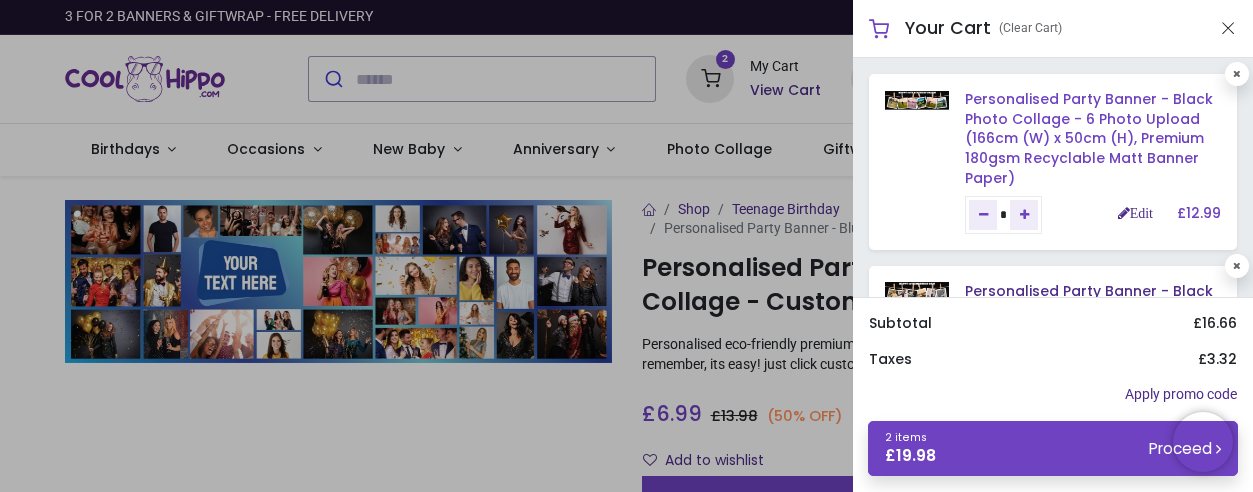 click on "Personalised Party Banner - Black Photo Collage - 6 Photo Upload (166cm (W) x 50cm (H), Premium 180gsm Recyclable Matt Banner Paper)" at bounding box center [1089, 138] 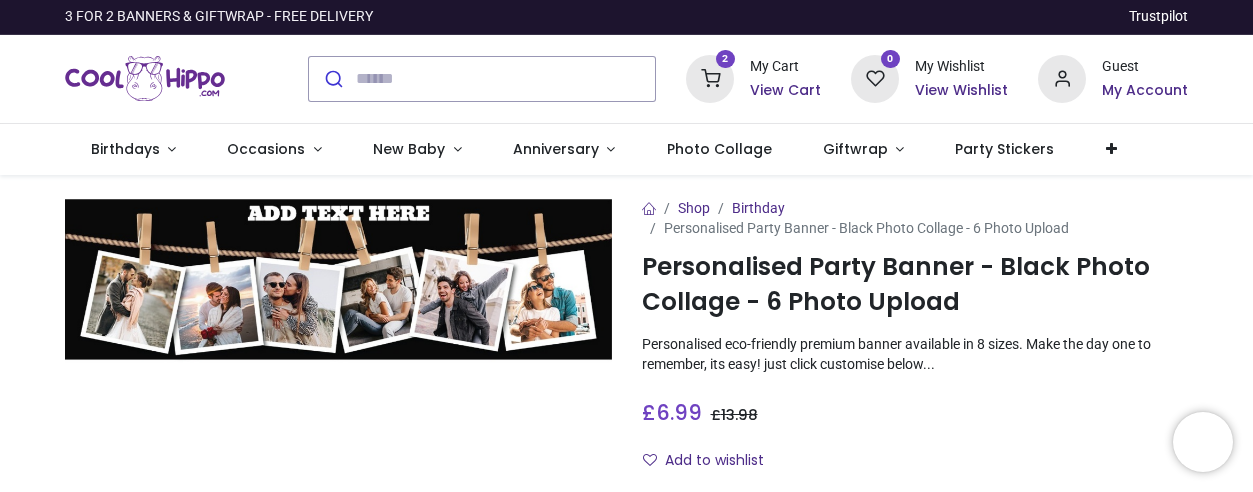 scroll, scrollTop: 0, scrollLeft: 0, axis: both 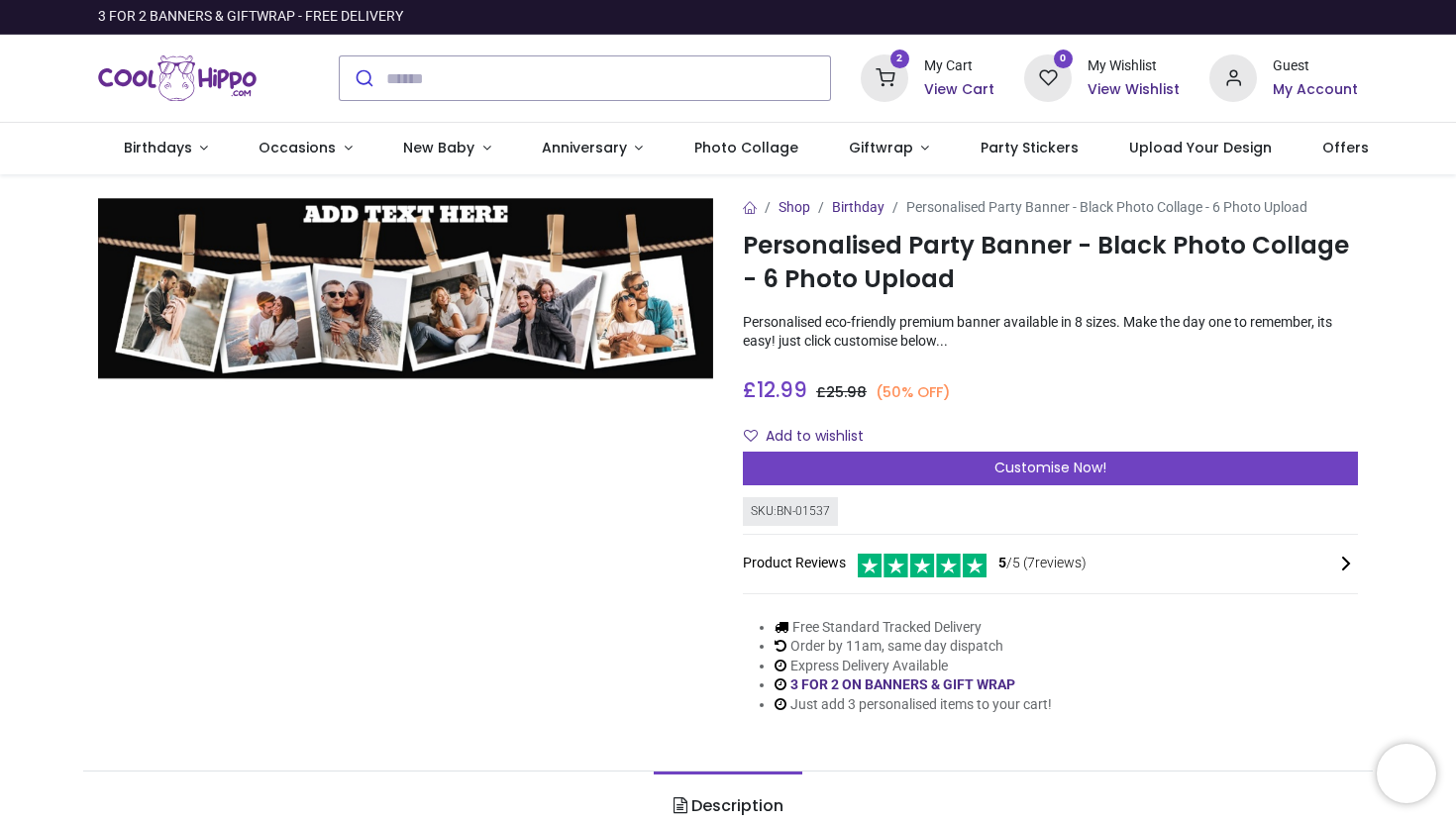click at bounding box center (884, 78) 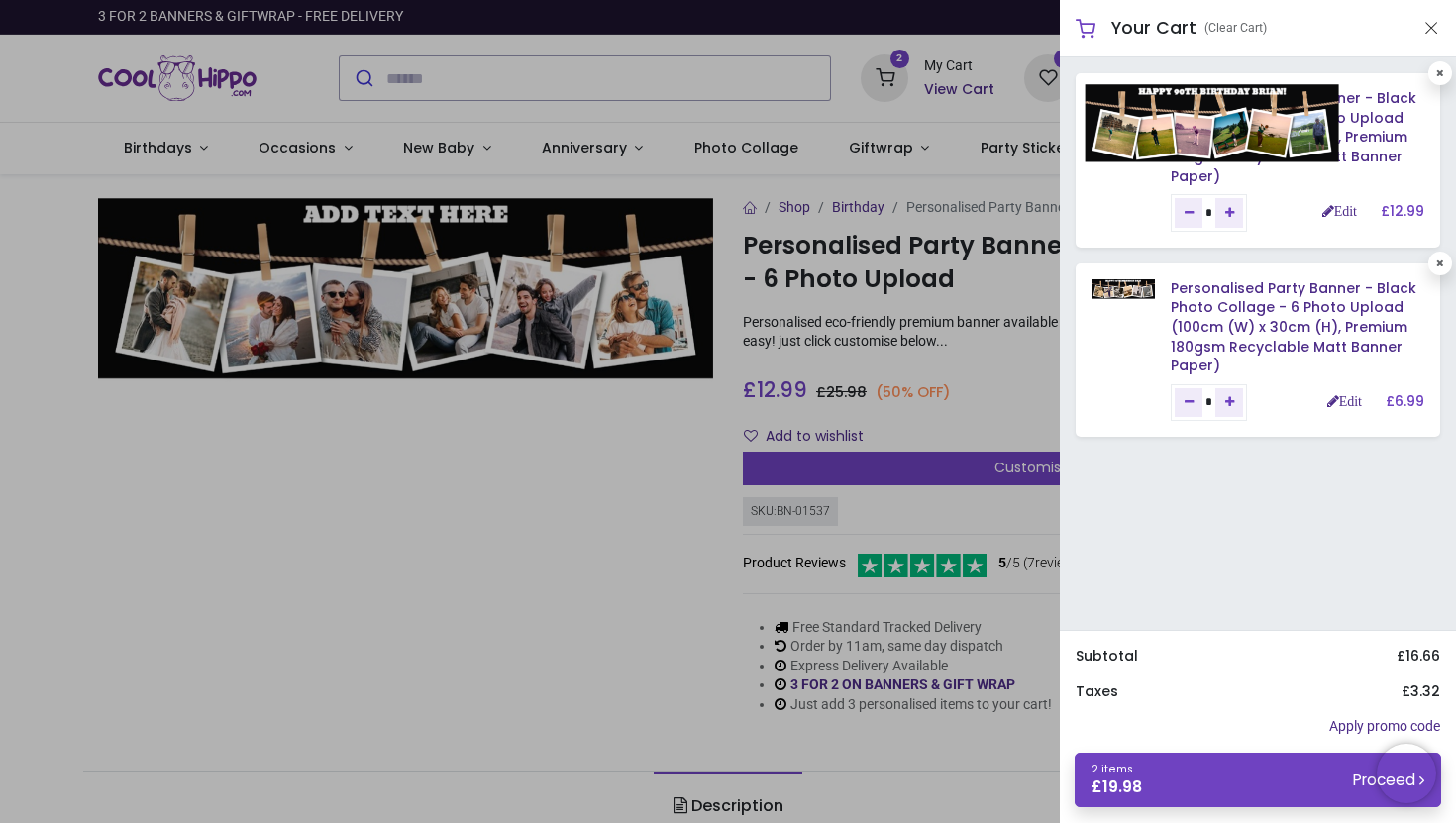 click at bounding box center (1212, 123) 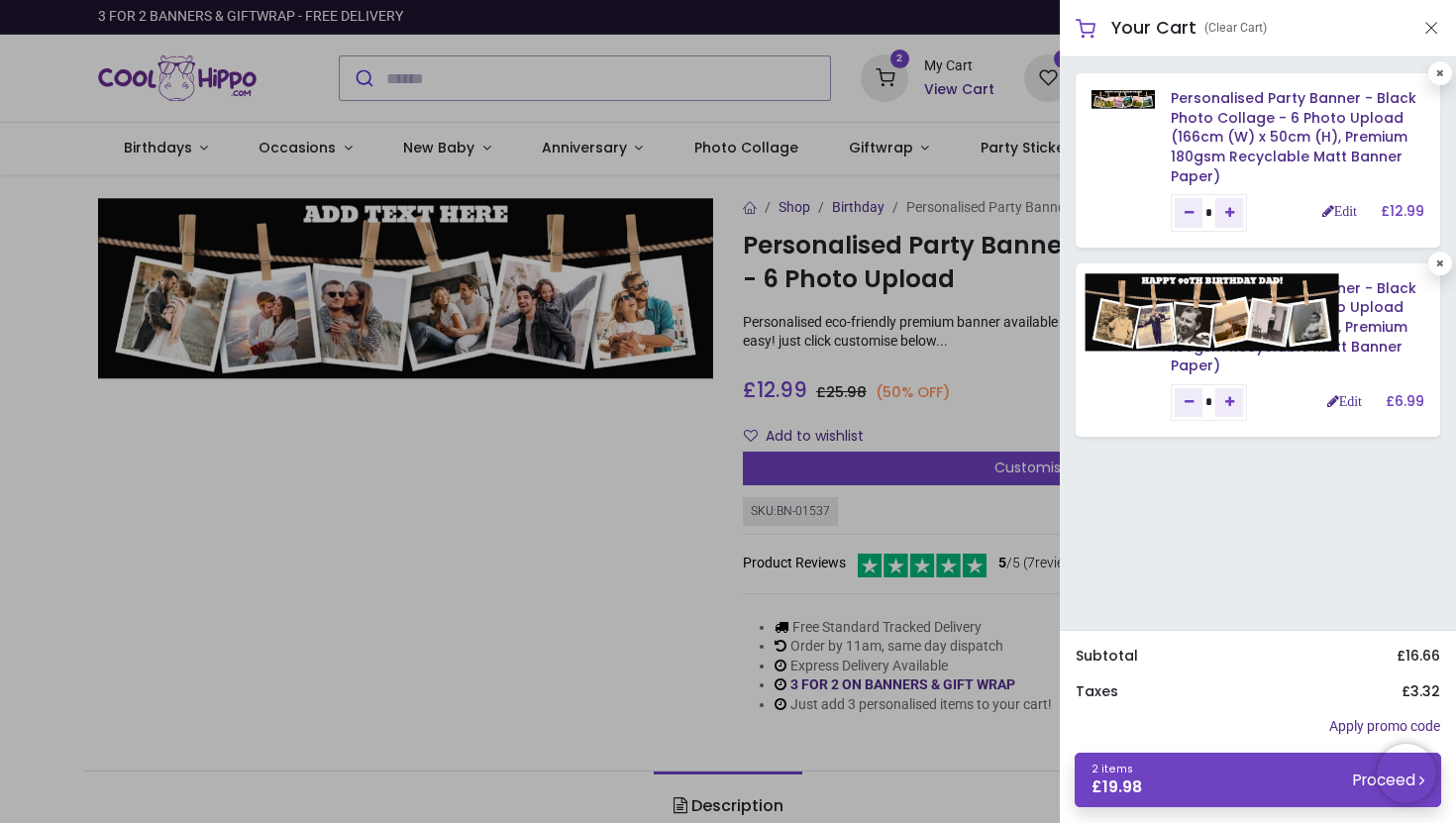 click at bounding box center [1212, 312] 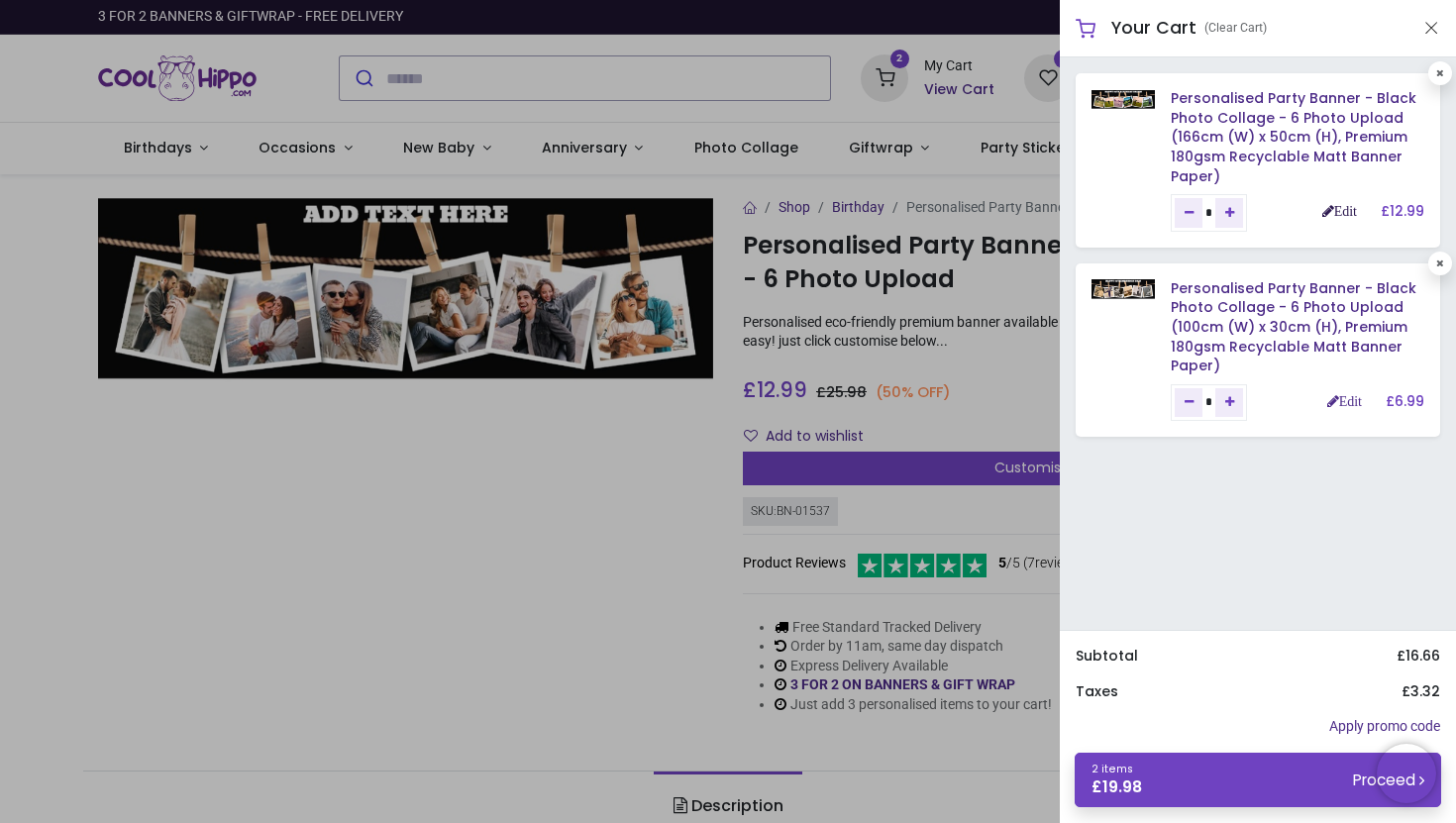 click on "Edit" at bounding box center [1339, 211] 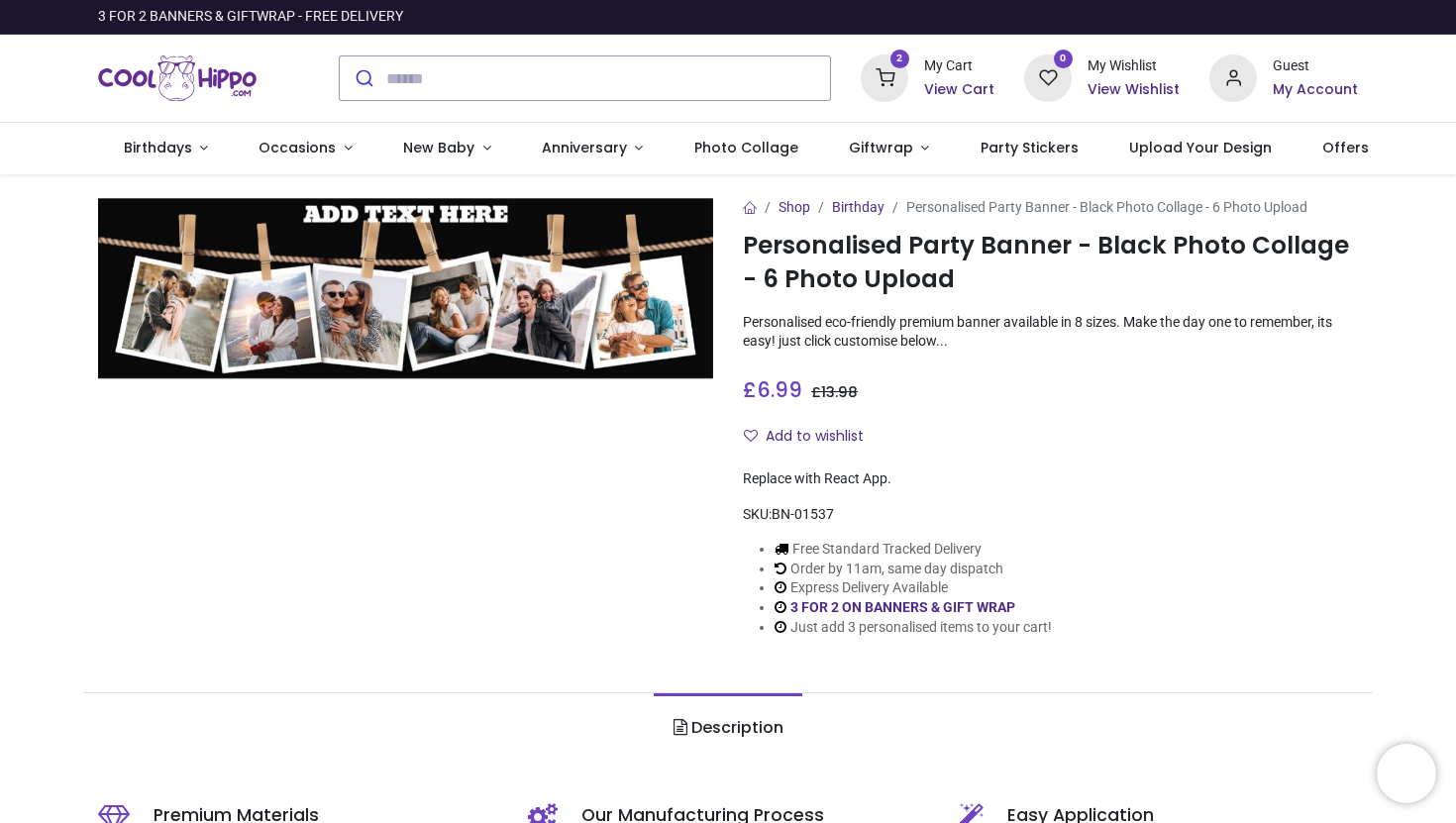 scroll, scrollTop: 0, scrollLeft: 0, axis: both 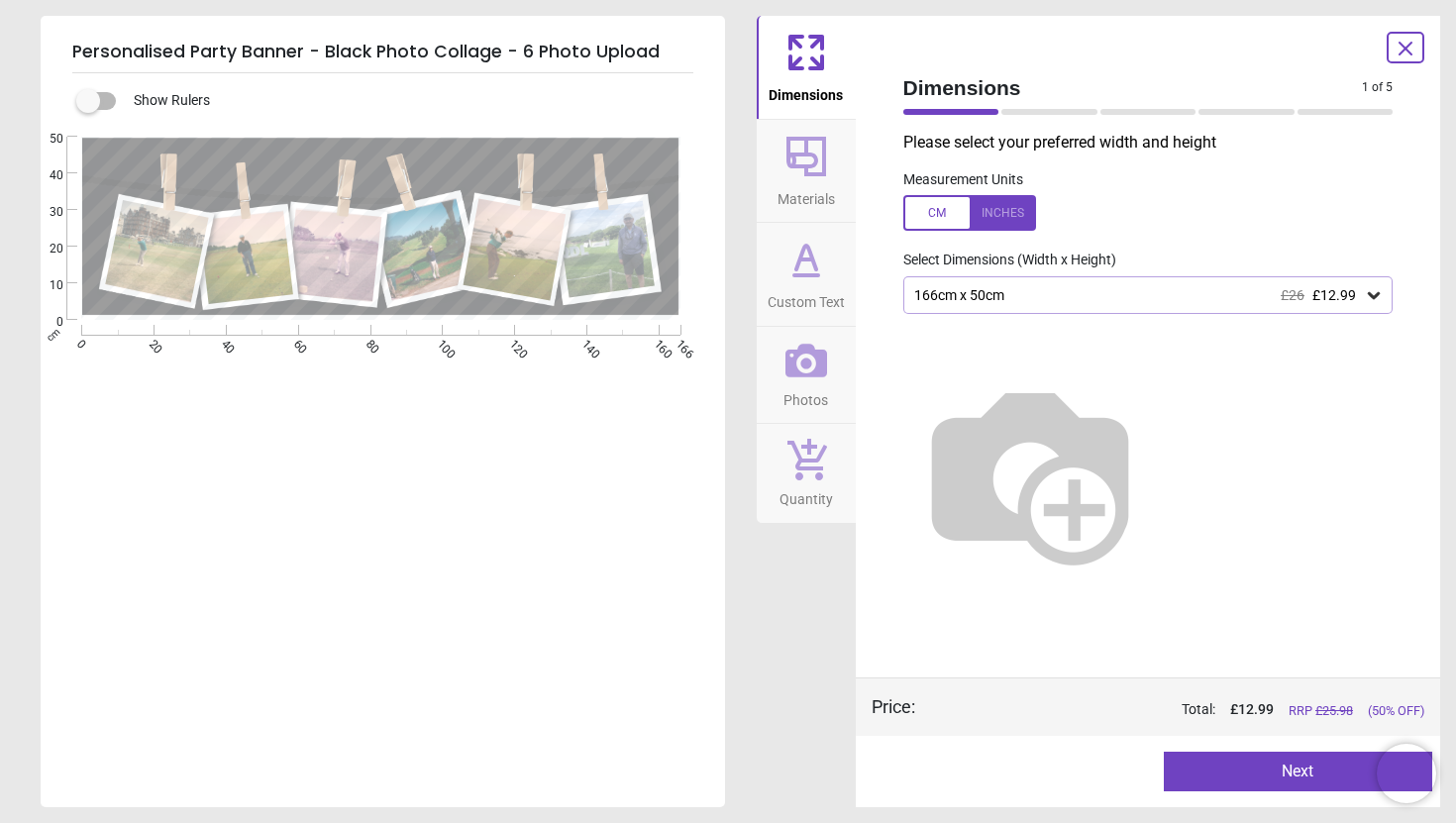 click on "166cm  x  50cm       £26 £12.99" at bounding box center [1138, 295] 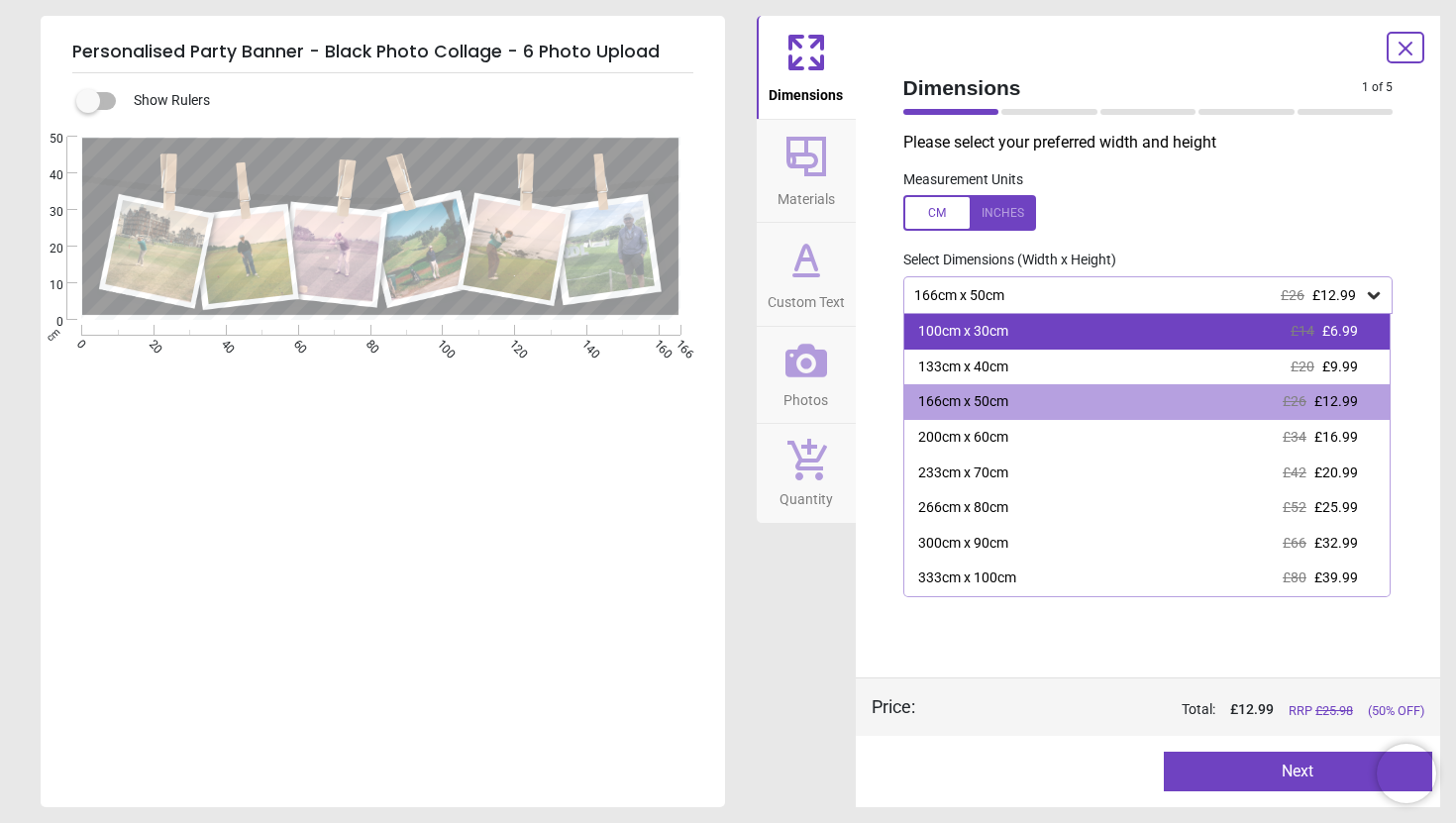click on "100cm  x  30cm" at bounding box center (963, 332) 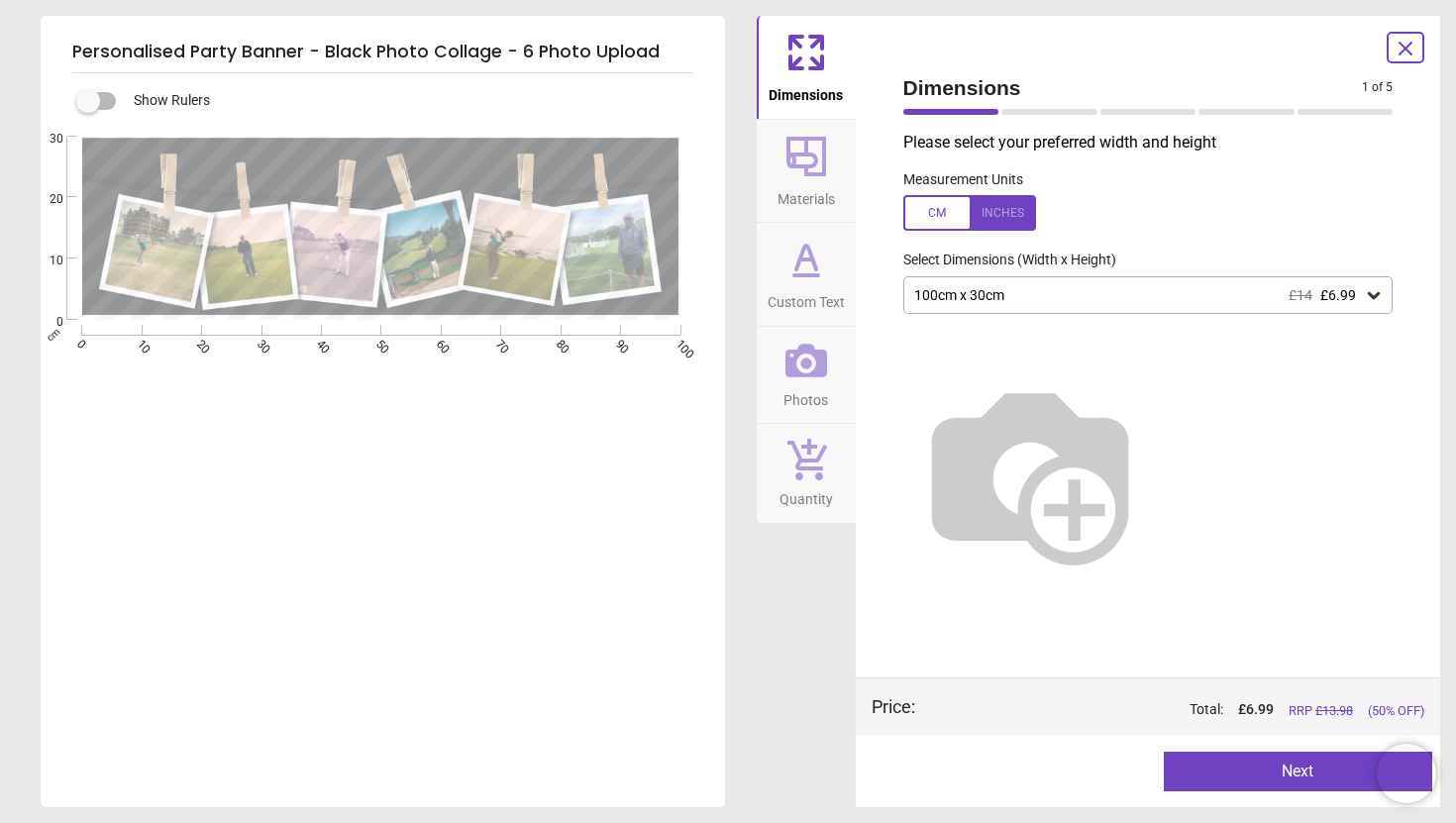 click on "100cm  x  30cm       £14 £6.99" at bounding box center (1138, 295) 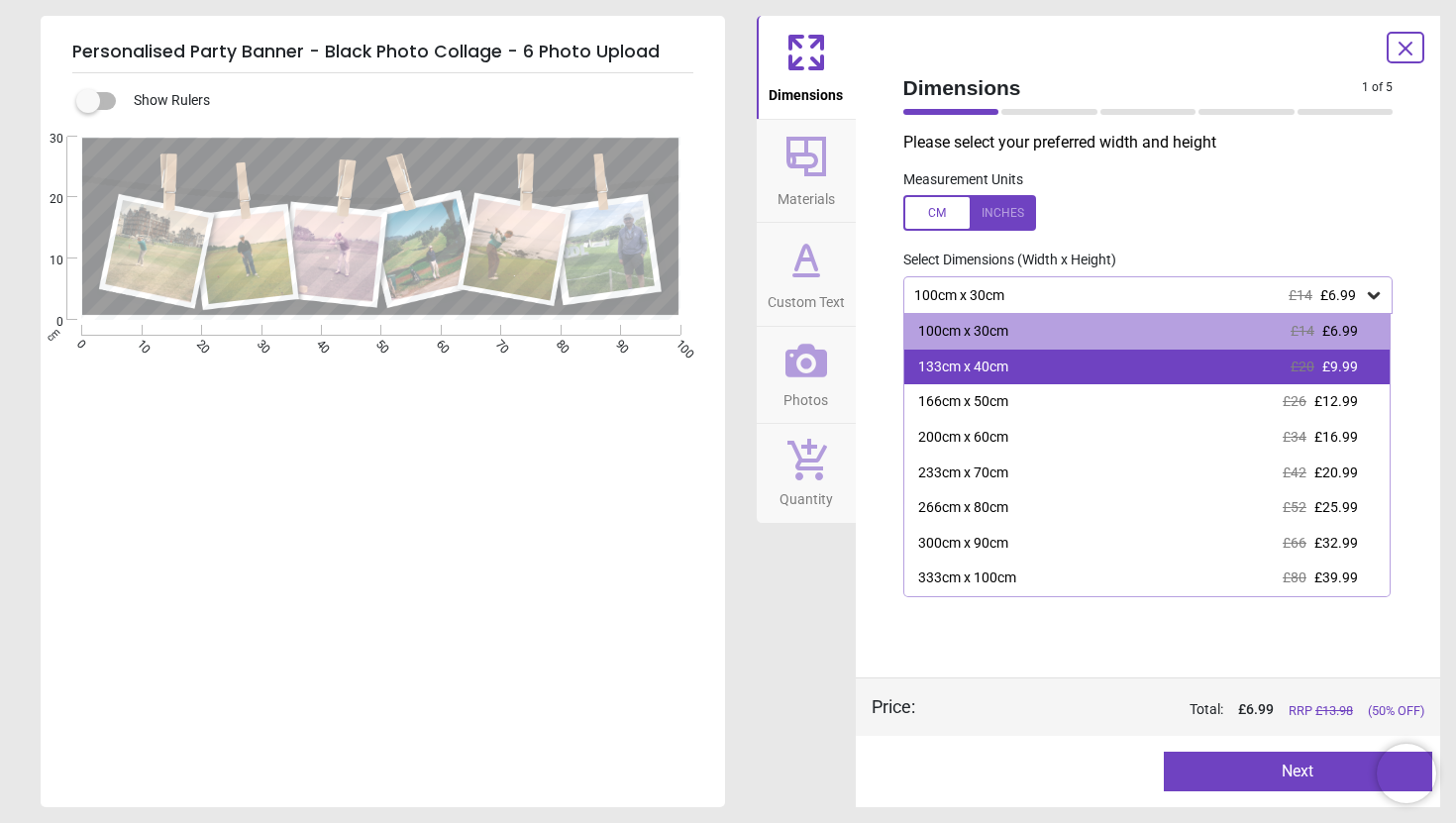 click on "133cm  x  40cm       £20 £9.99" at bounding box center [1147, 367] 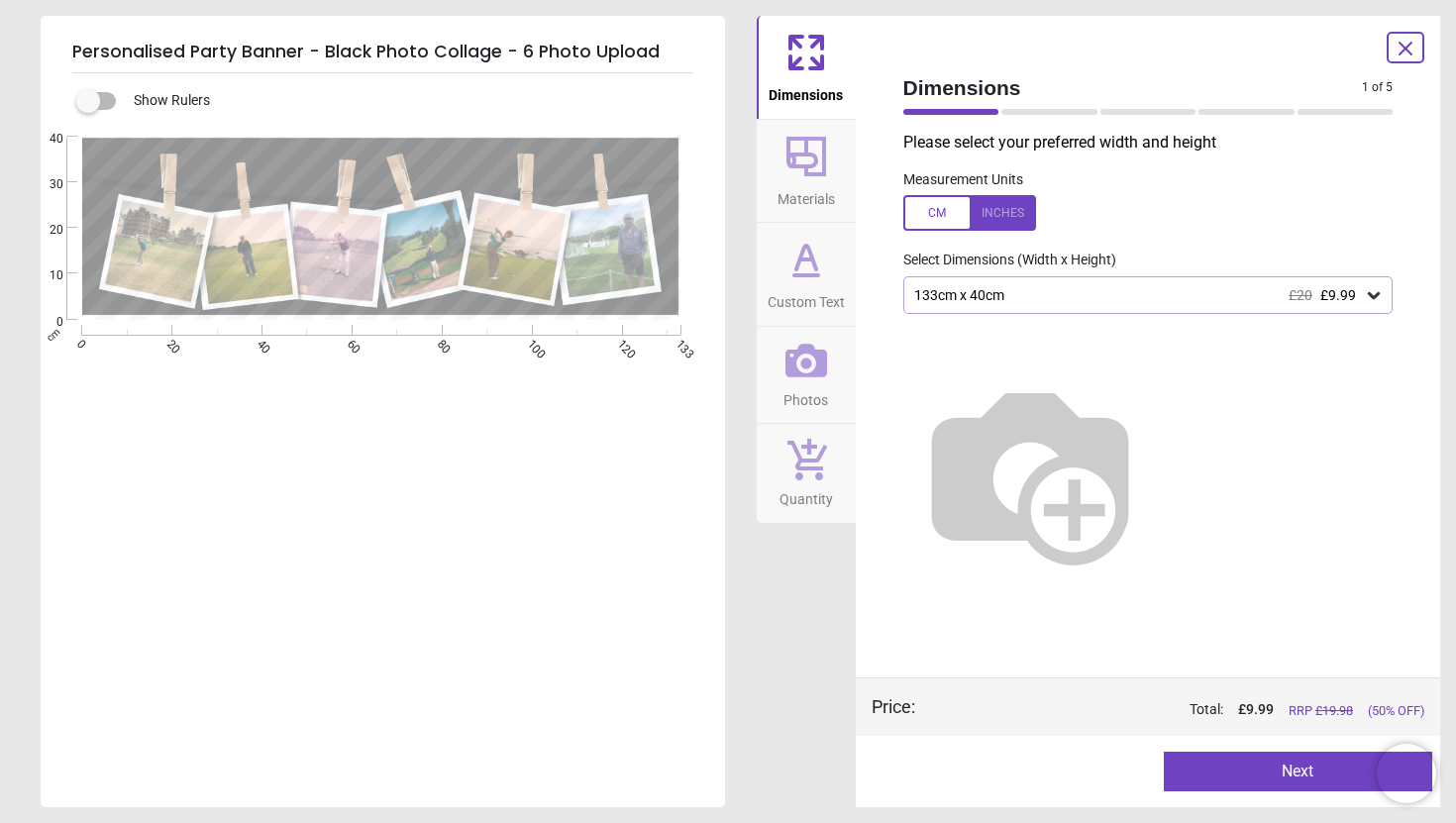 click on "Next" at bounding box center (1298, 772) 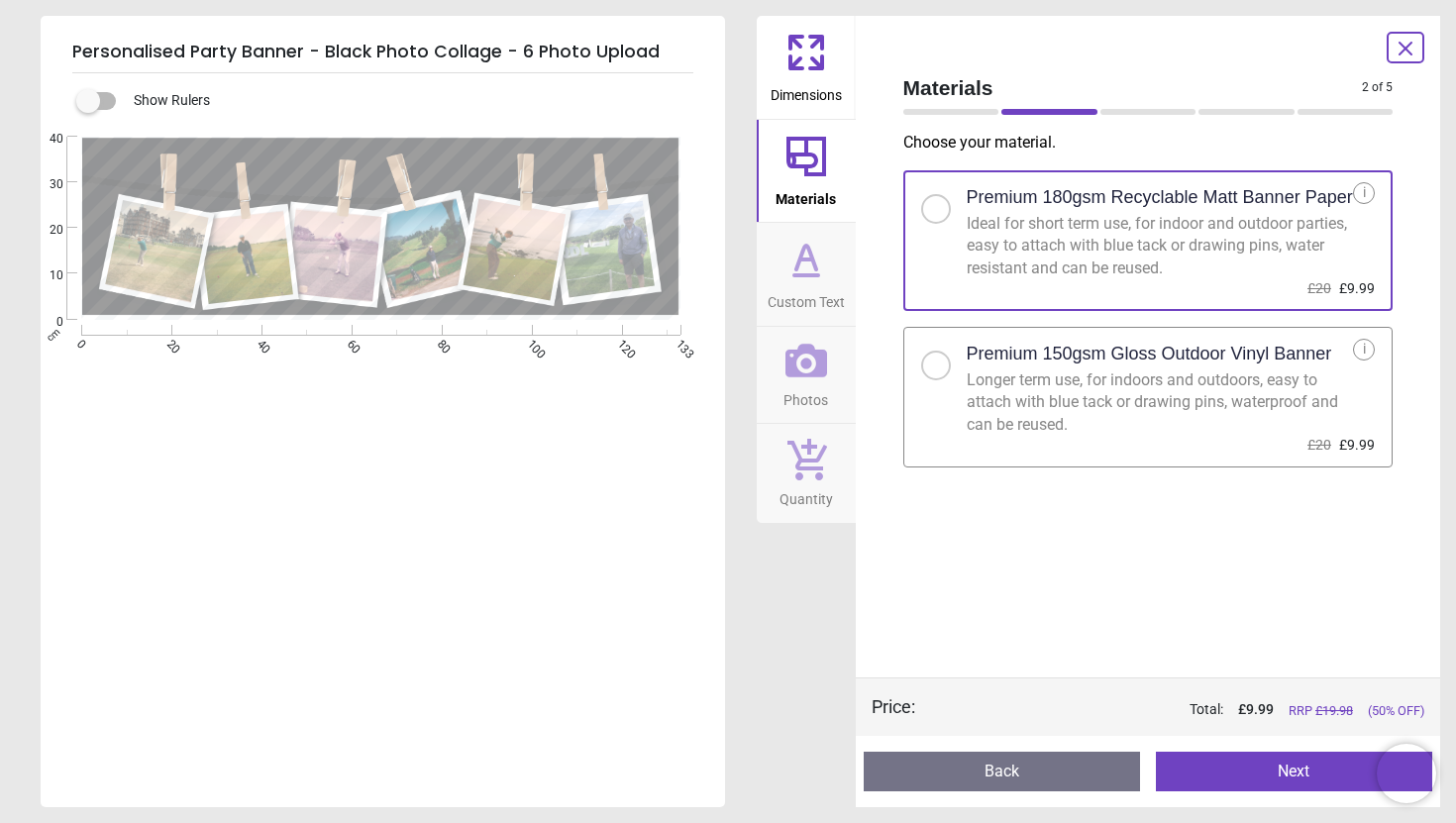 click at bounding box center [936, 365] 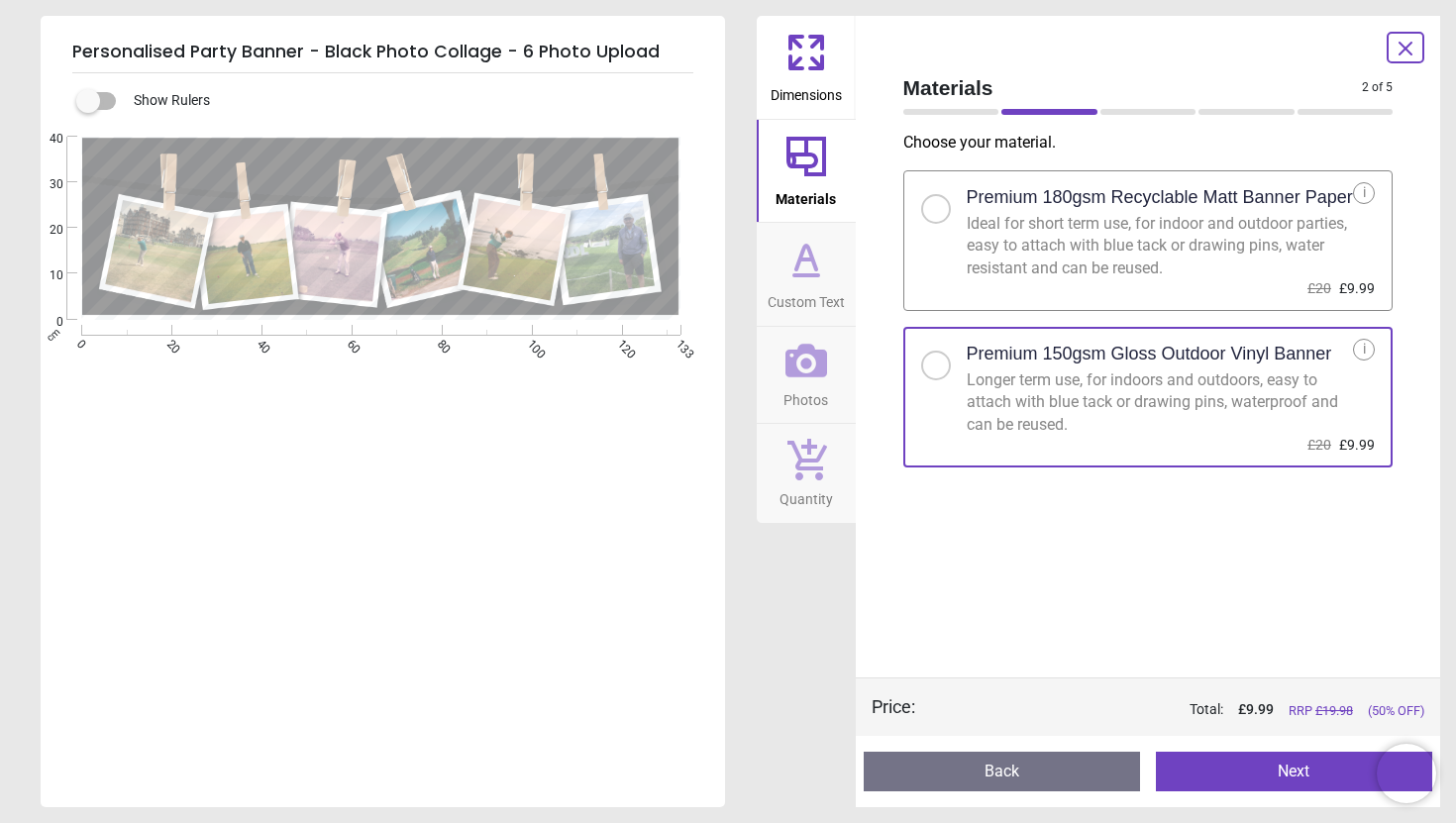click on "Next" at bounding box center [1294, 772] 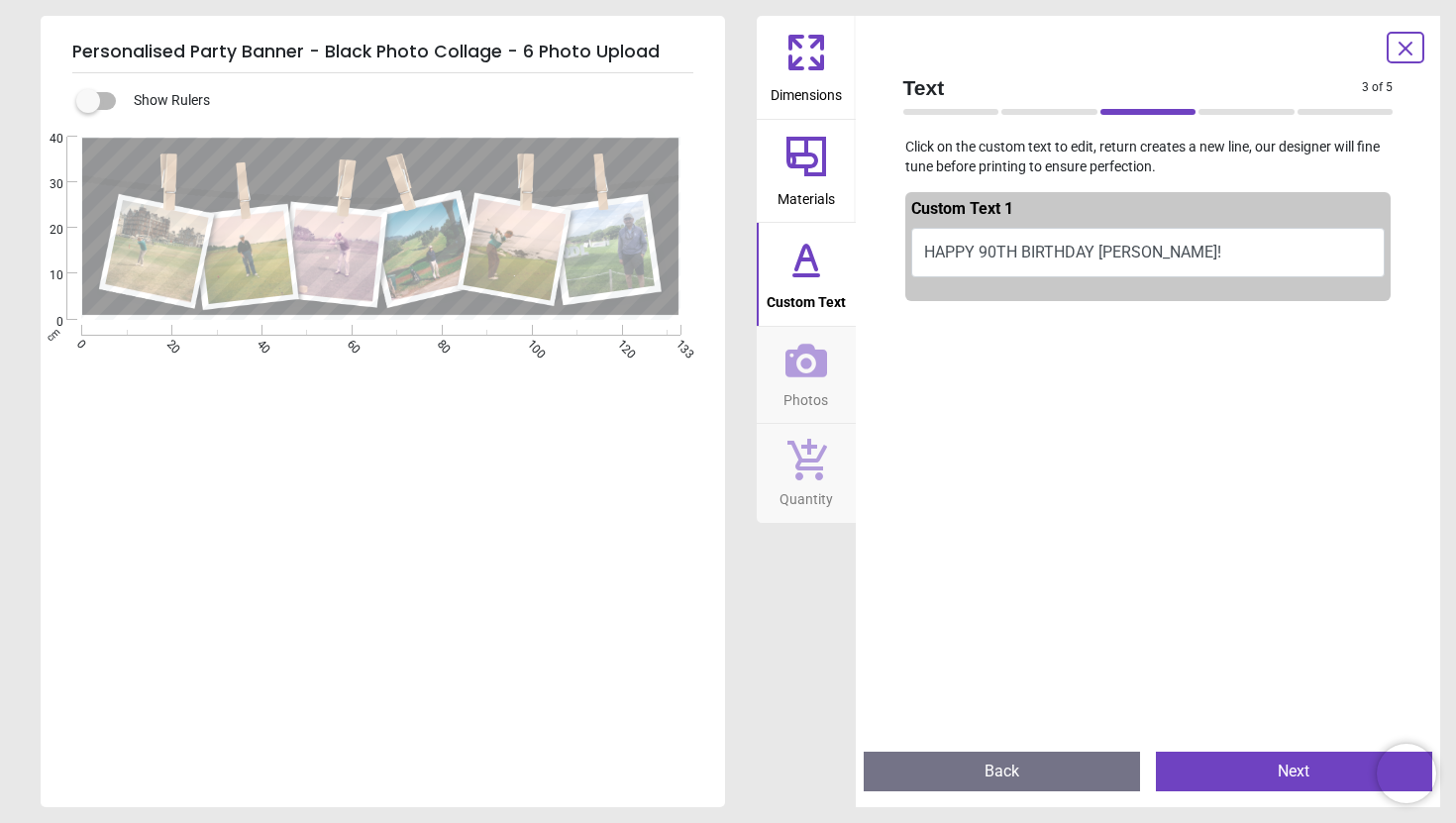 click on "Next" at bounding box center [1294, 772] 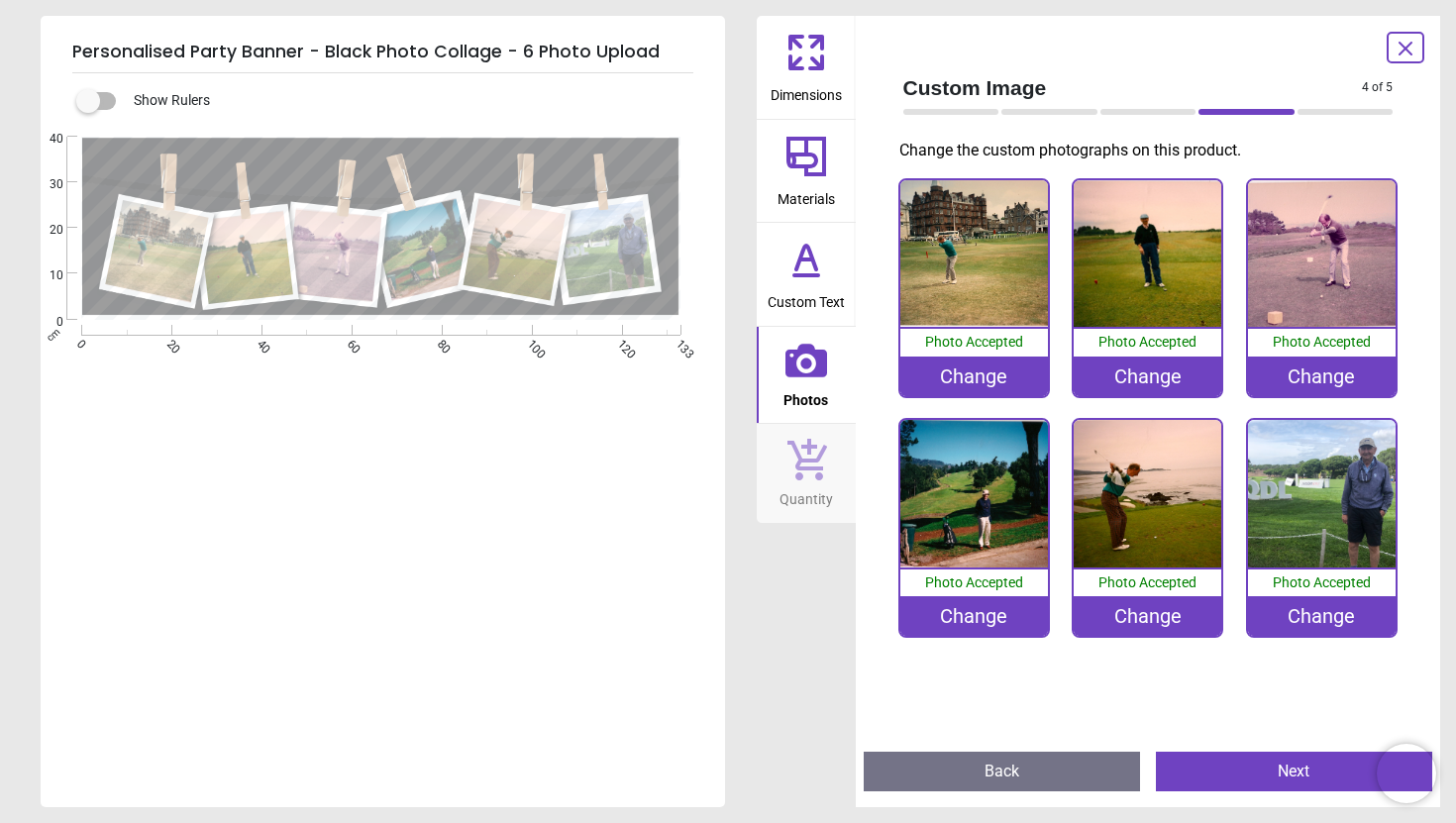 click on "Next" at bounding box center [1294, 772] 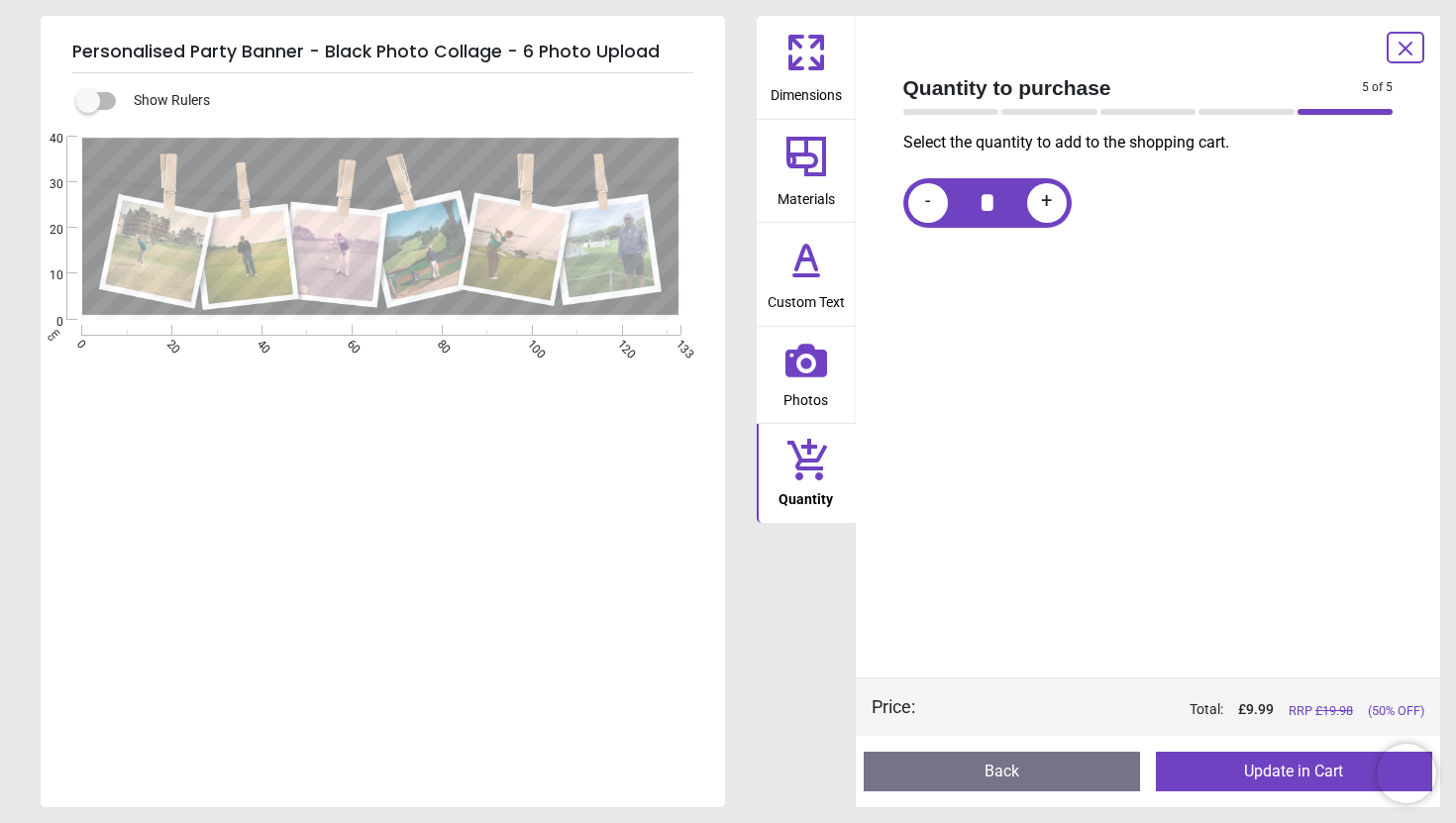 click on "Update in Cart" at bounding box center (1294, 772) 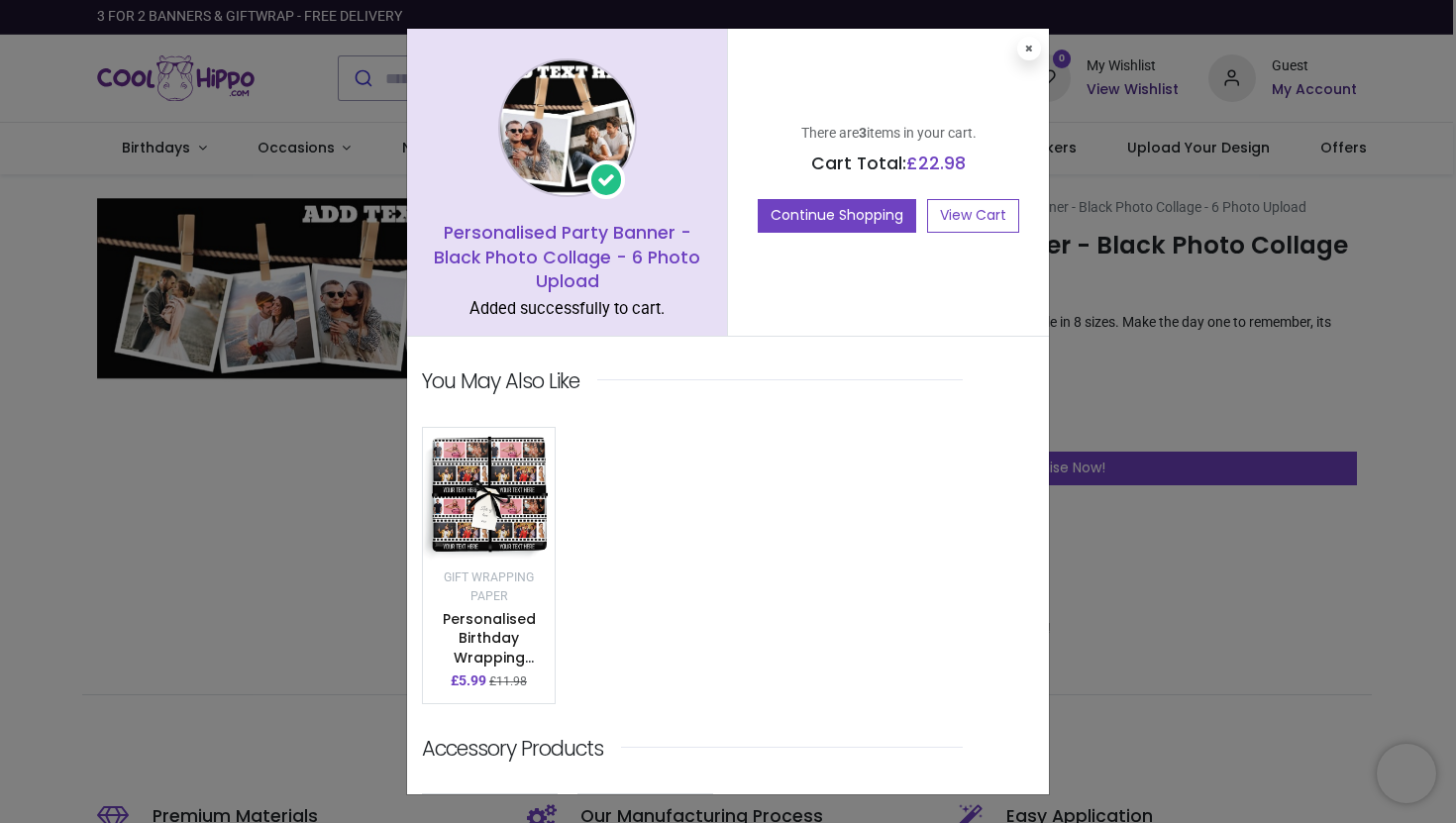 click on "Personalised Party Banner - Black Photo Collage - 6 Photo Upload
Added successfully to cart.
There are  3  items in your cart.
Cart Total:   £  22.98
Continue Shopping
View Cart
You may also like
Gift Wrapping Paper" at bounding box center (728, 411) 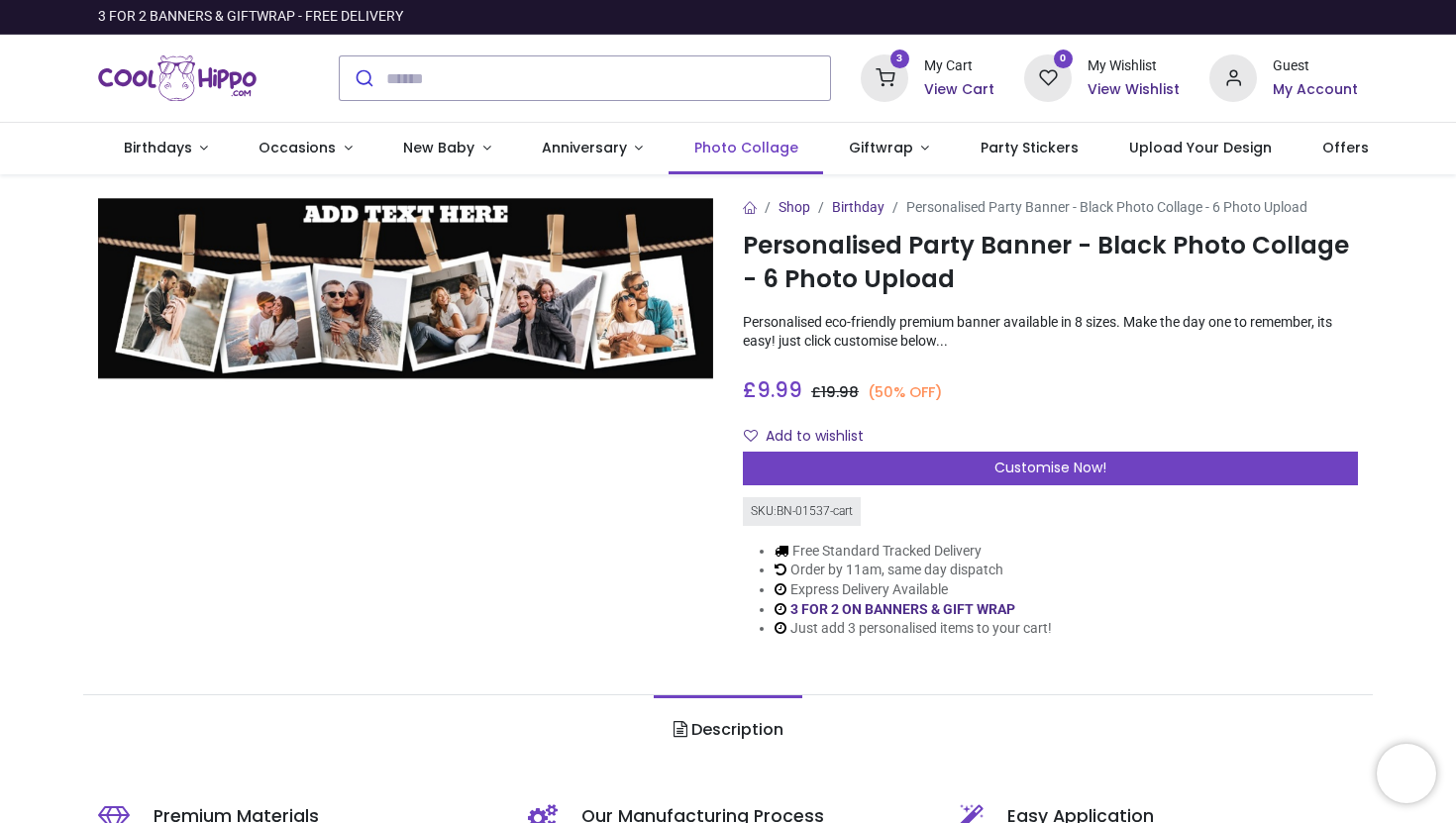 click on "Photo Collage" at bounding box center [746, 148] 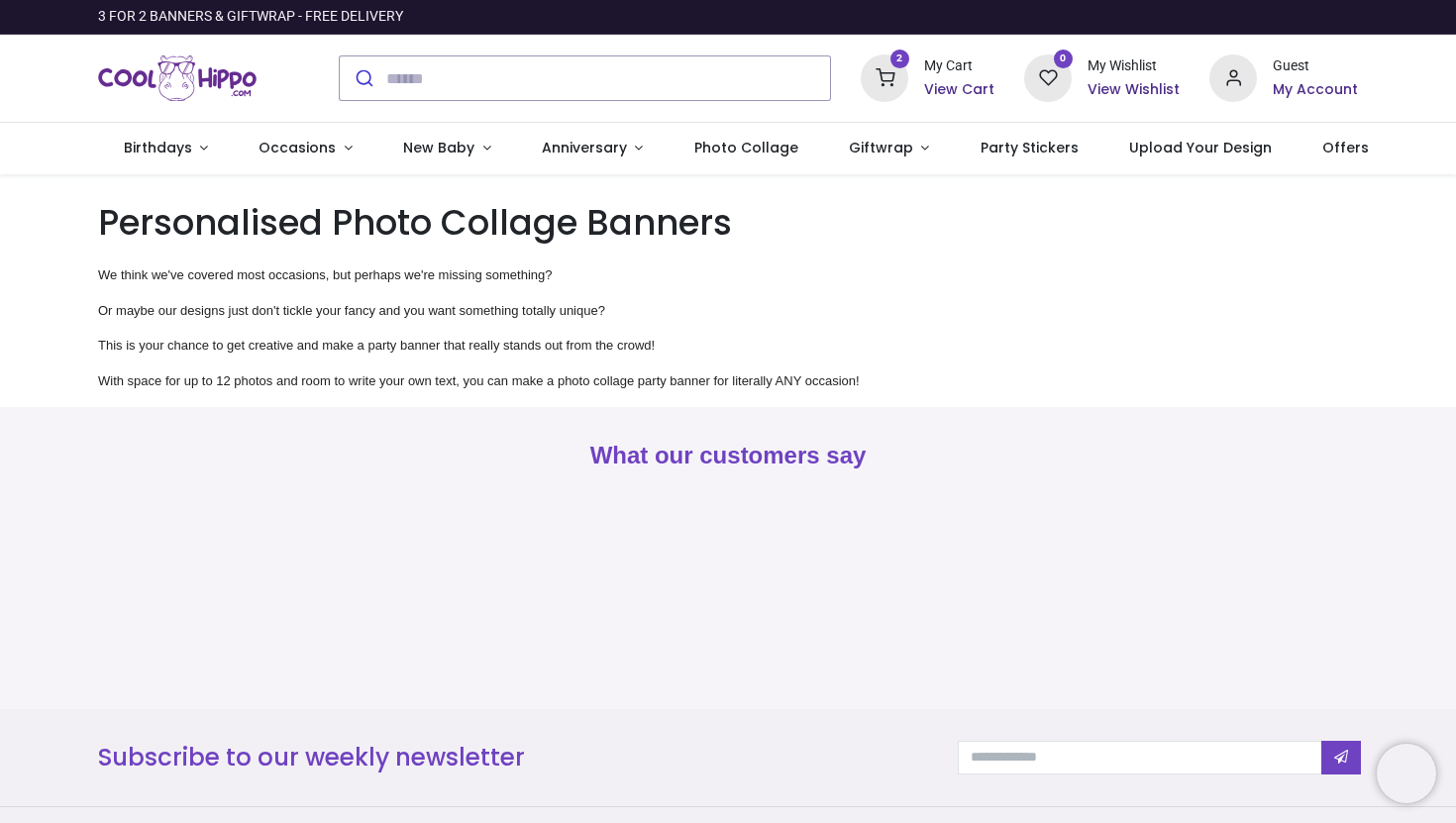 scroll, scrollTop: 0, scrollLeft: 0, axis: both 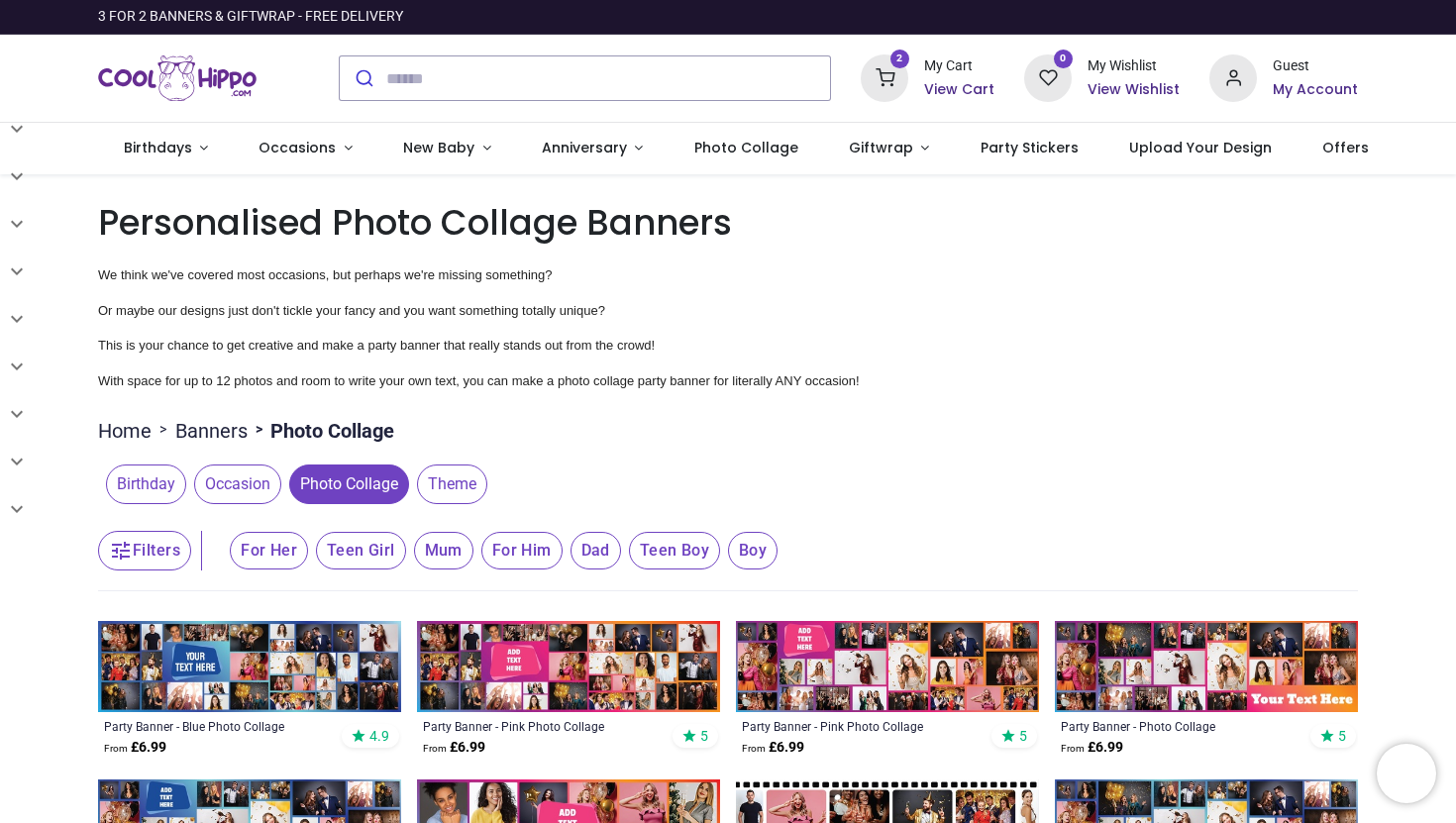 click on "For Him" at bounding box center [268, 551] 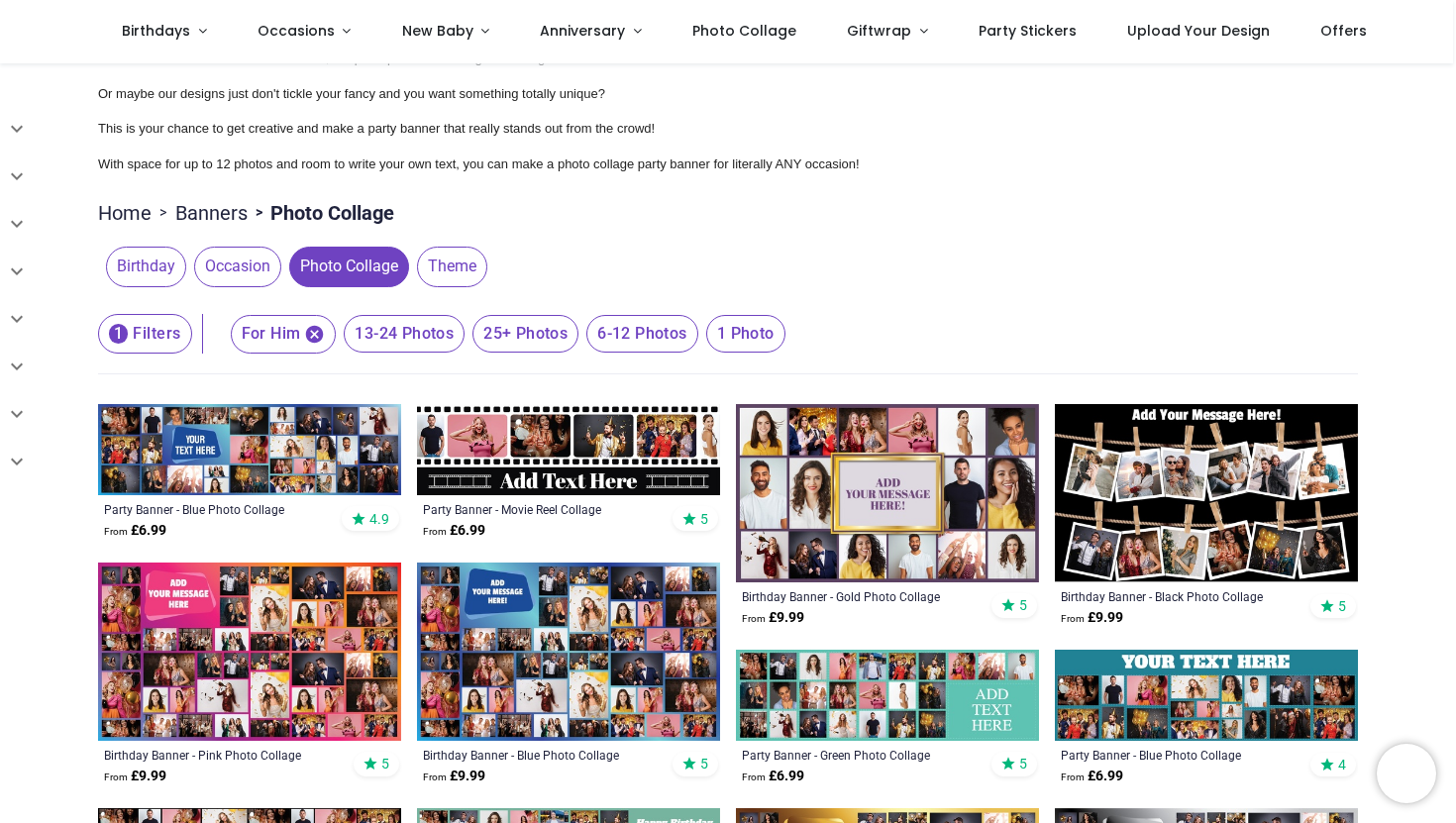 scroll, scrollTop: 103, scrollLeft: 0, axis: vertical 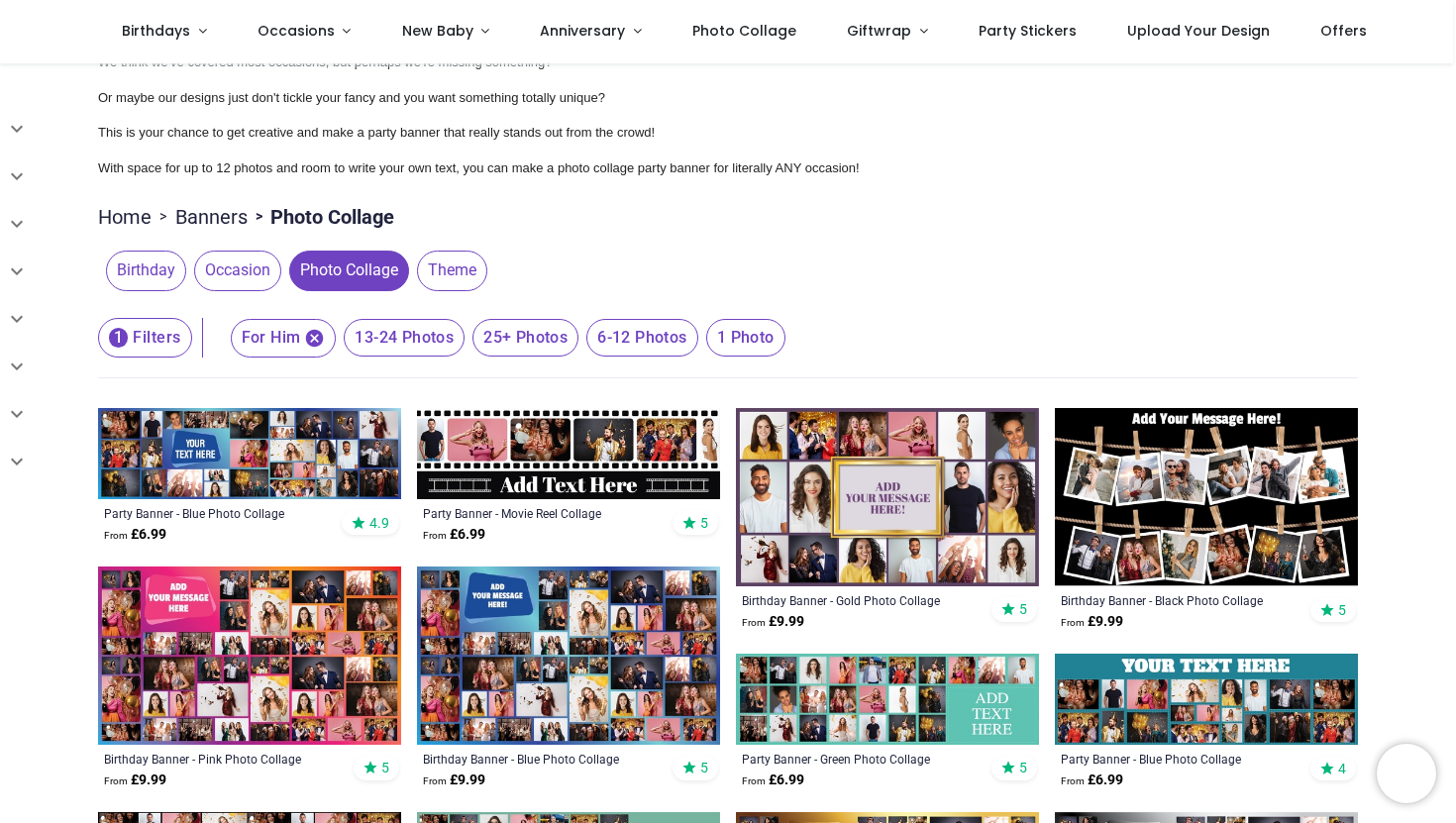 click on "25+ Photos" at bounding box center (404, 338) 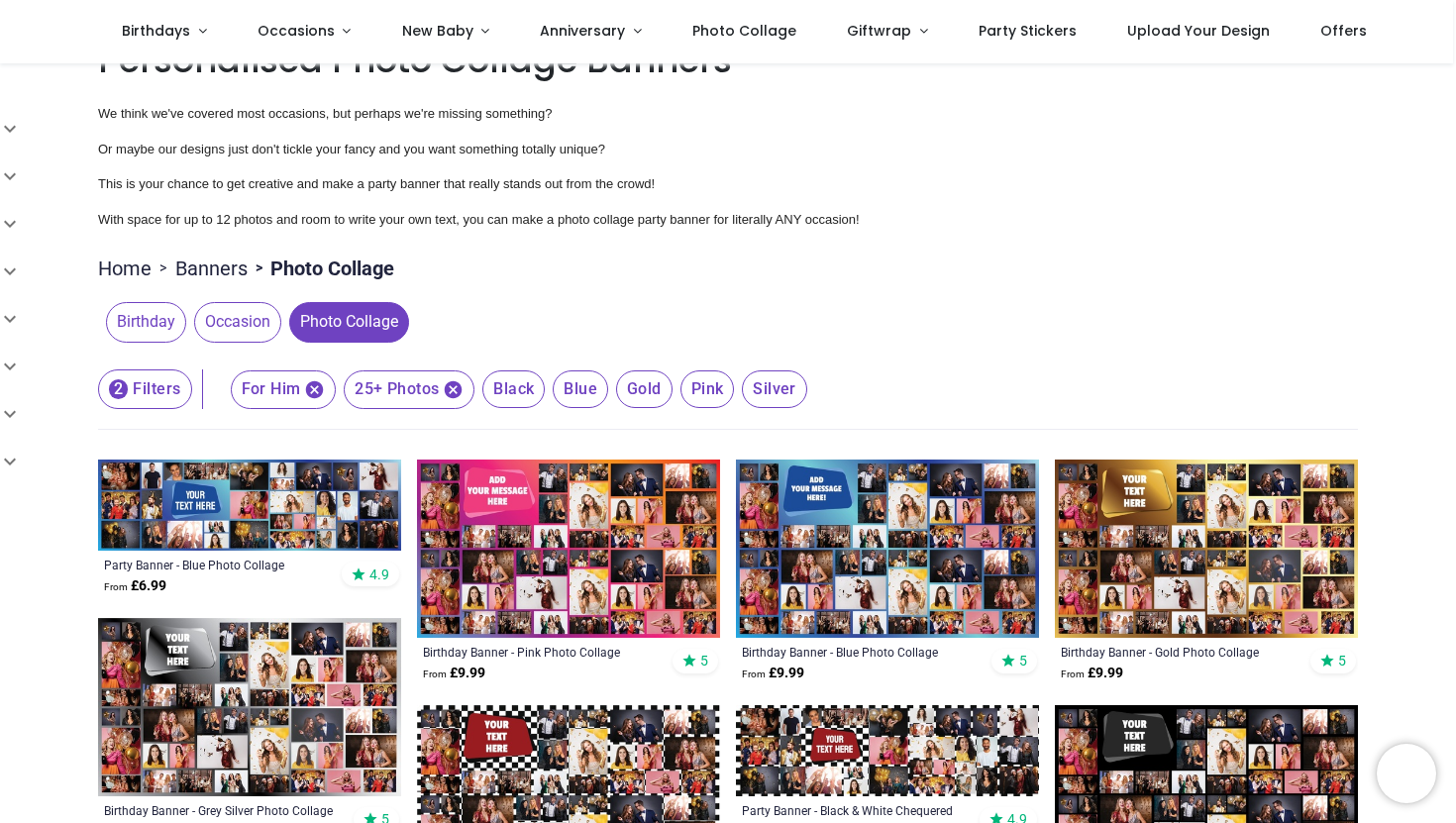 scroll, scrollTop: 49, scrollLeft: 0, axis: vertical 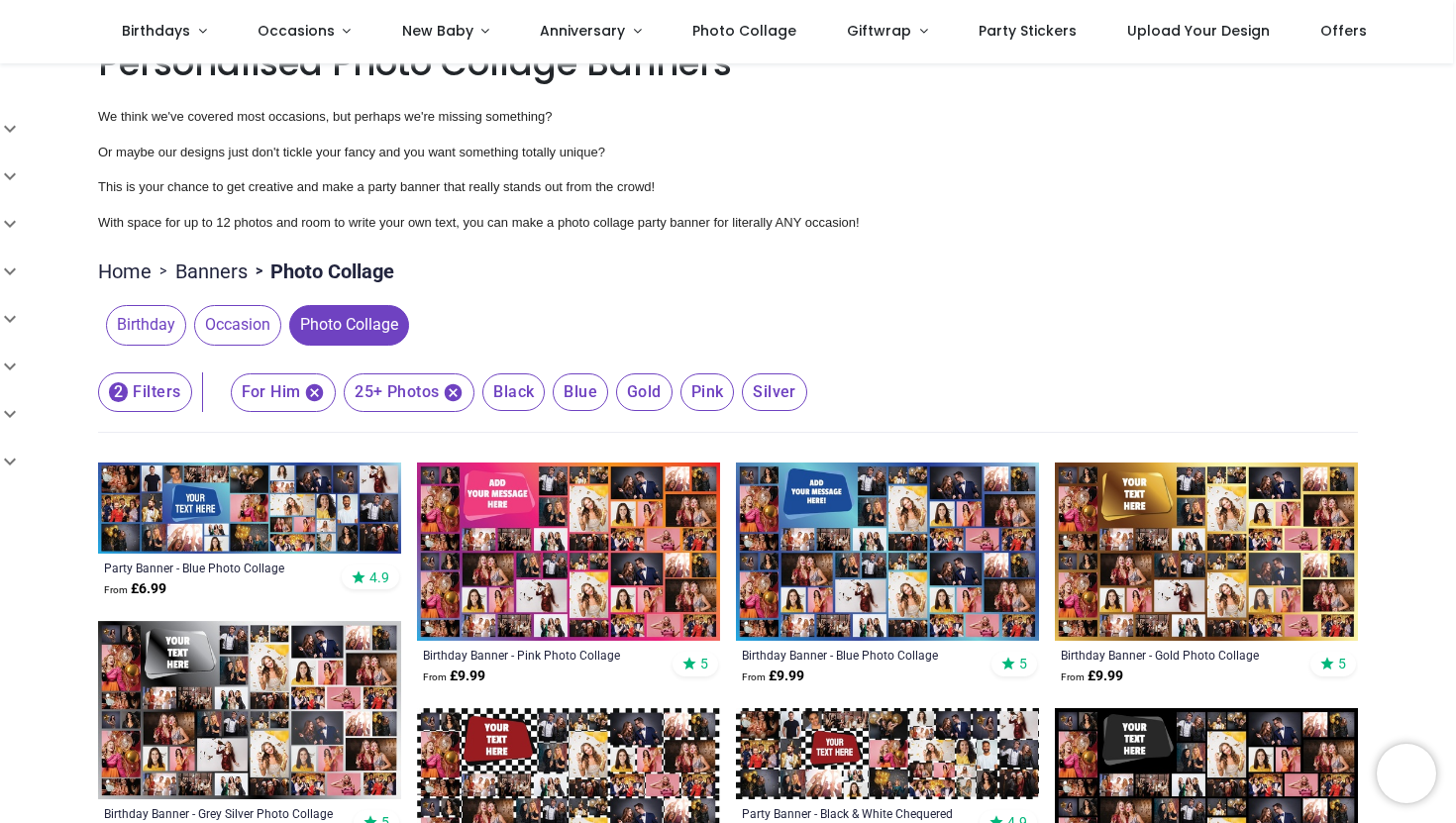 click on "2 Filters" at bounding box center (145, 392) 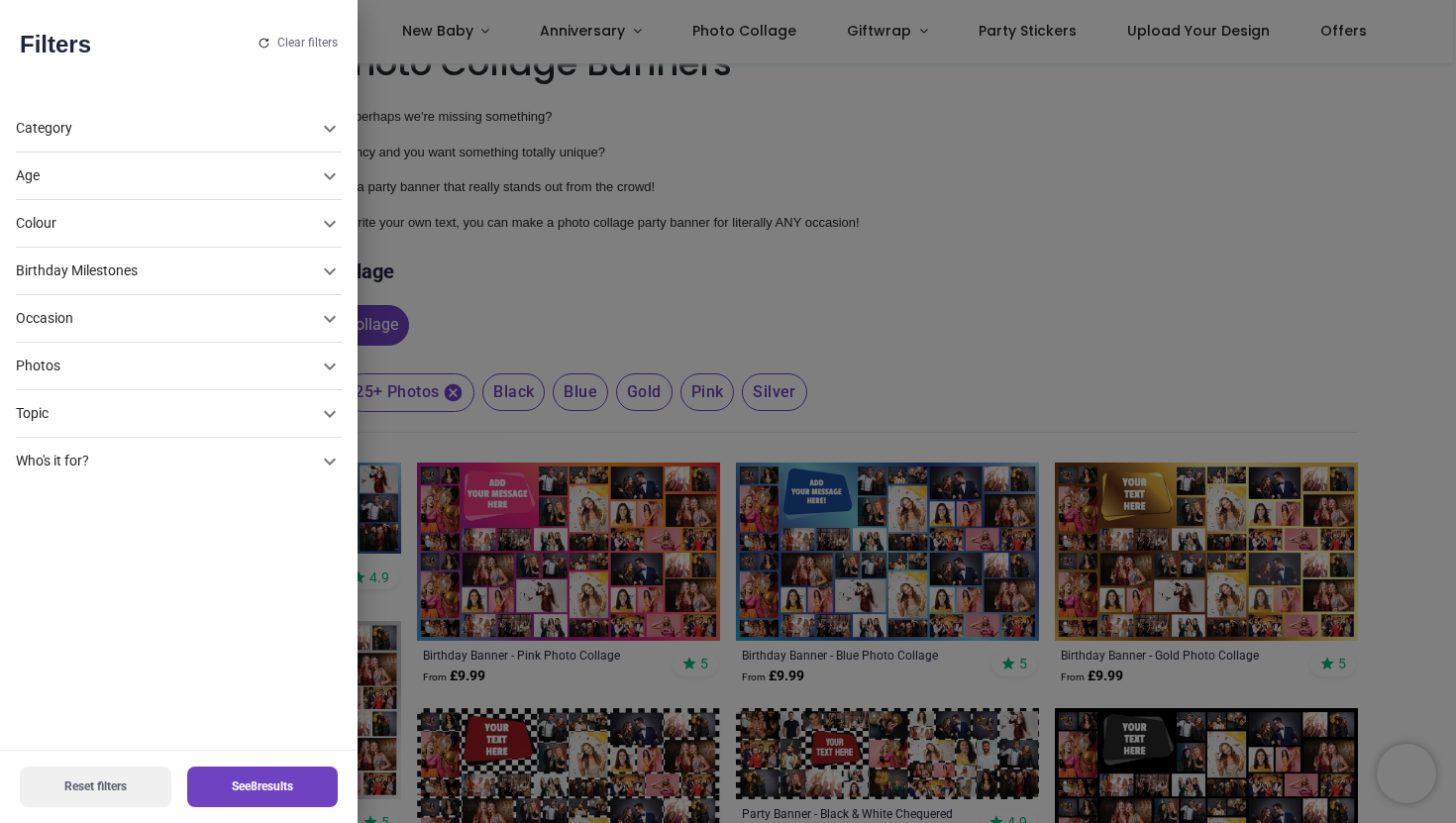 click on "Colour" at bounding box center (166, 176) 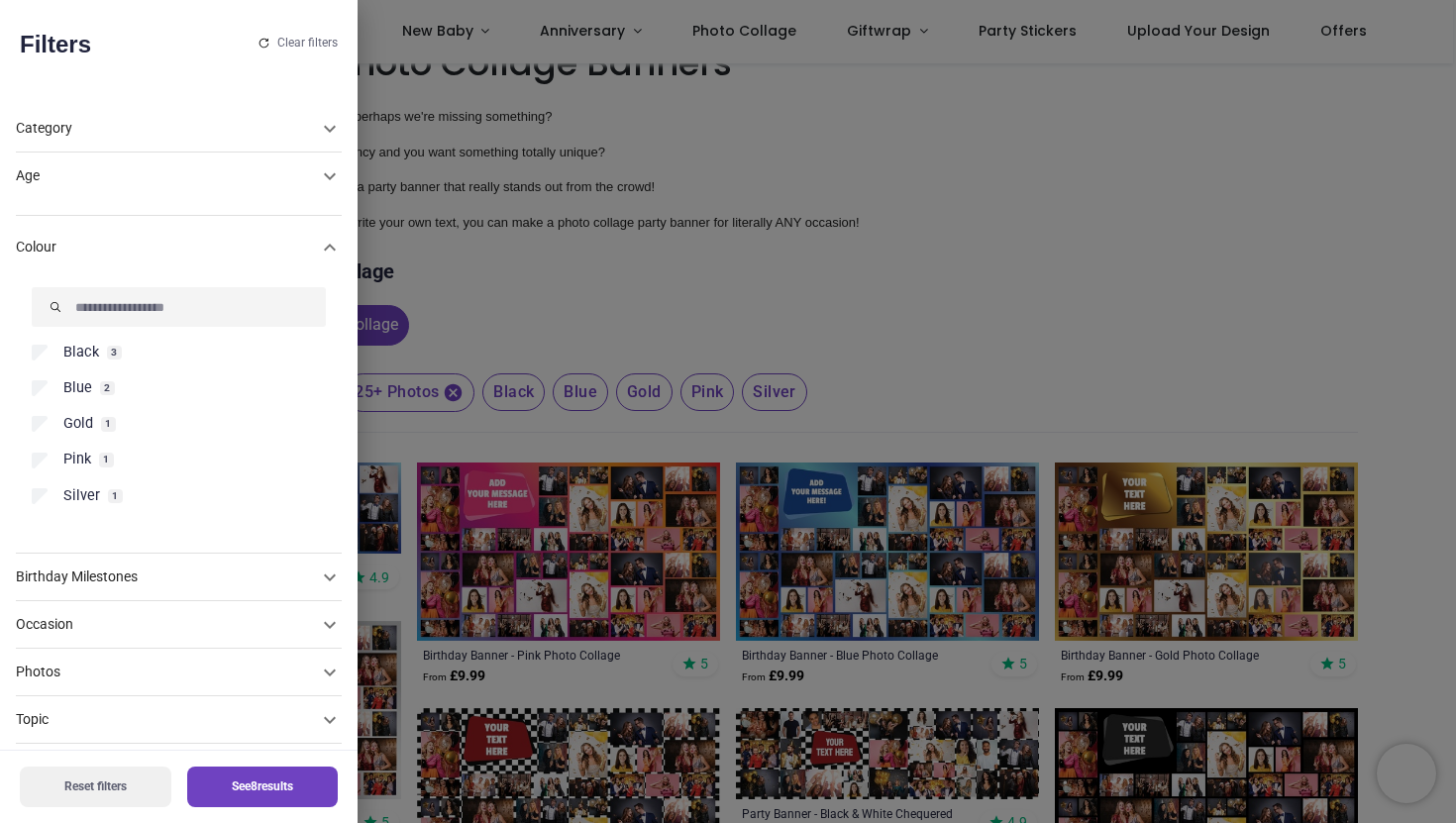 scroll, scrollTop: 1, scrollLeft: 0, axis: vertical 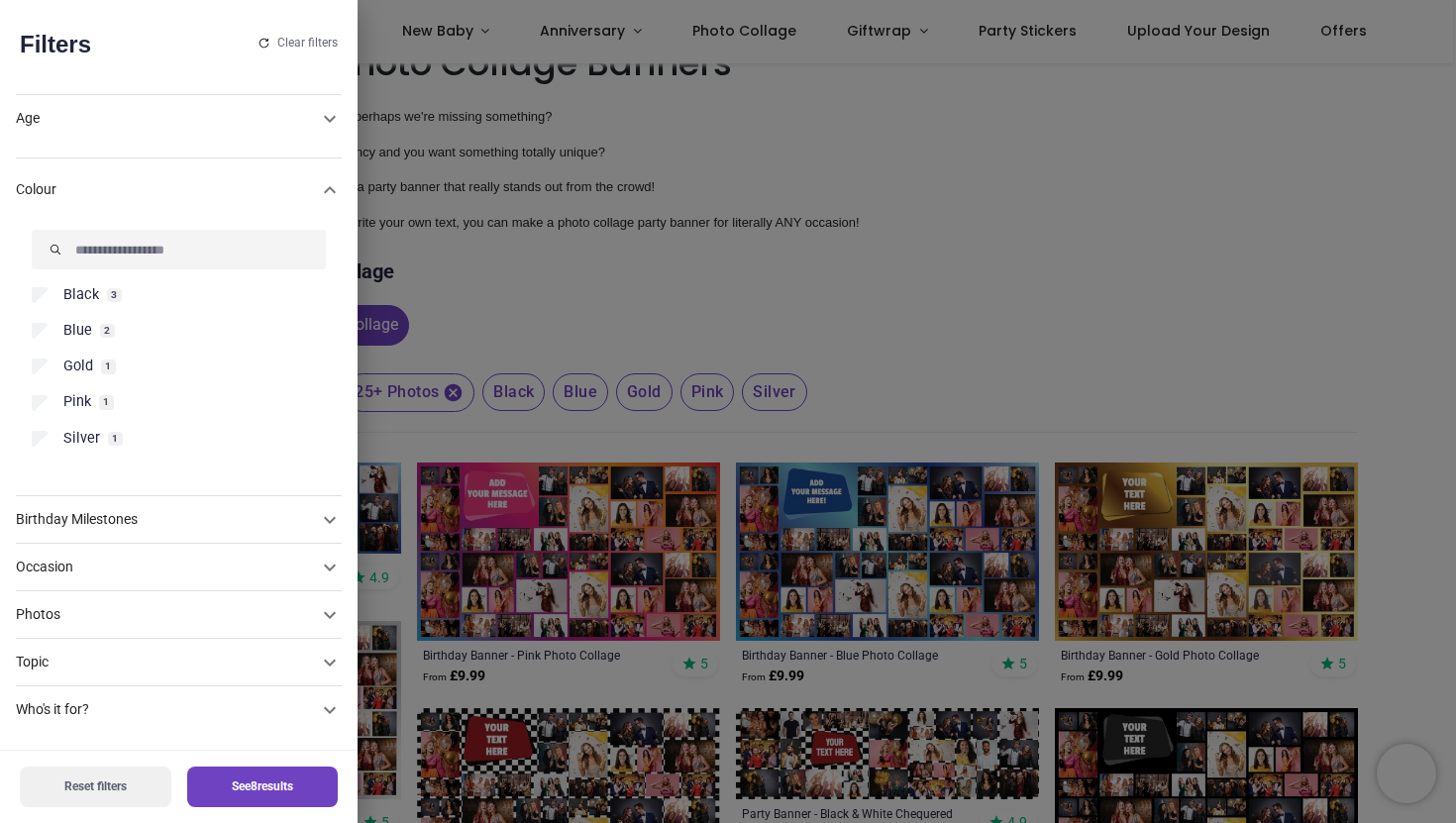 click at bounding box center [178, 250] 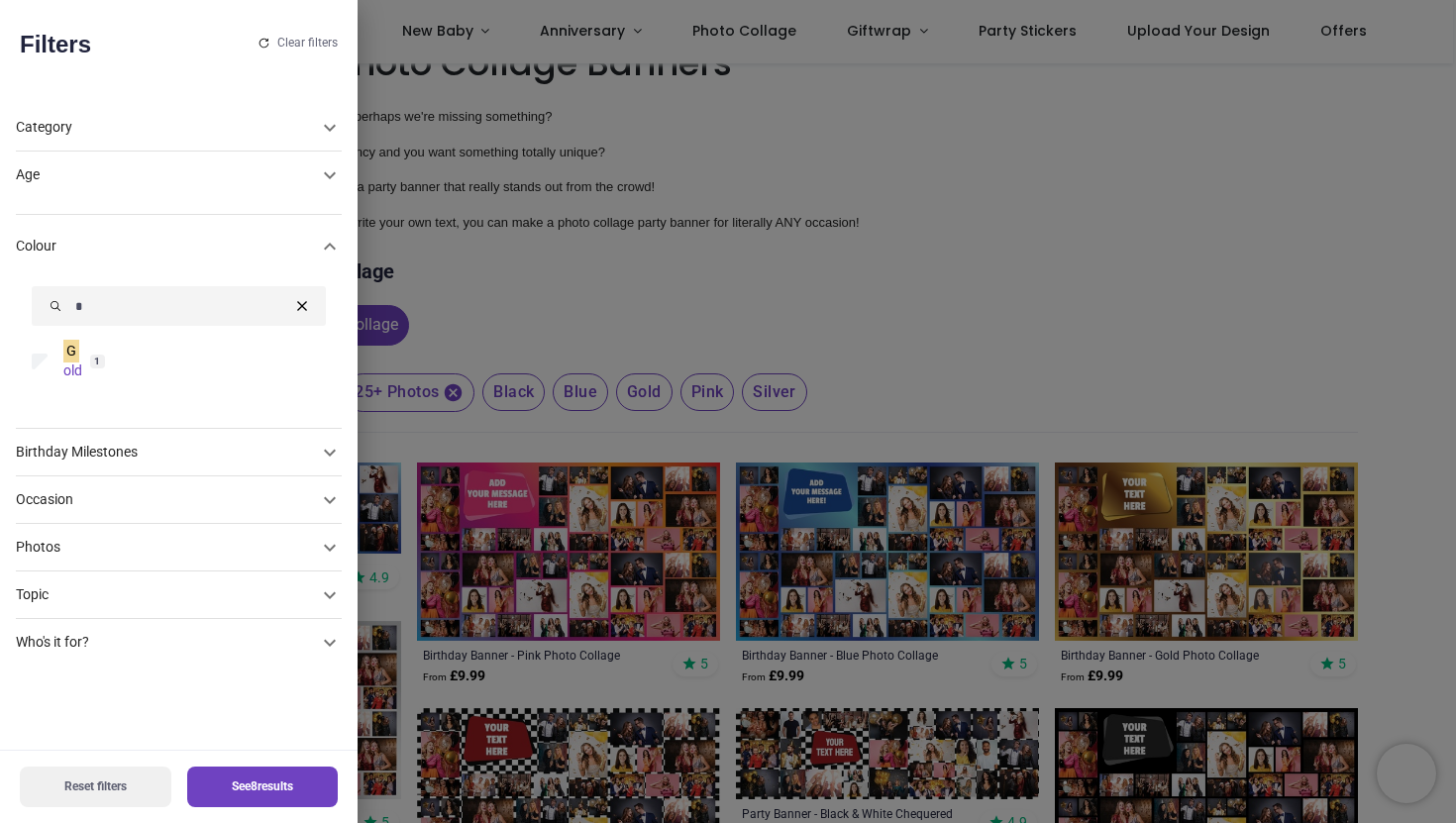 scroll, scrollTop: 0, scrollLeft: 0, axis: both 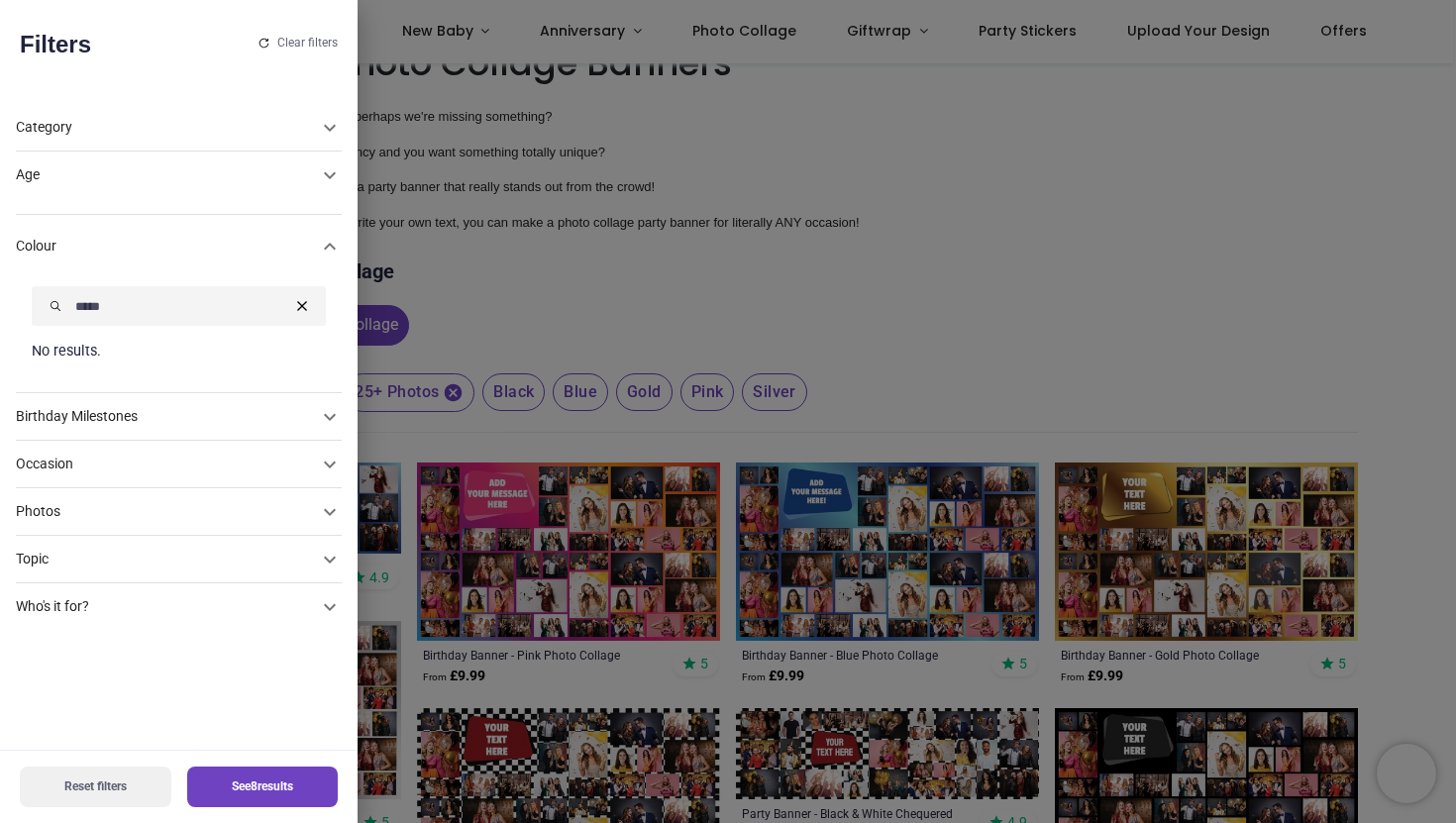 type on "*****" 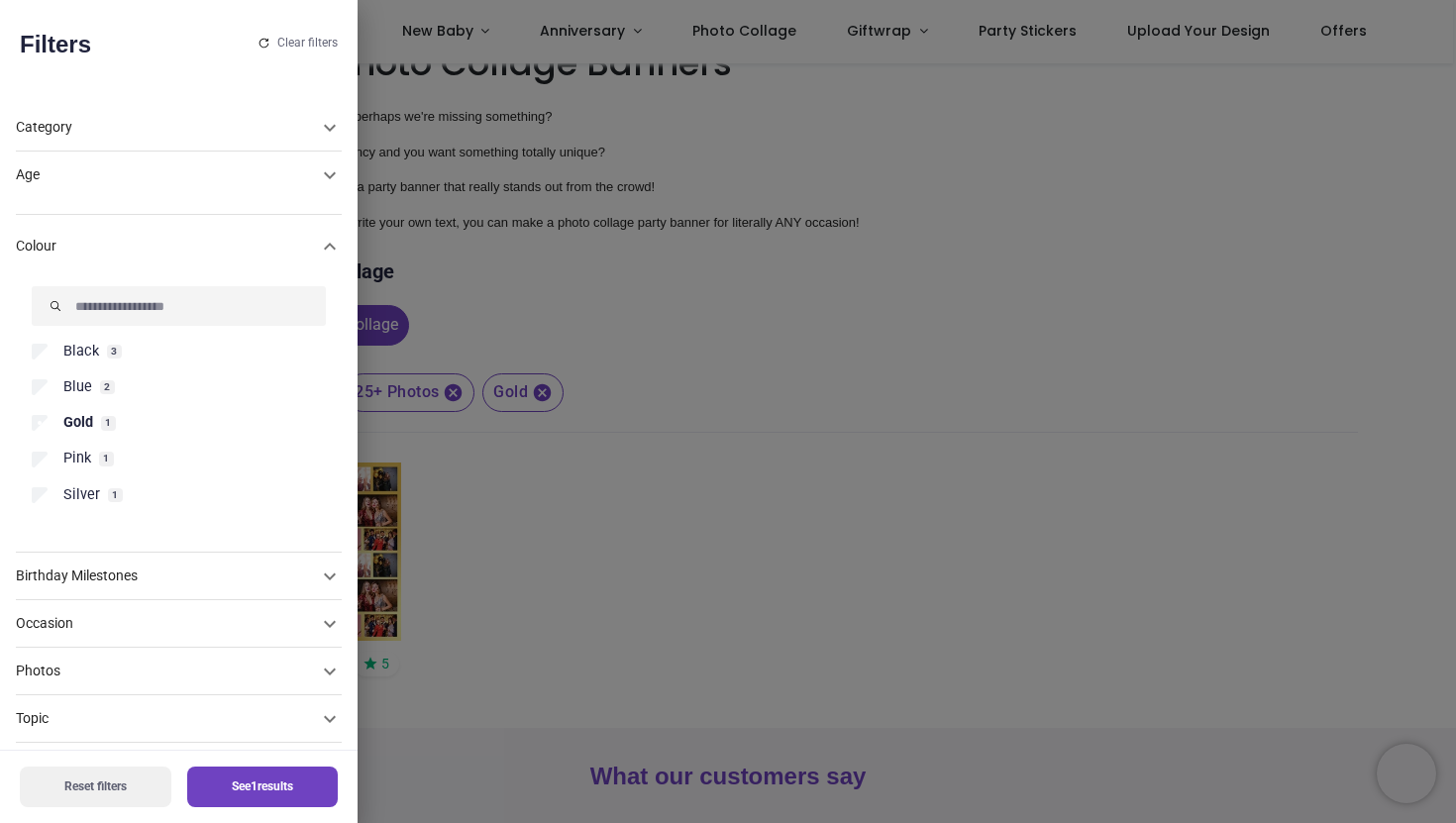 click on "See  1  results" at bounding box center [262, 786] 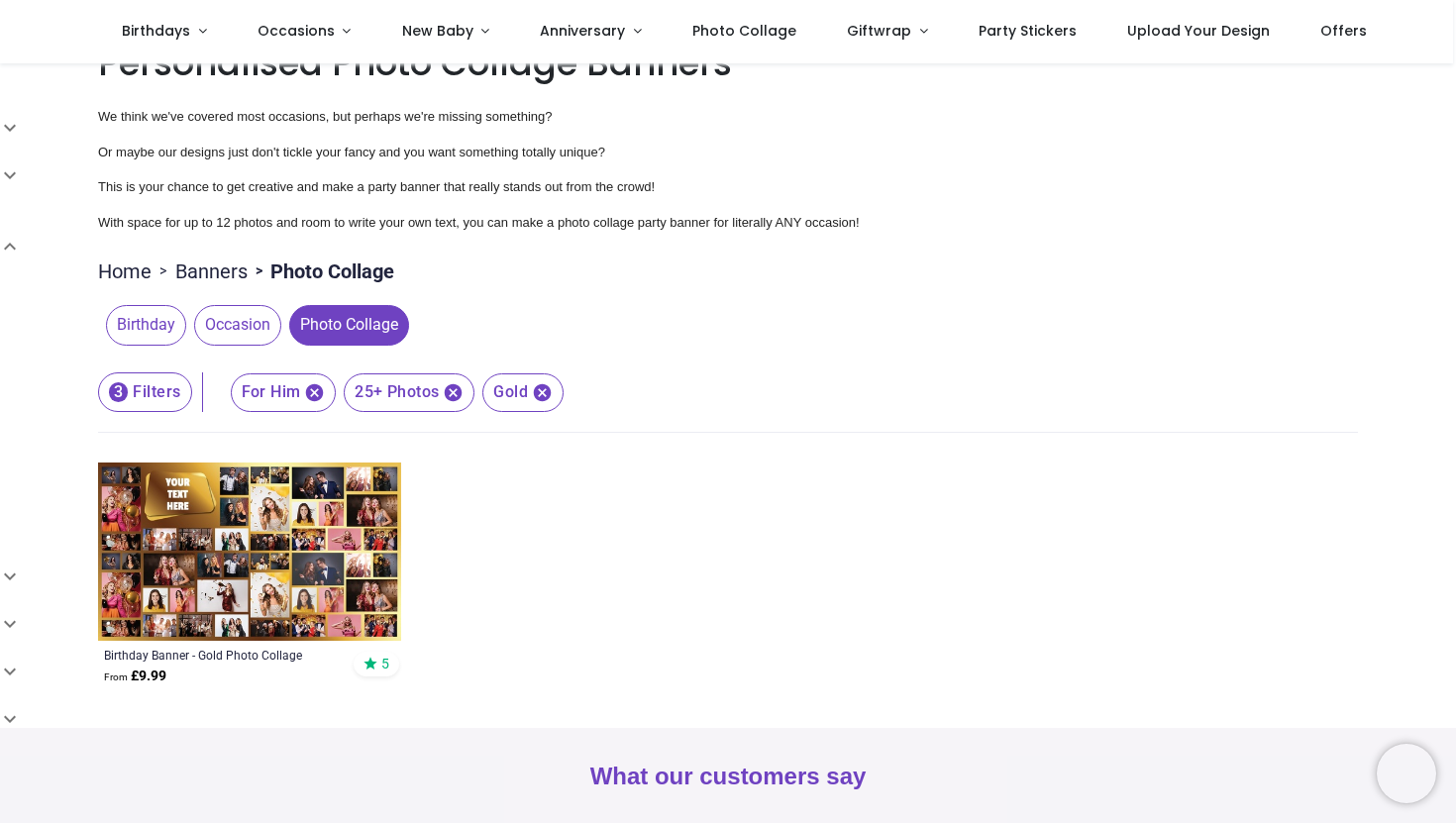 click at bounding box center [250, 552] 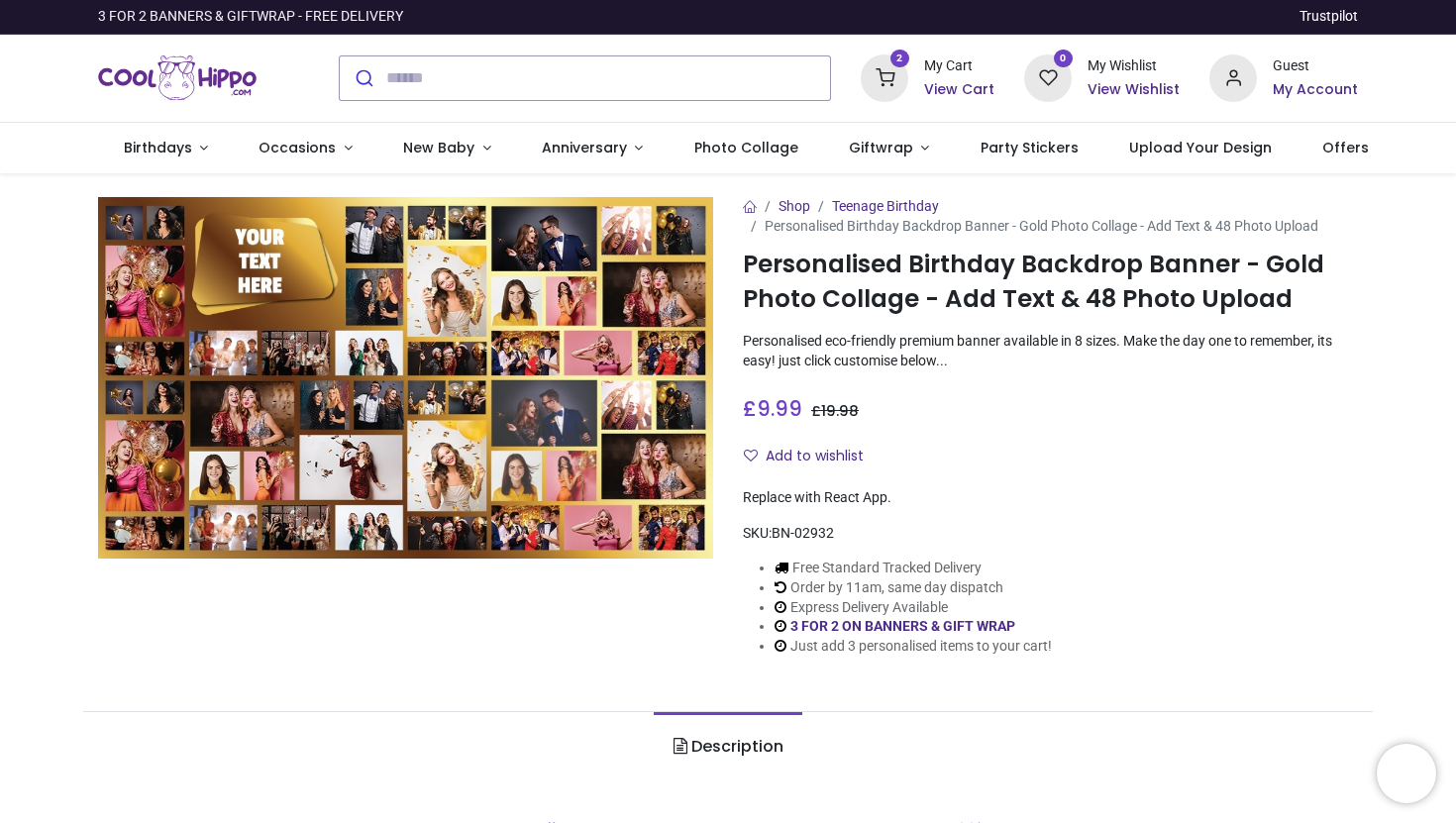 scroll, scrollTop: 0, scrollLeft: 0, axis: both 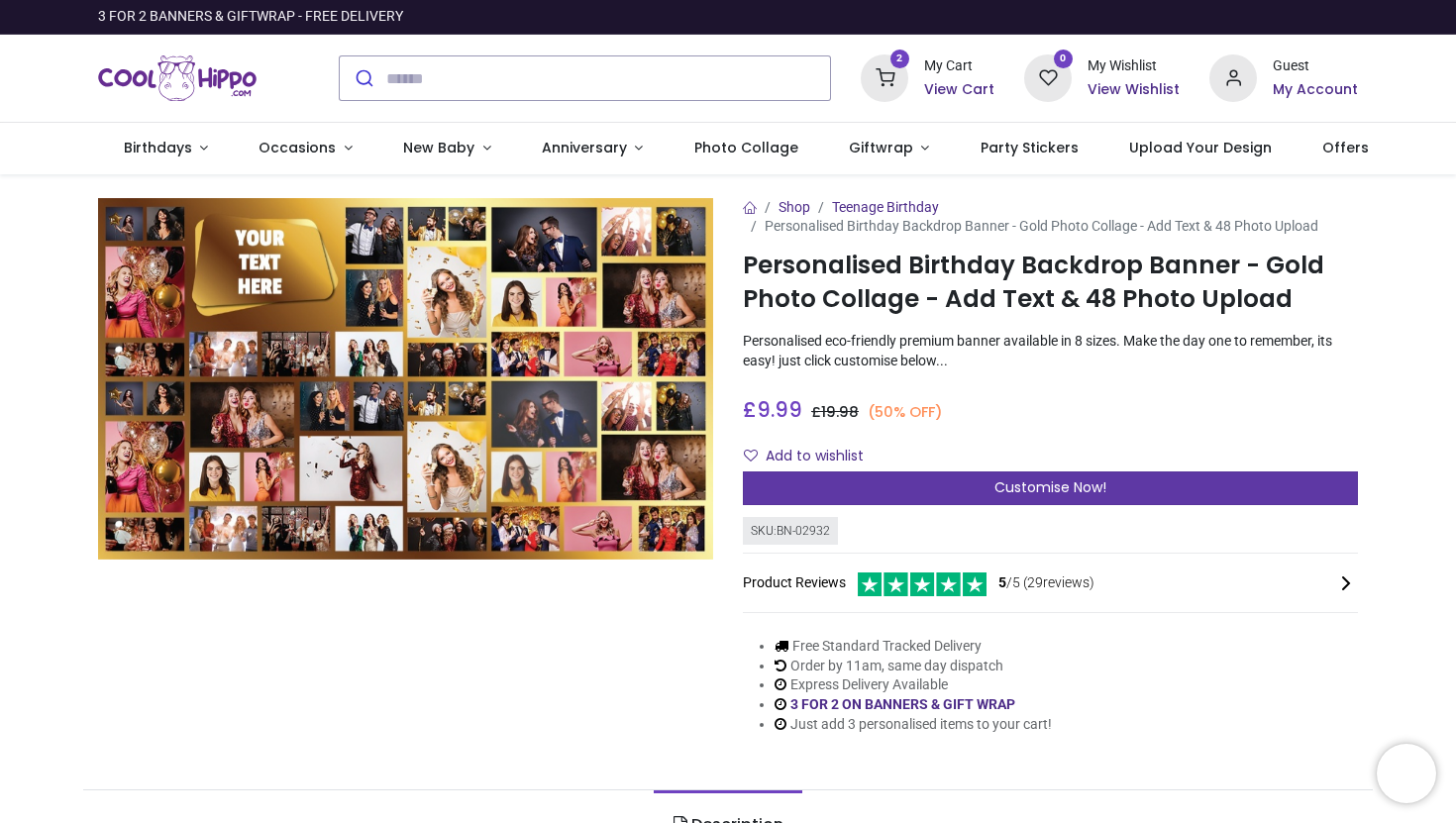 click on "Customise Now!" at bounding box center (1050, 487) 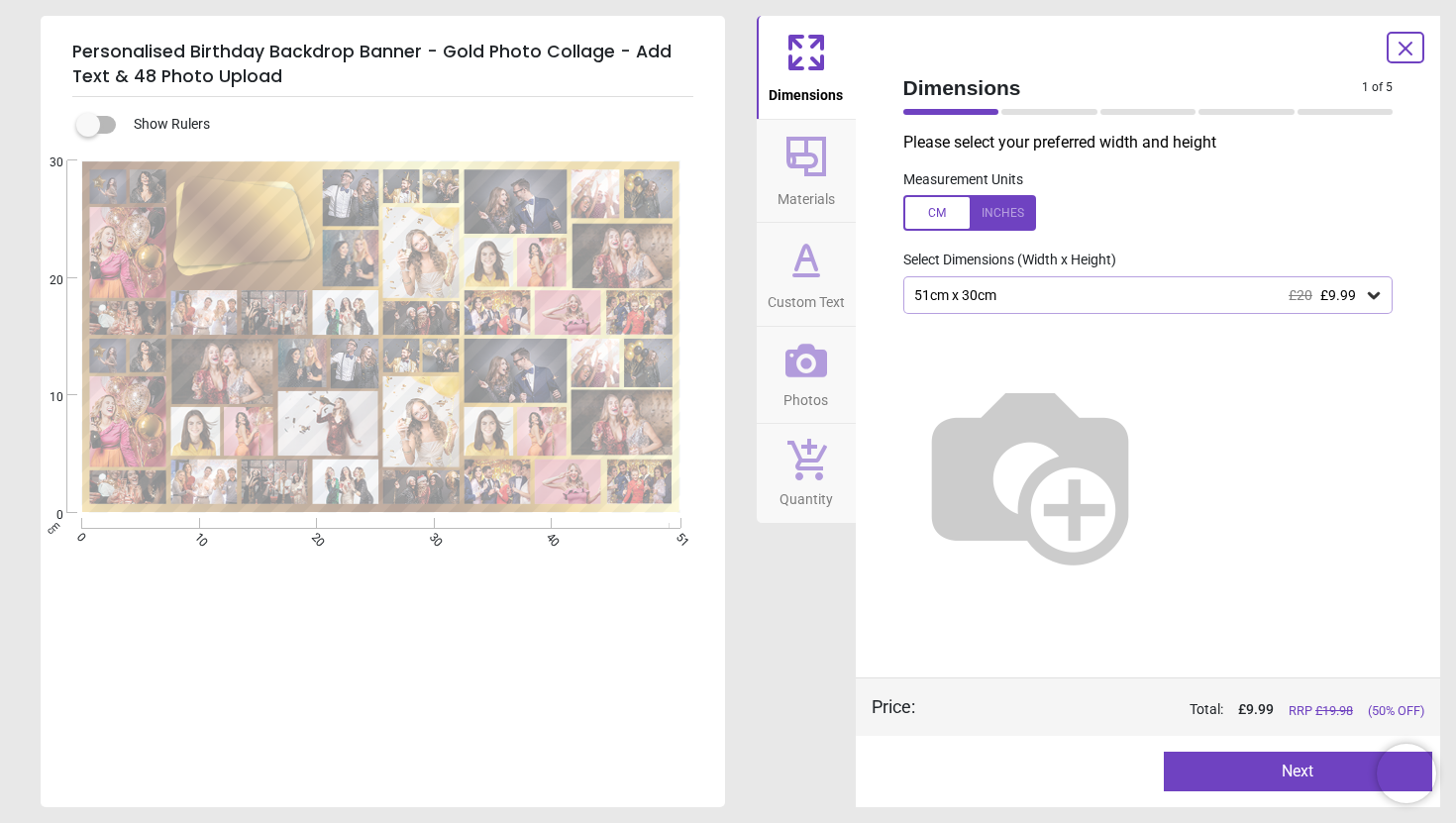 click at bounding box center [970, 213] 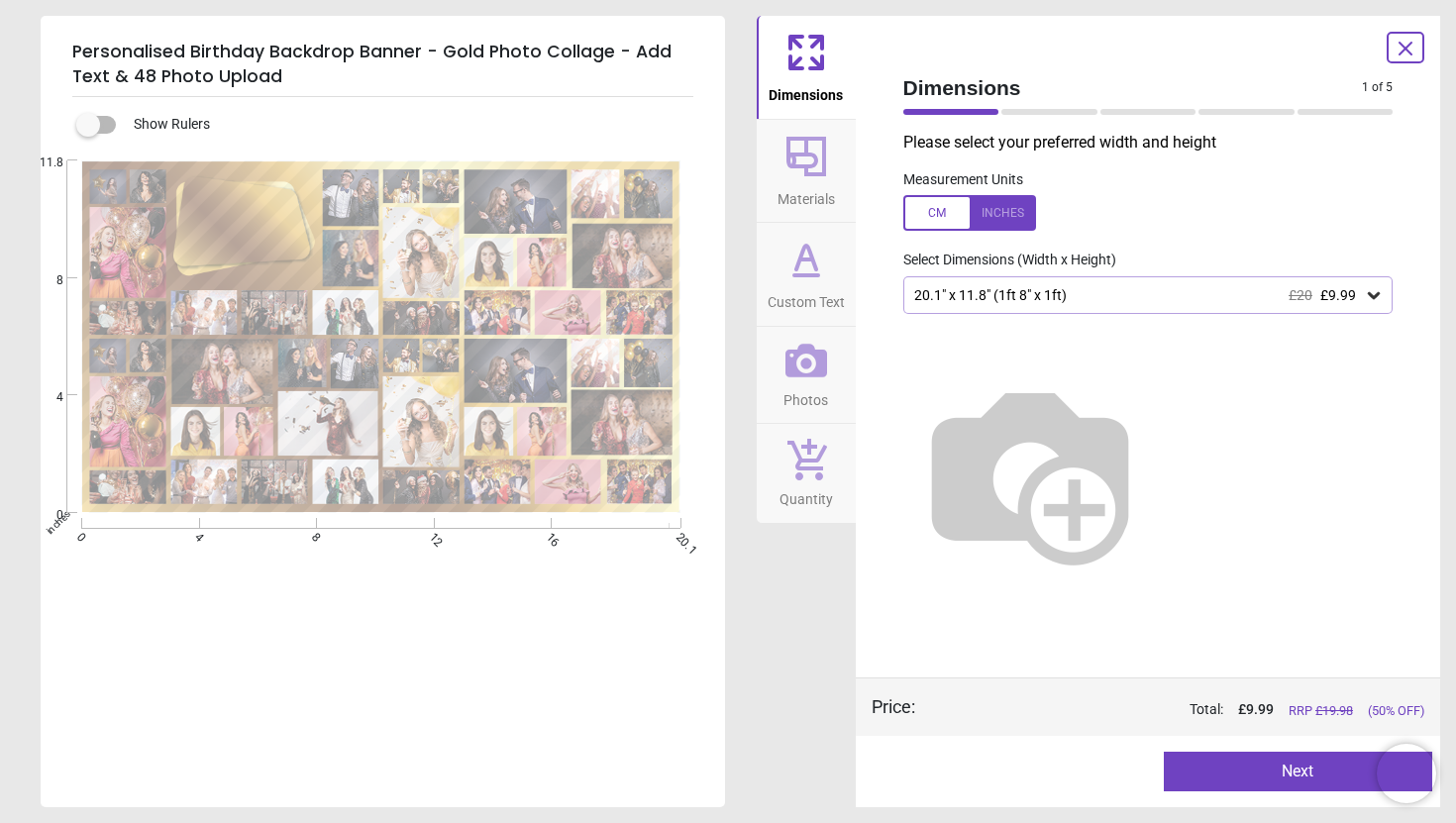 click at bounding box center [970, 213] 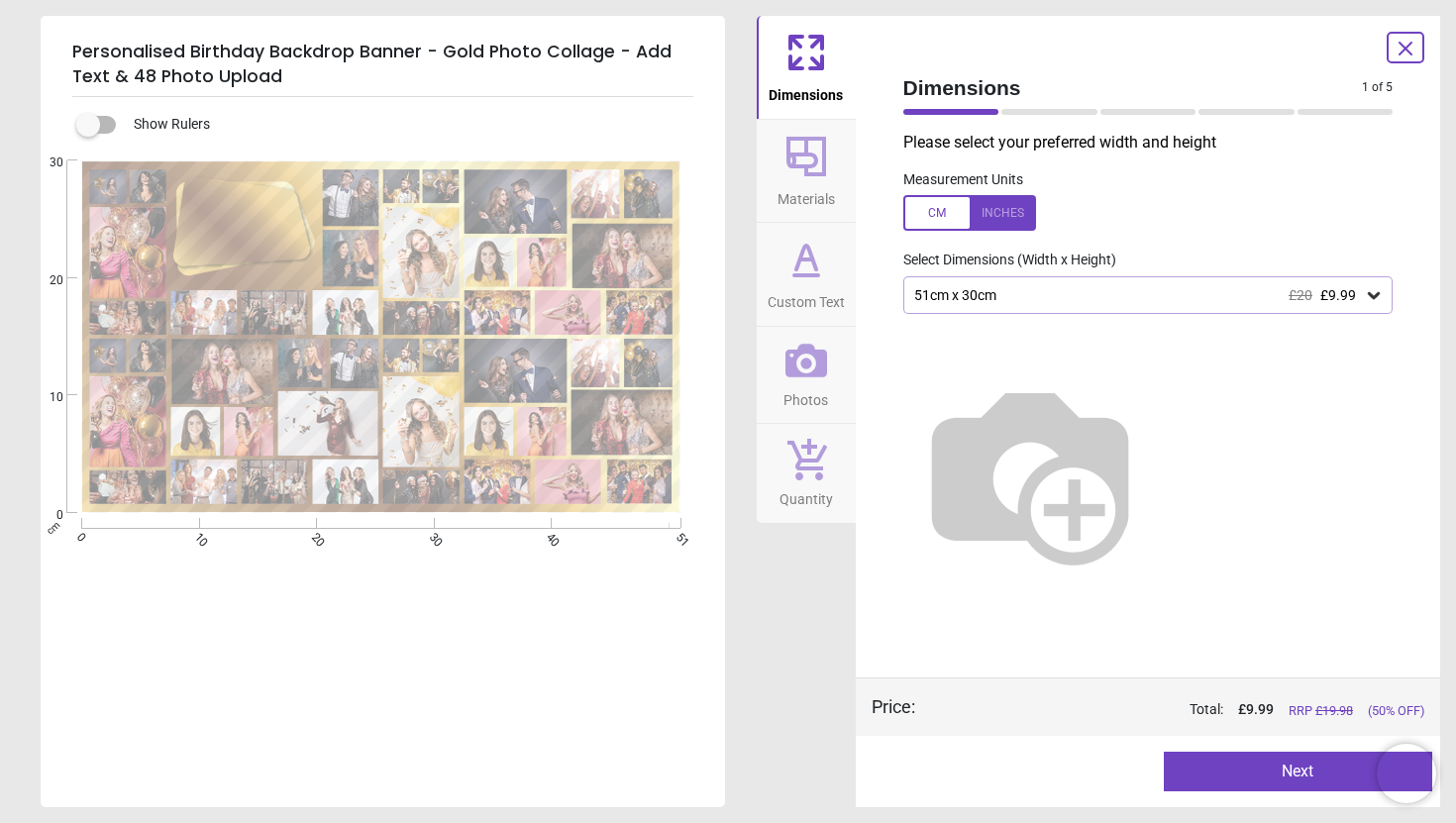 click on "£9.99" at bounding box center (1338, 295) 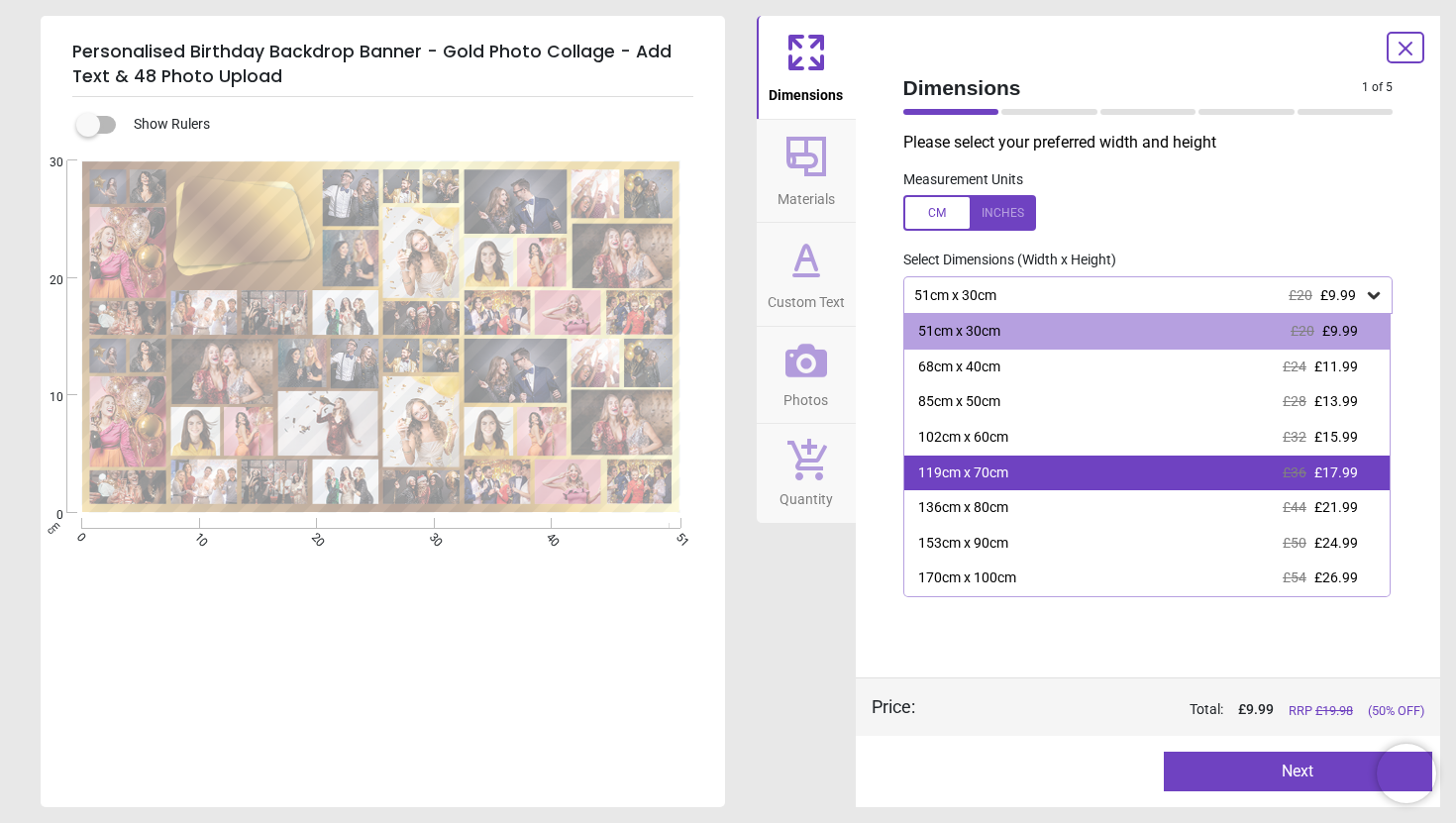 click on "119cm  x  70cm       £36 £17.99" at bounding box center [1147, 473] 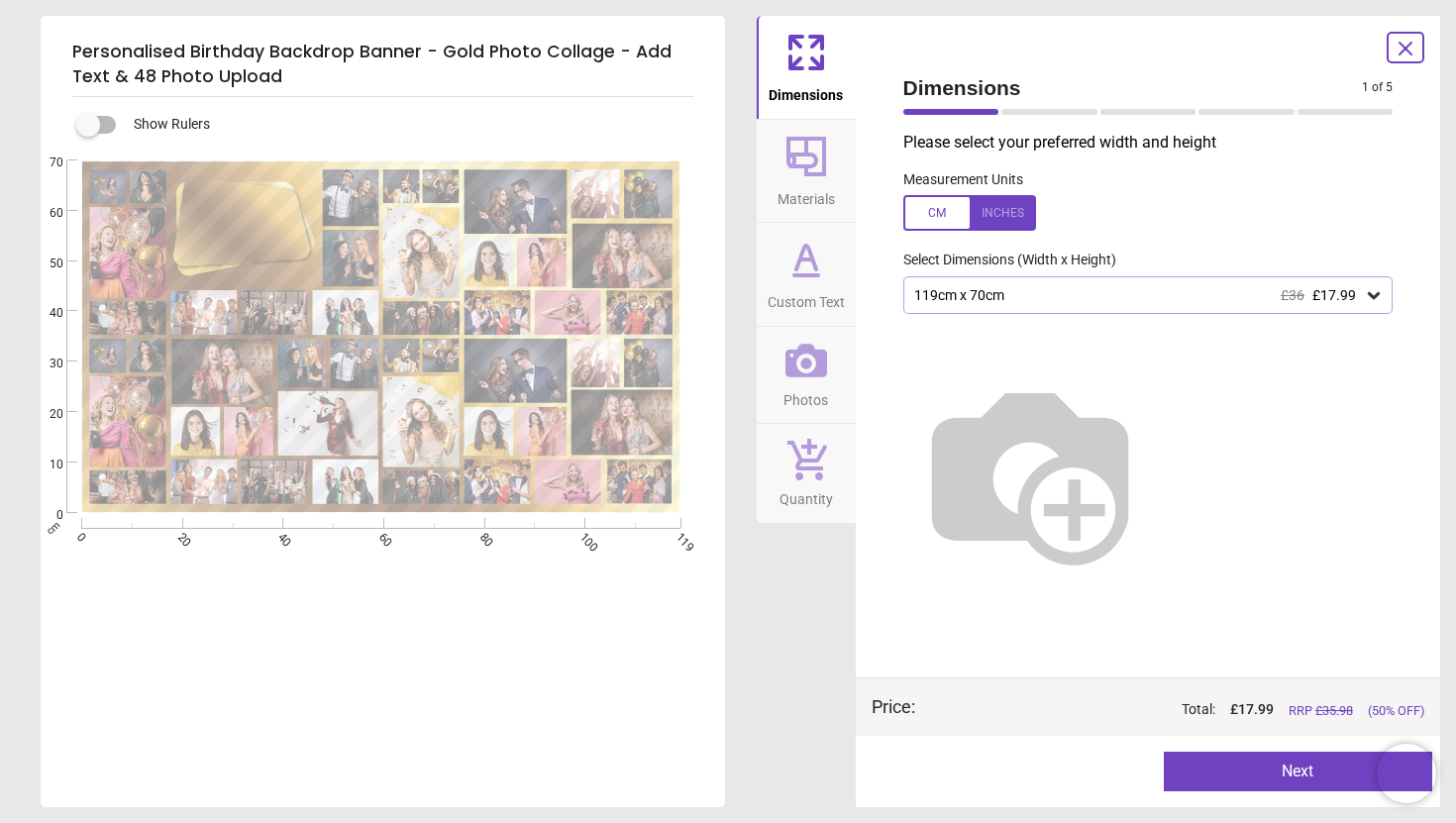 click on "Next" at bounding box center [1298, 772] 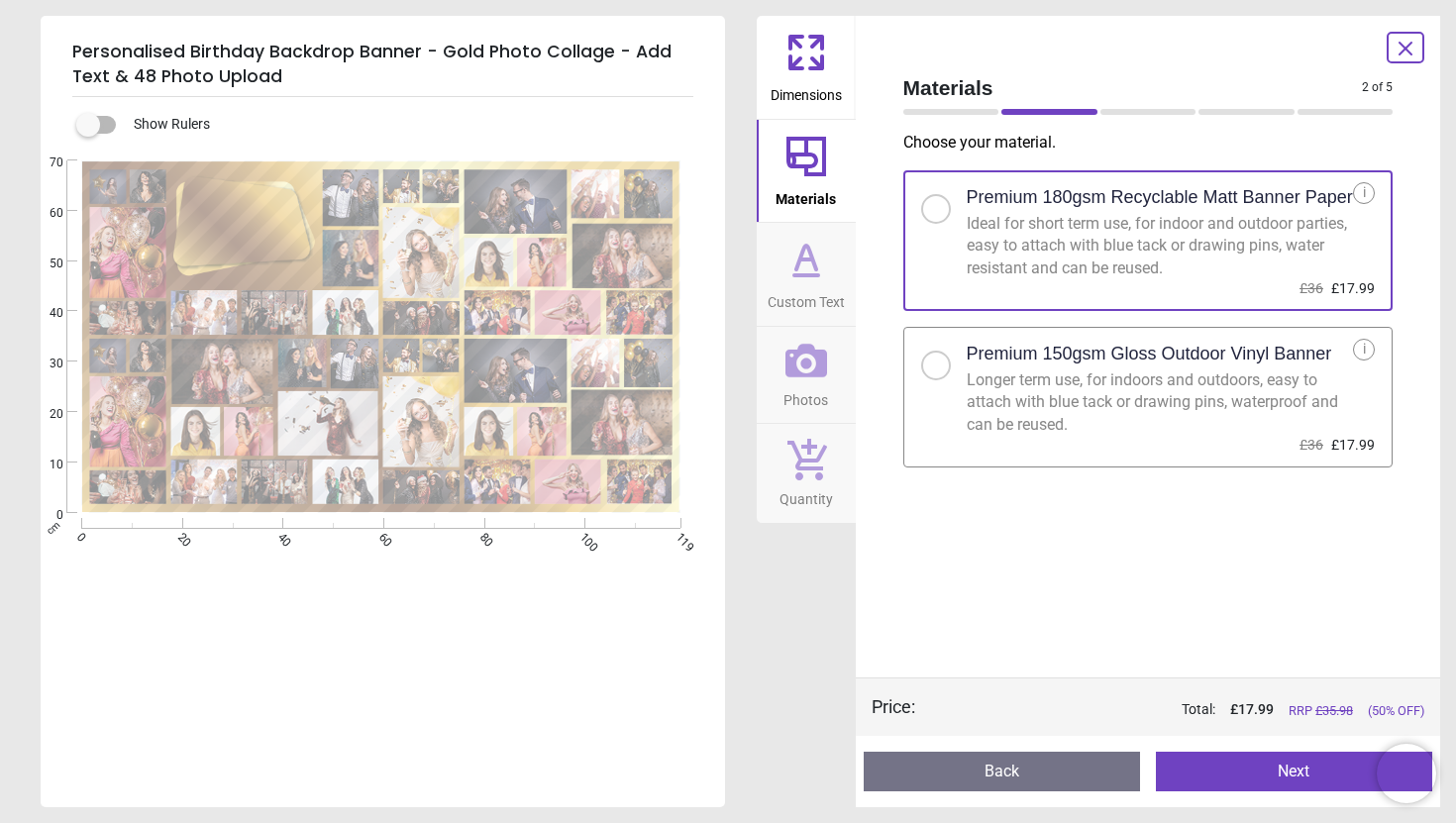 click at bounding box center (936, 365) 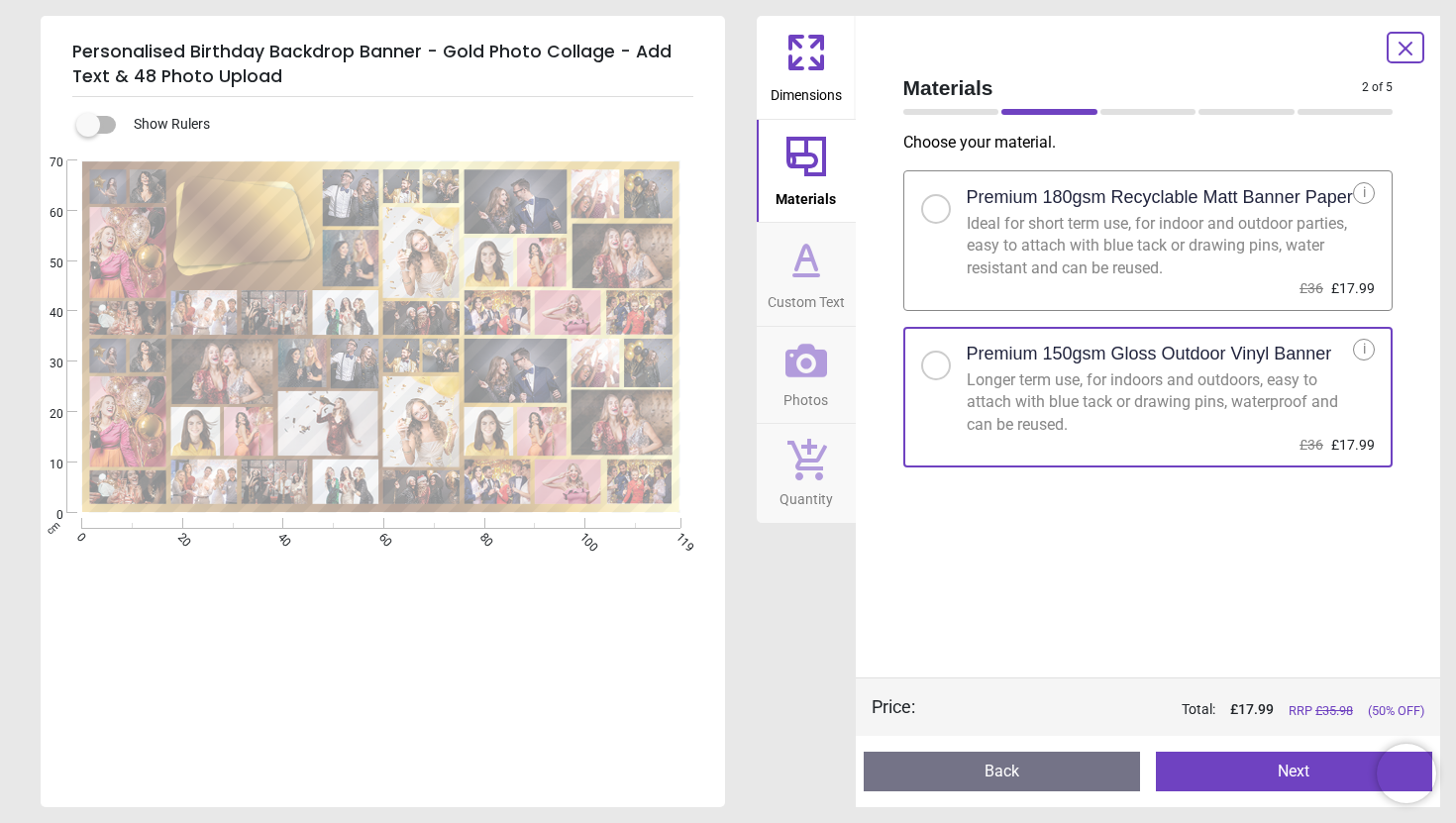 click on "Next" at bounding box center [1294, 772] 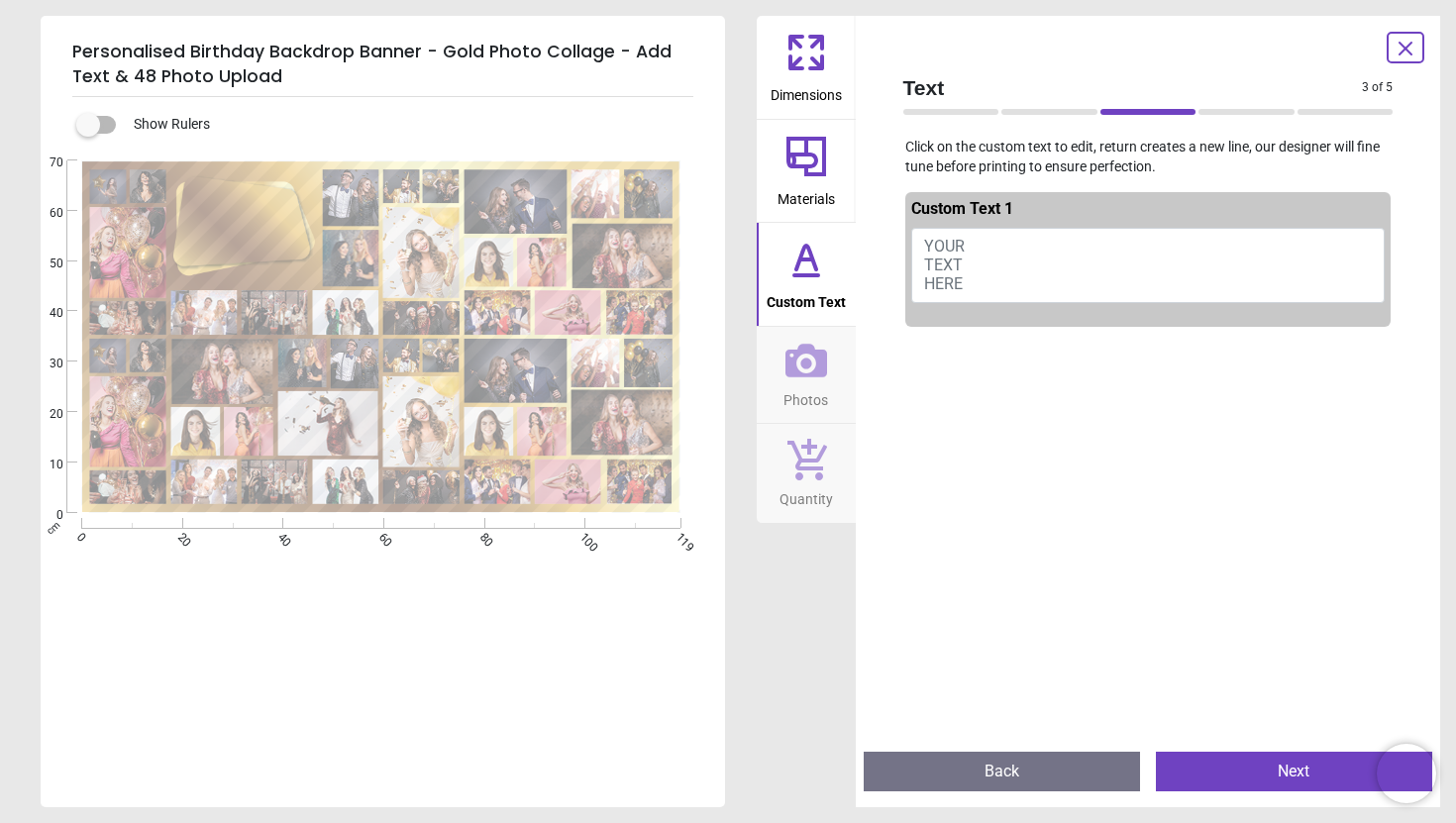 click on "YOUR
TEXT
HERE" at bounding box center [1148, 265] 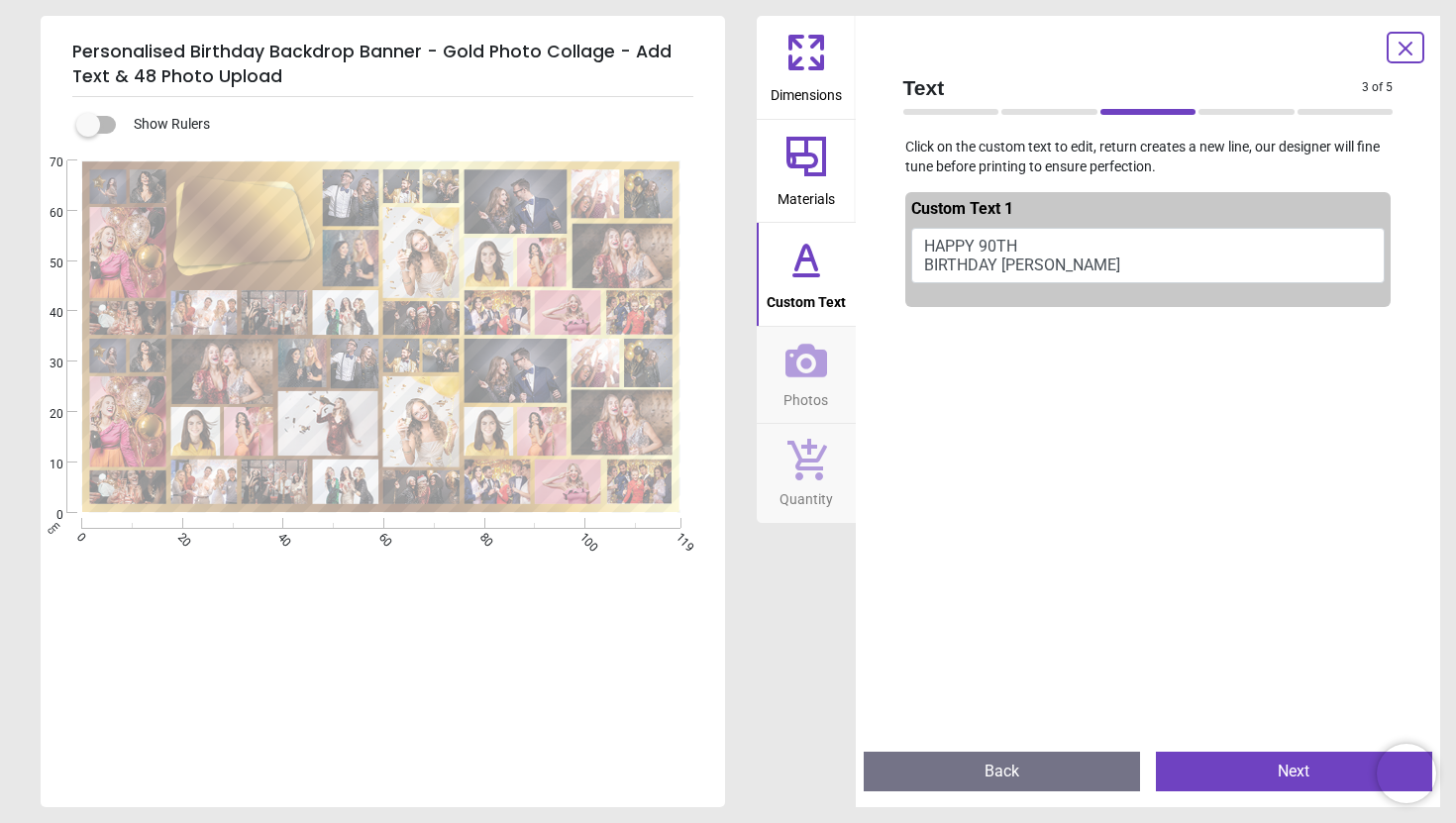 scroll, scrollTop: 0, scrollLeft: 0, axis: both 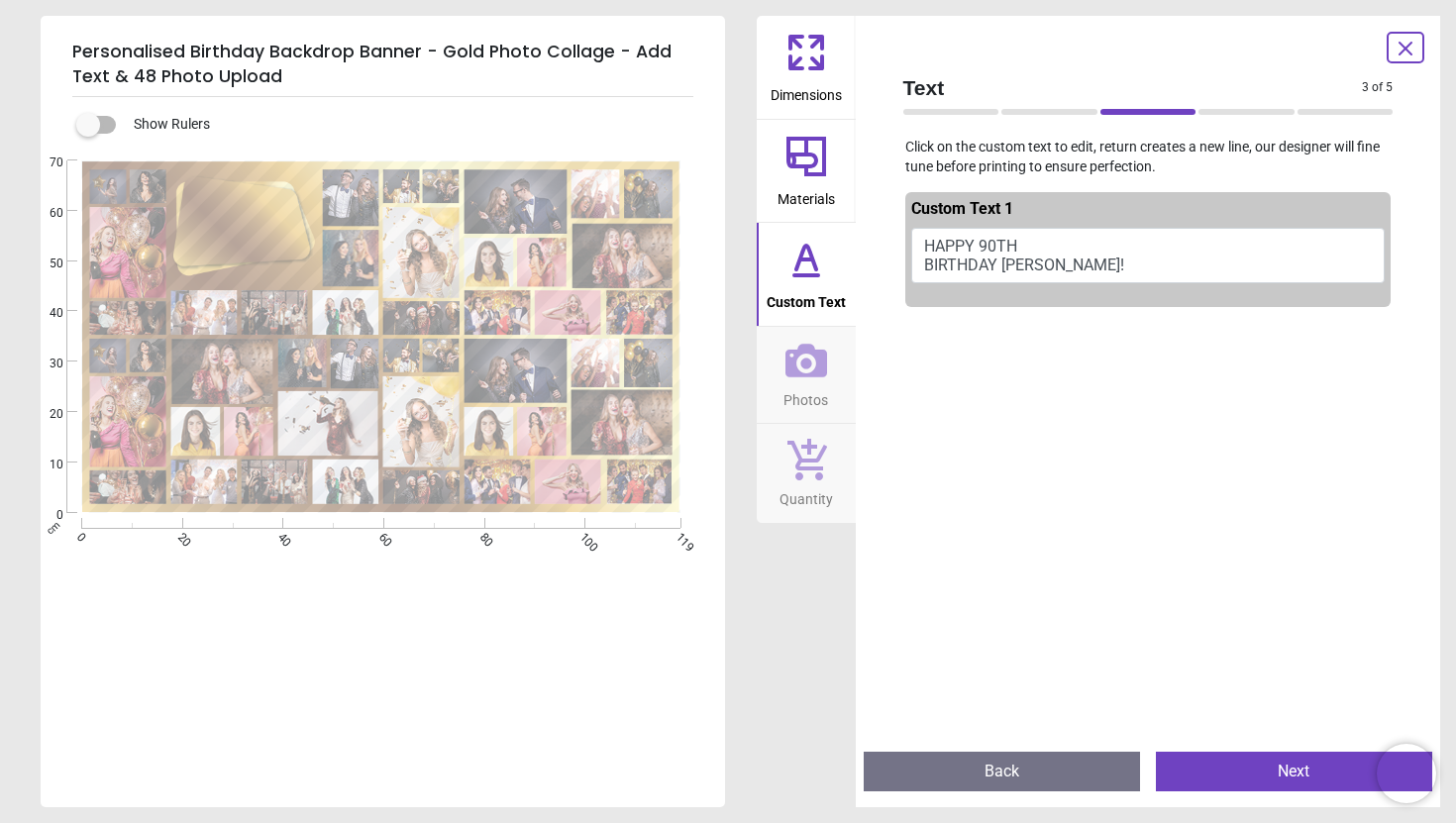 type on "**********" 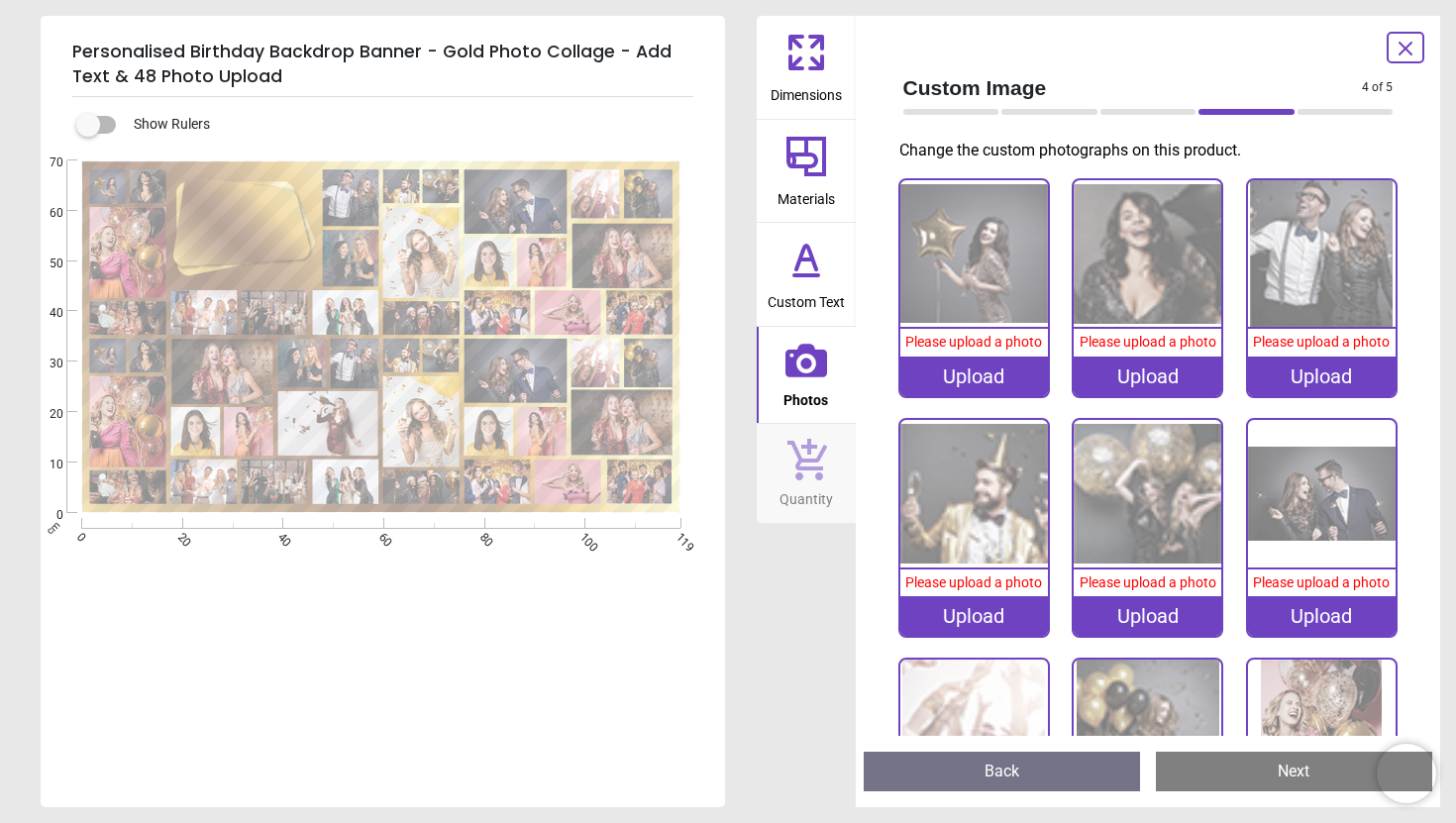 click on "Upload" at bounding box center (974, 376) 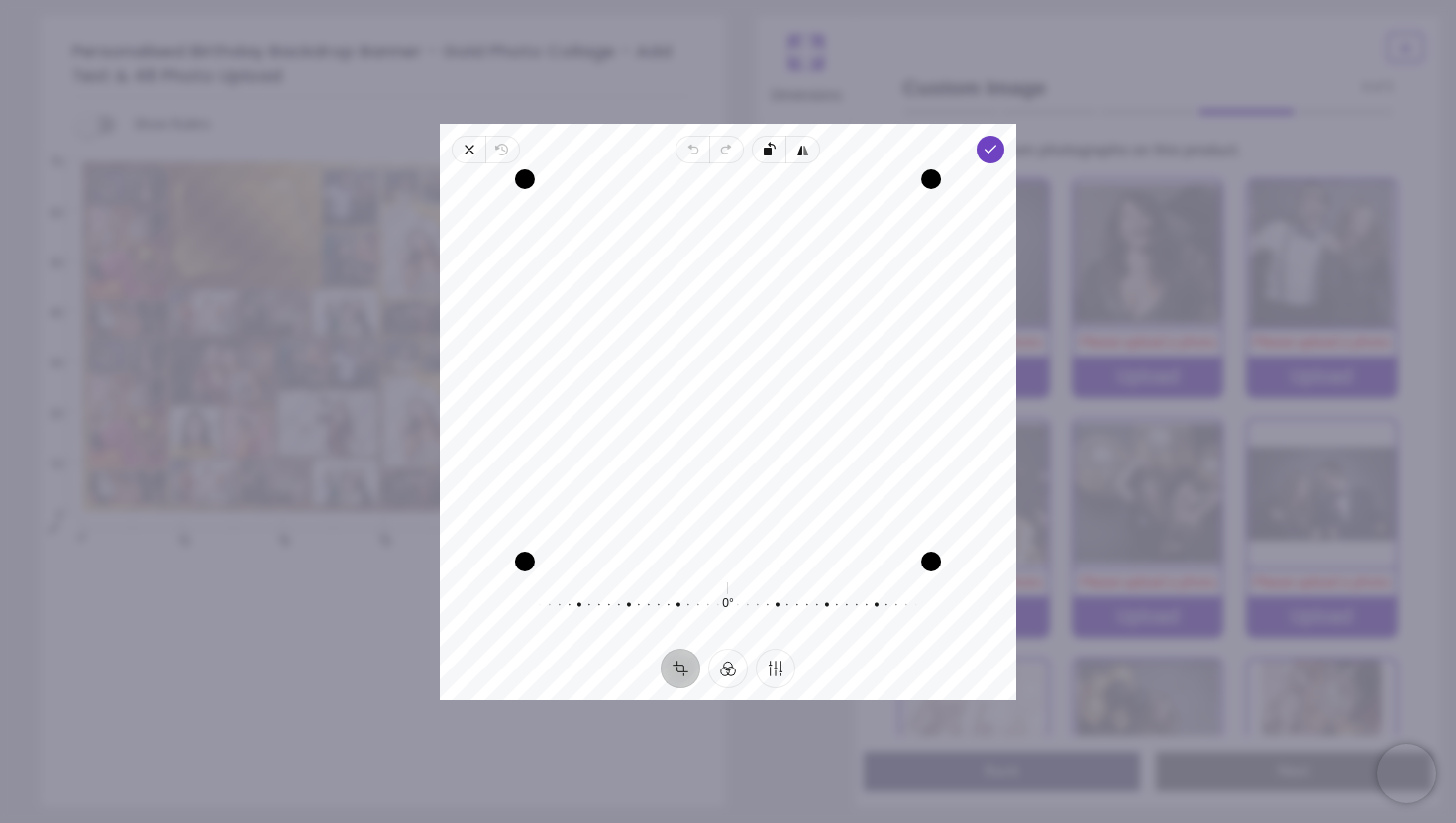 drag, startPoint x: 864, startPoint y: 479, endPoint x: 857, endPoint y: 563, distance: 84.29116 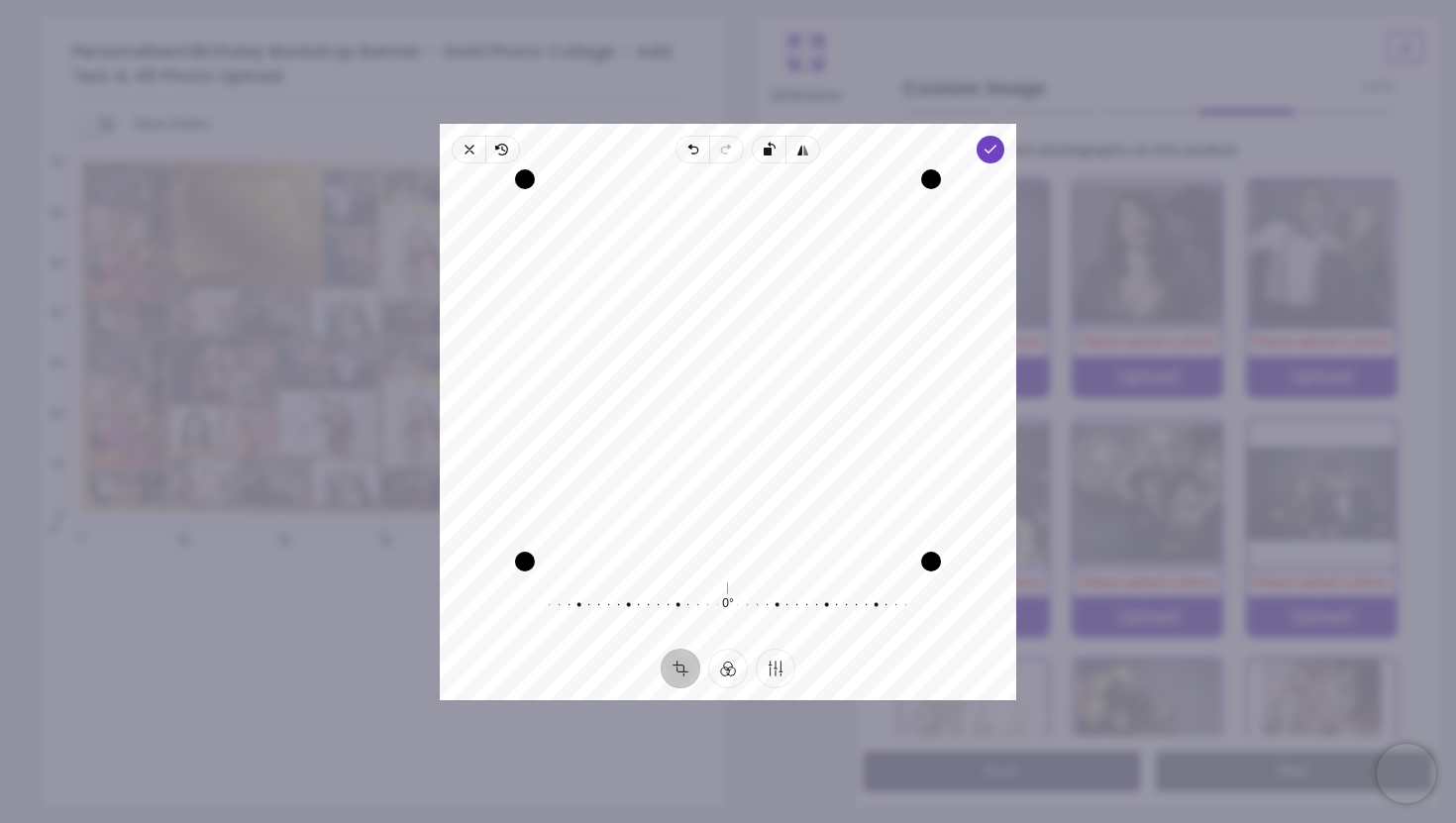 drag, startPoint x: 674, startPoint y: 603, endPoint x: 674, endPoint y: 589, distance: 14 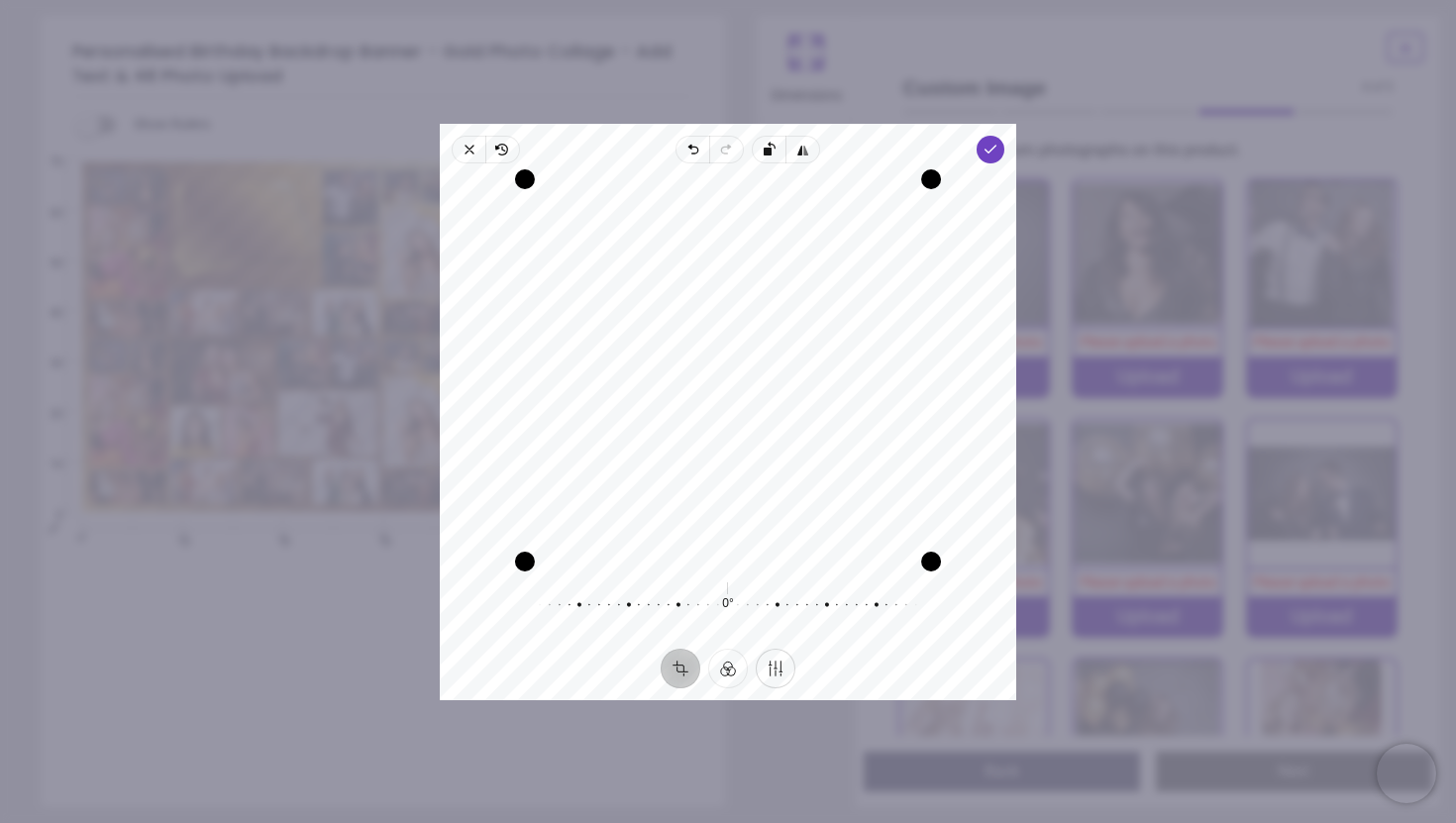 click on "Finetune" at bounding box center (776, 668) 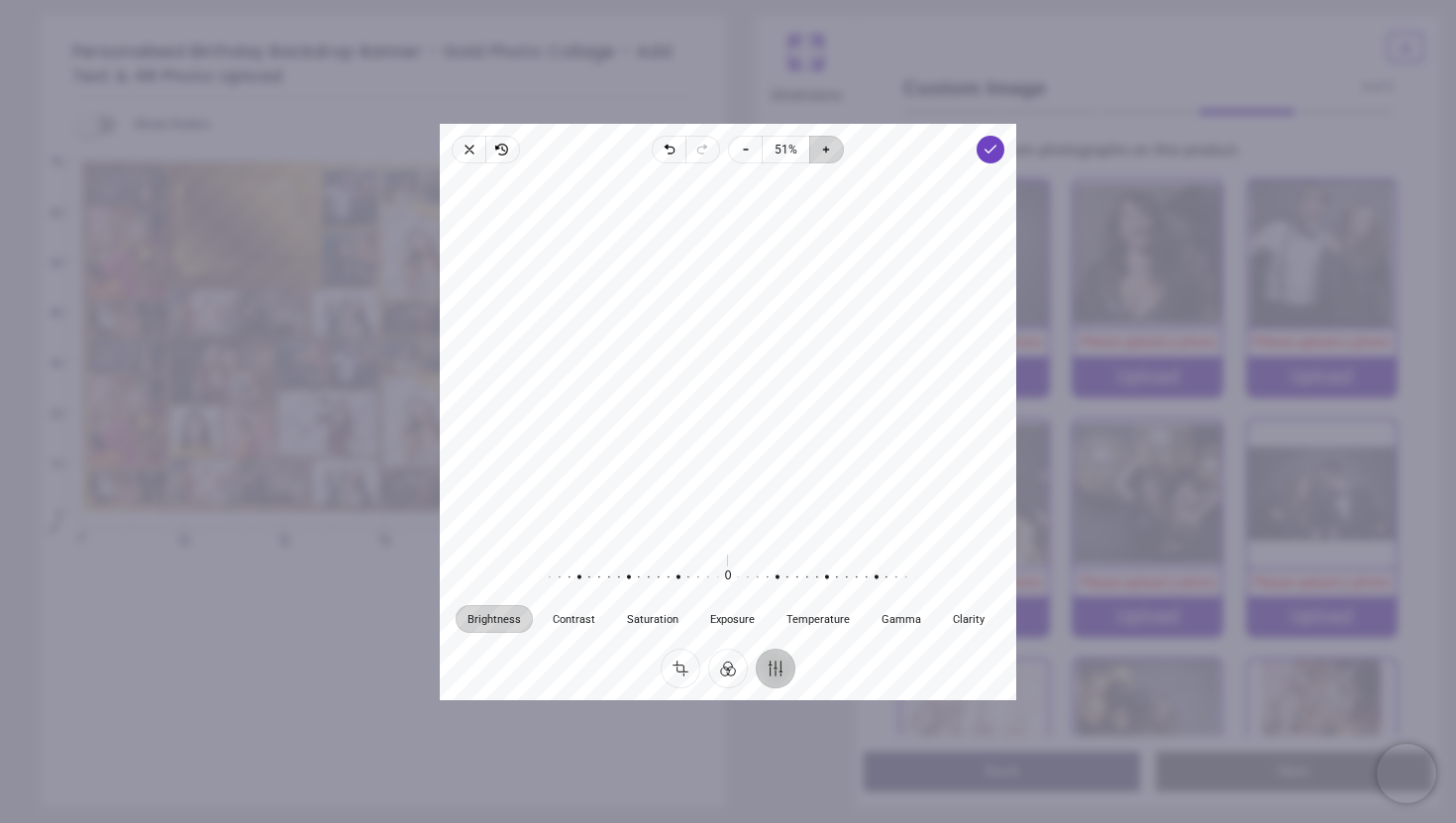 click on "Zoom in" at bounding box center [828, 150] 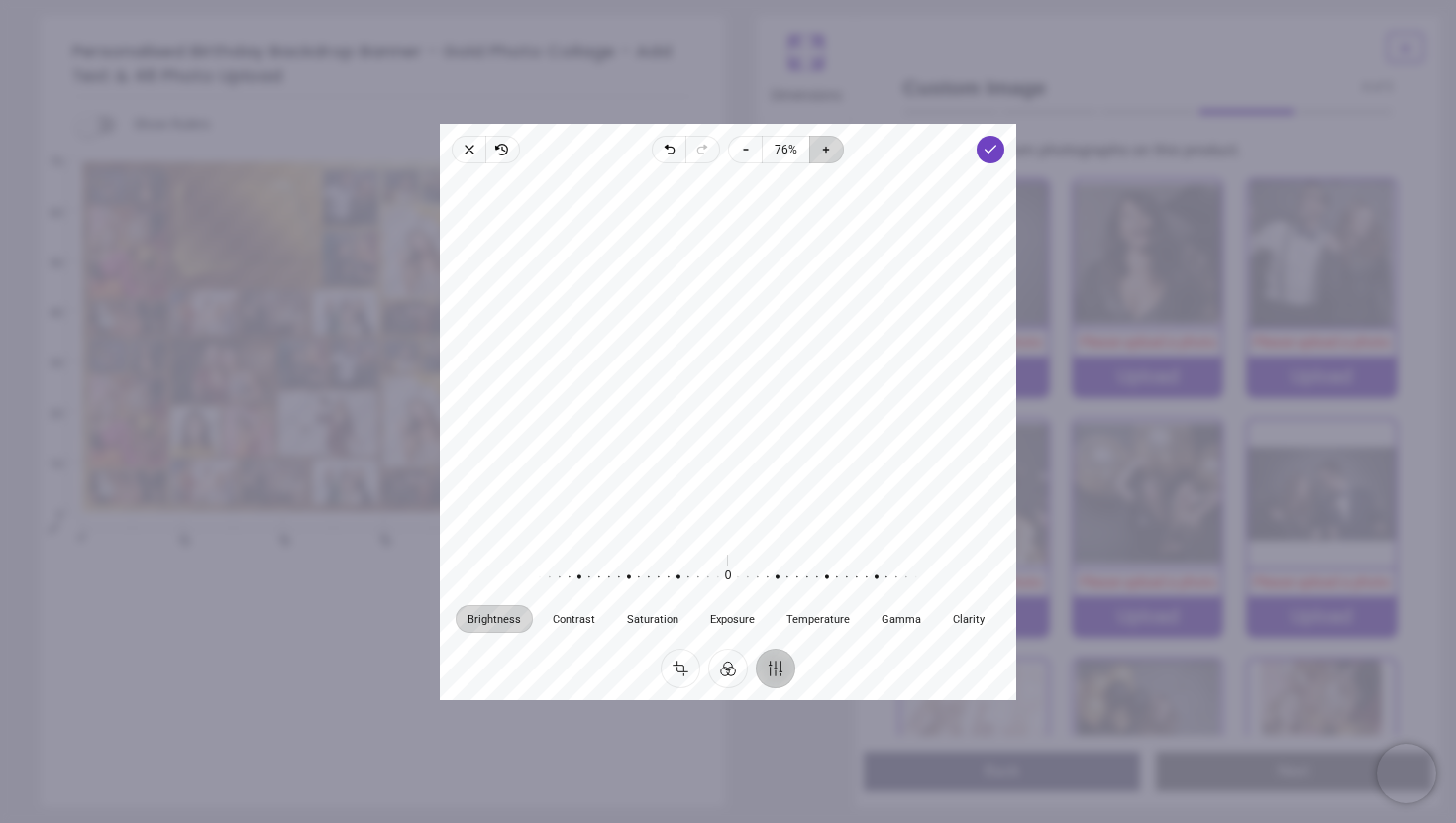 click on "Zoom in" at bounding box center (828, 150) 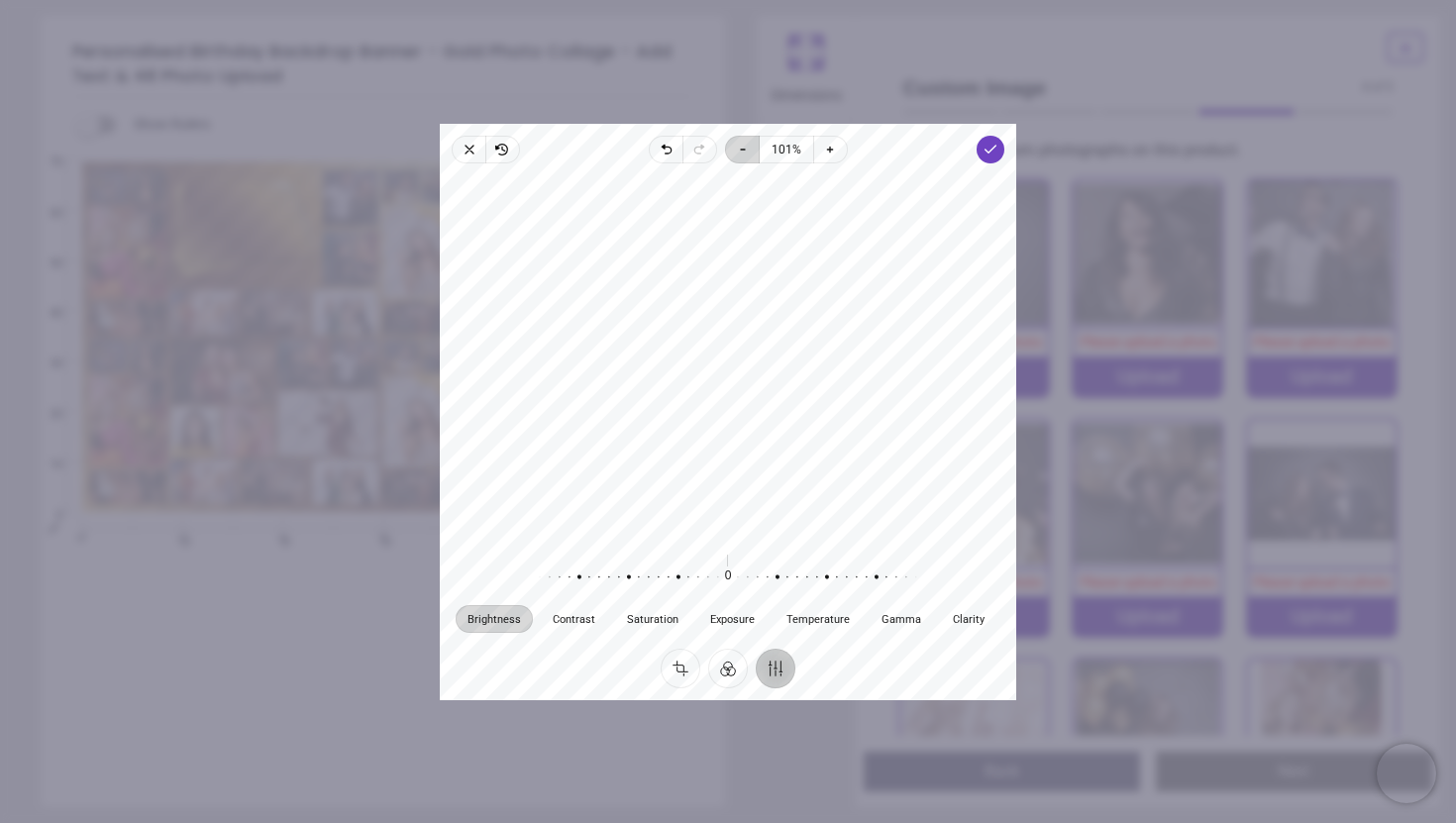 click 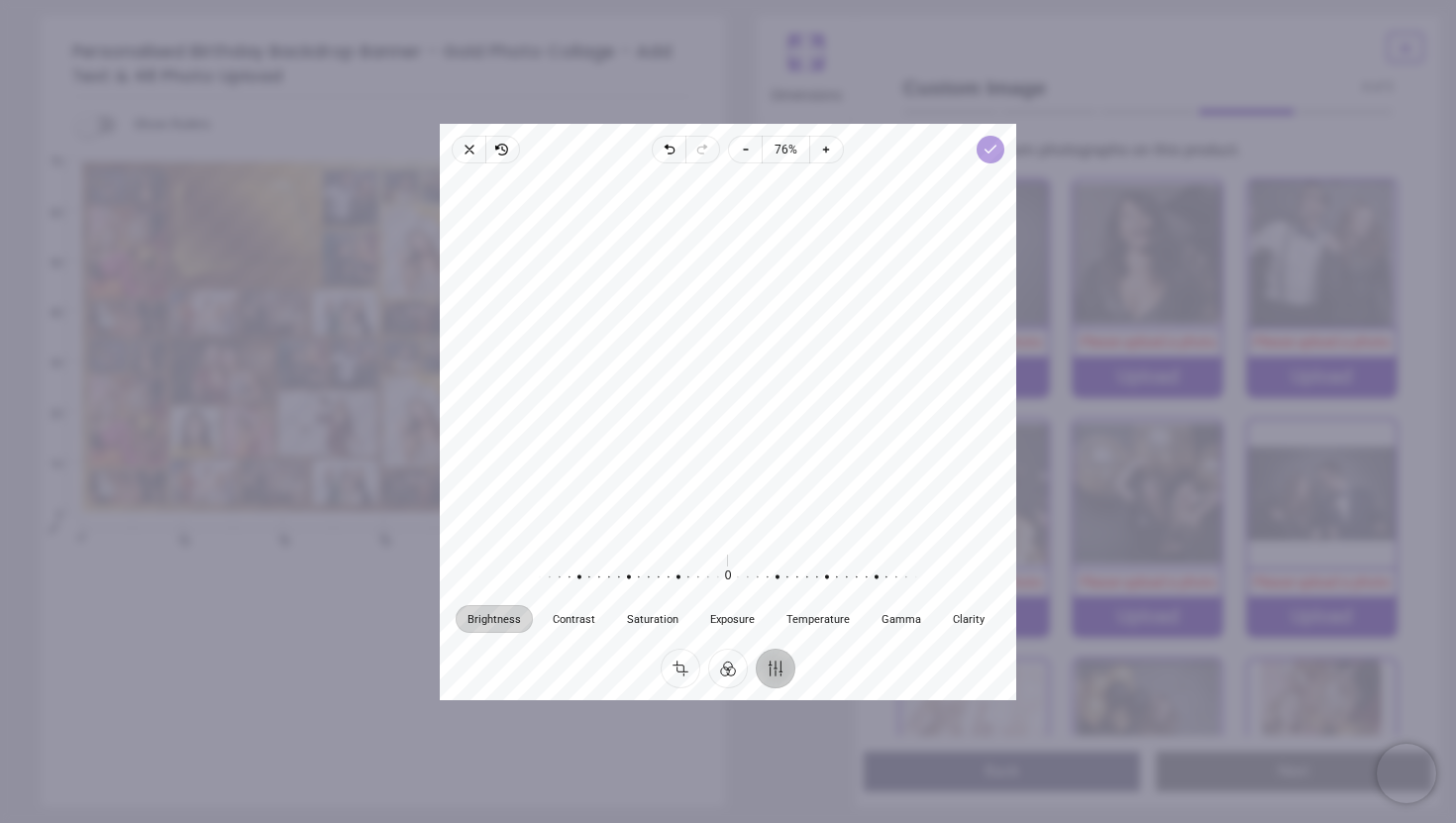 click on "Done" at bounding box center (990, 150) 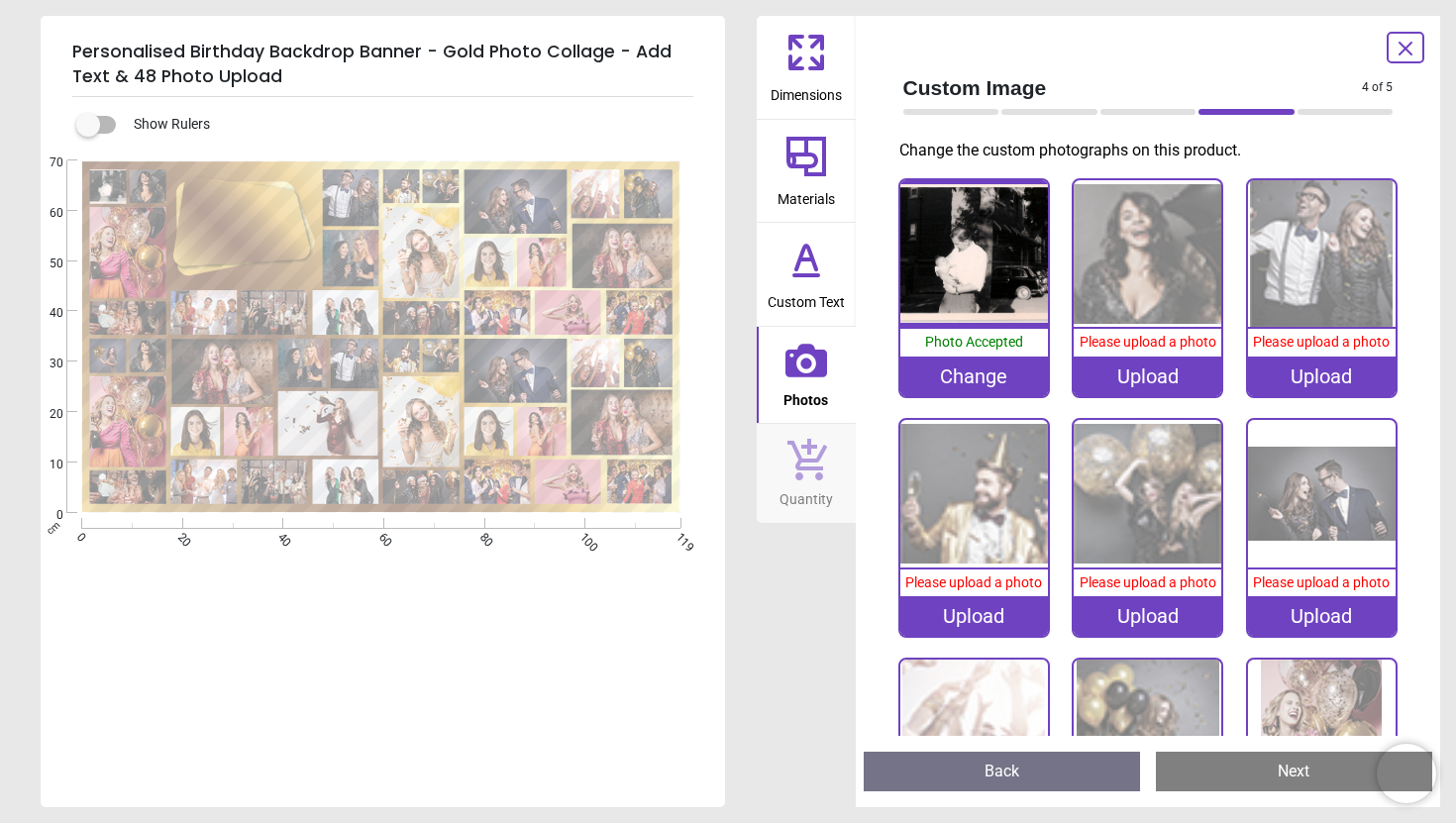 click on "Upload" at bounding box center (1147, 376) 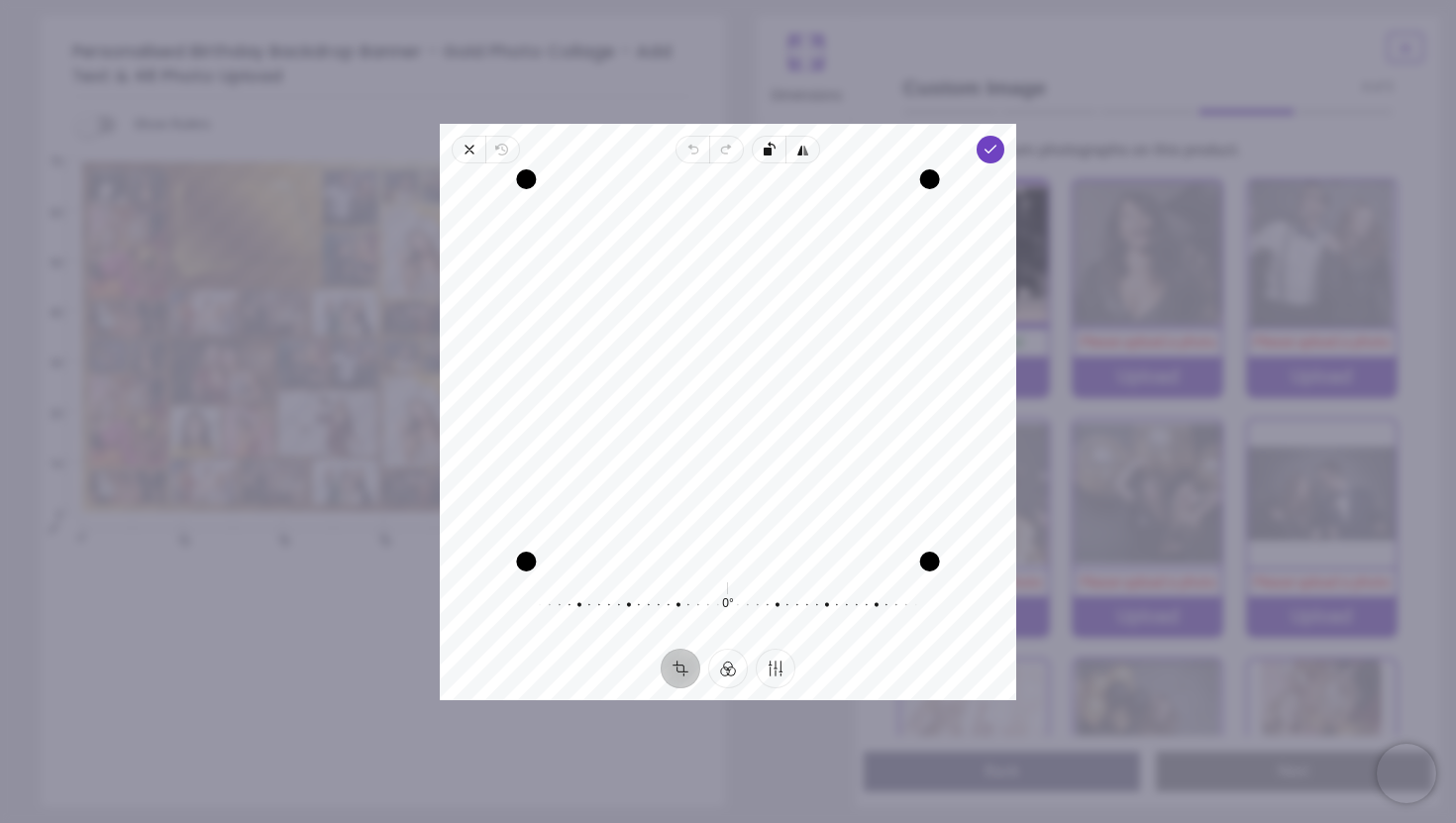 drag, startPoint x: 801, startPoint y: 400, endPoint x: 797, endPoint y: 469, distance: 69.11584 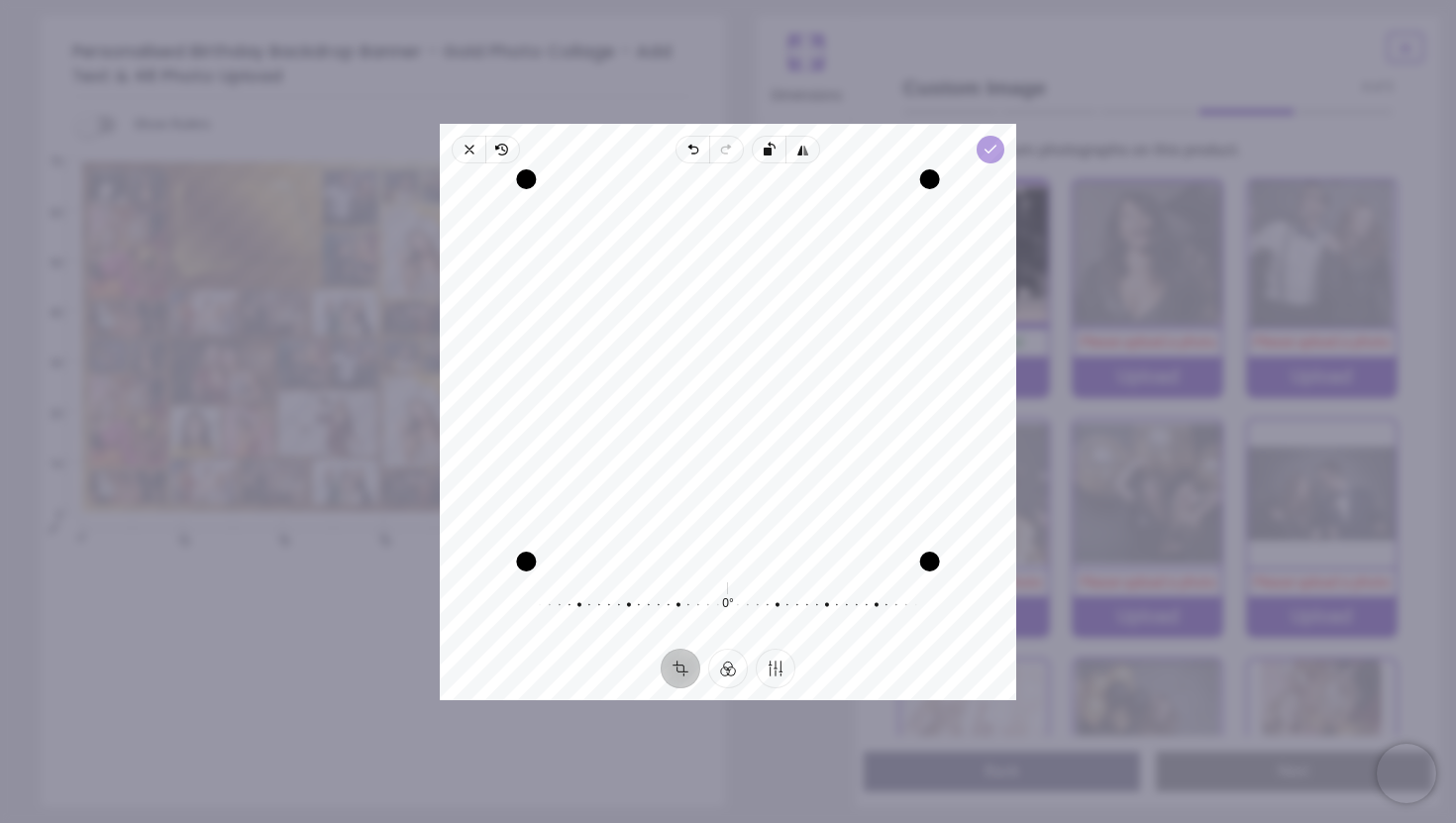 click 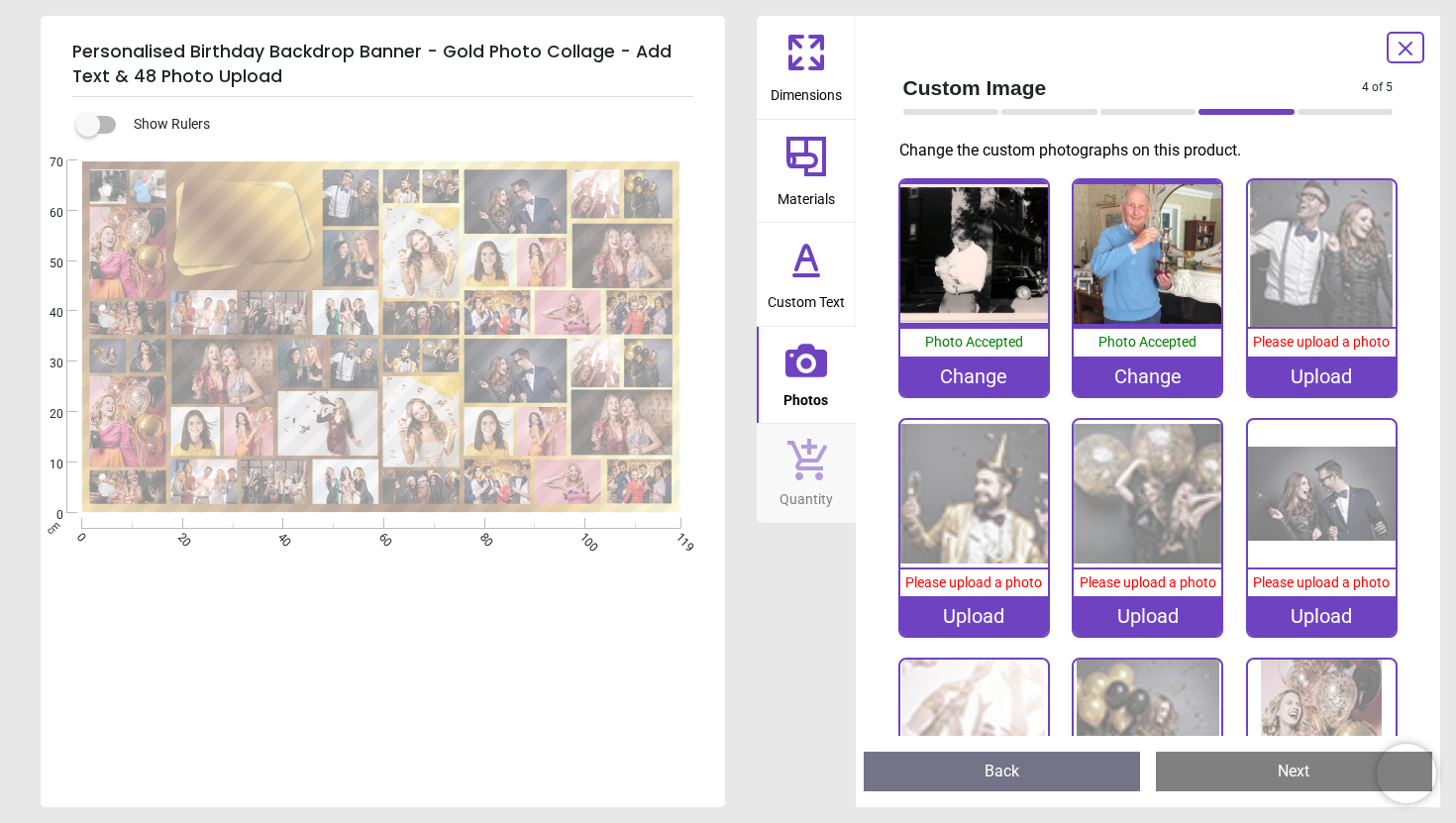 click on "Upload" at bounding box center (1321, 376) 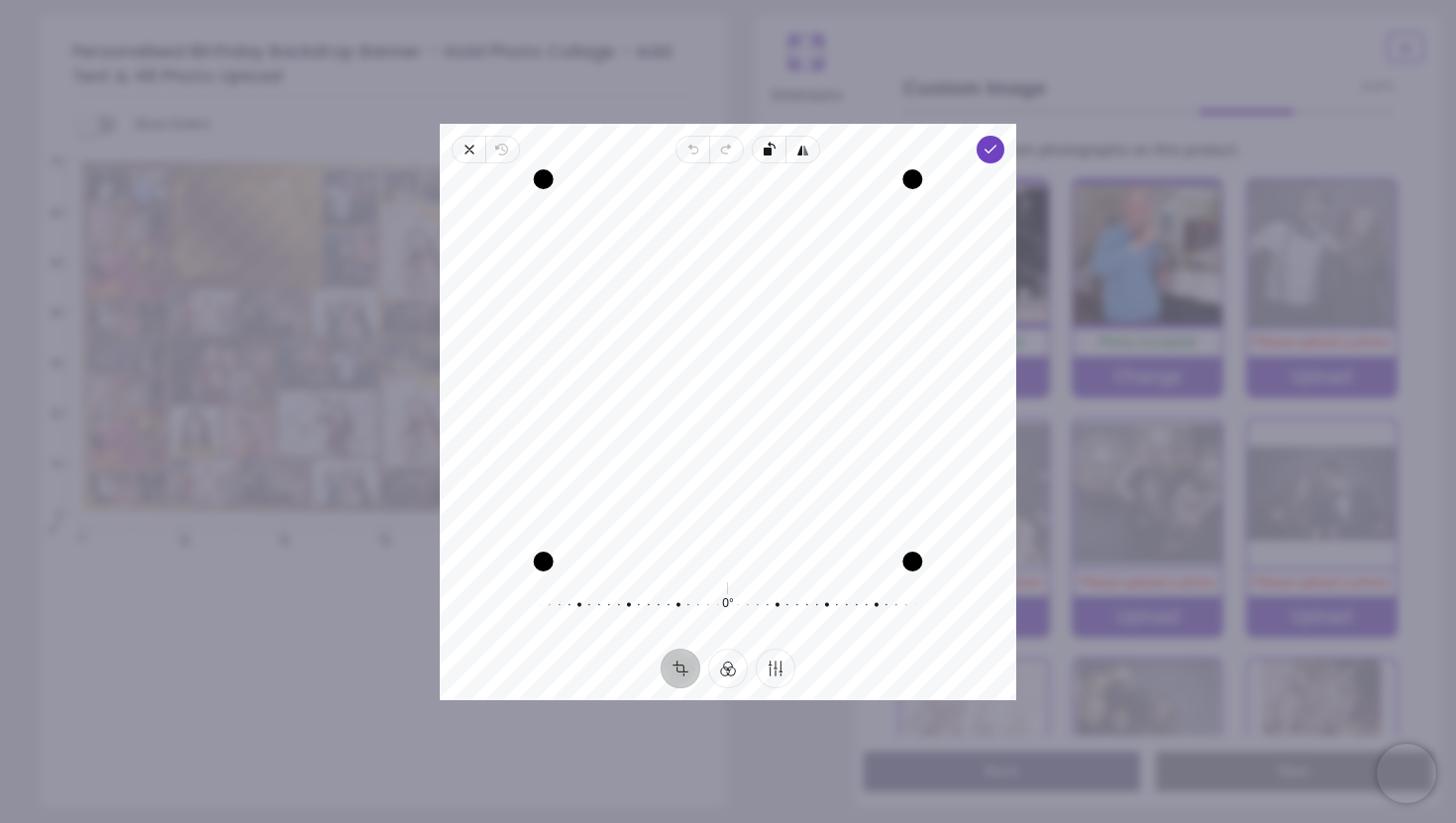 click at bounding box center (718, 604) 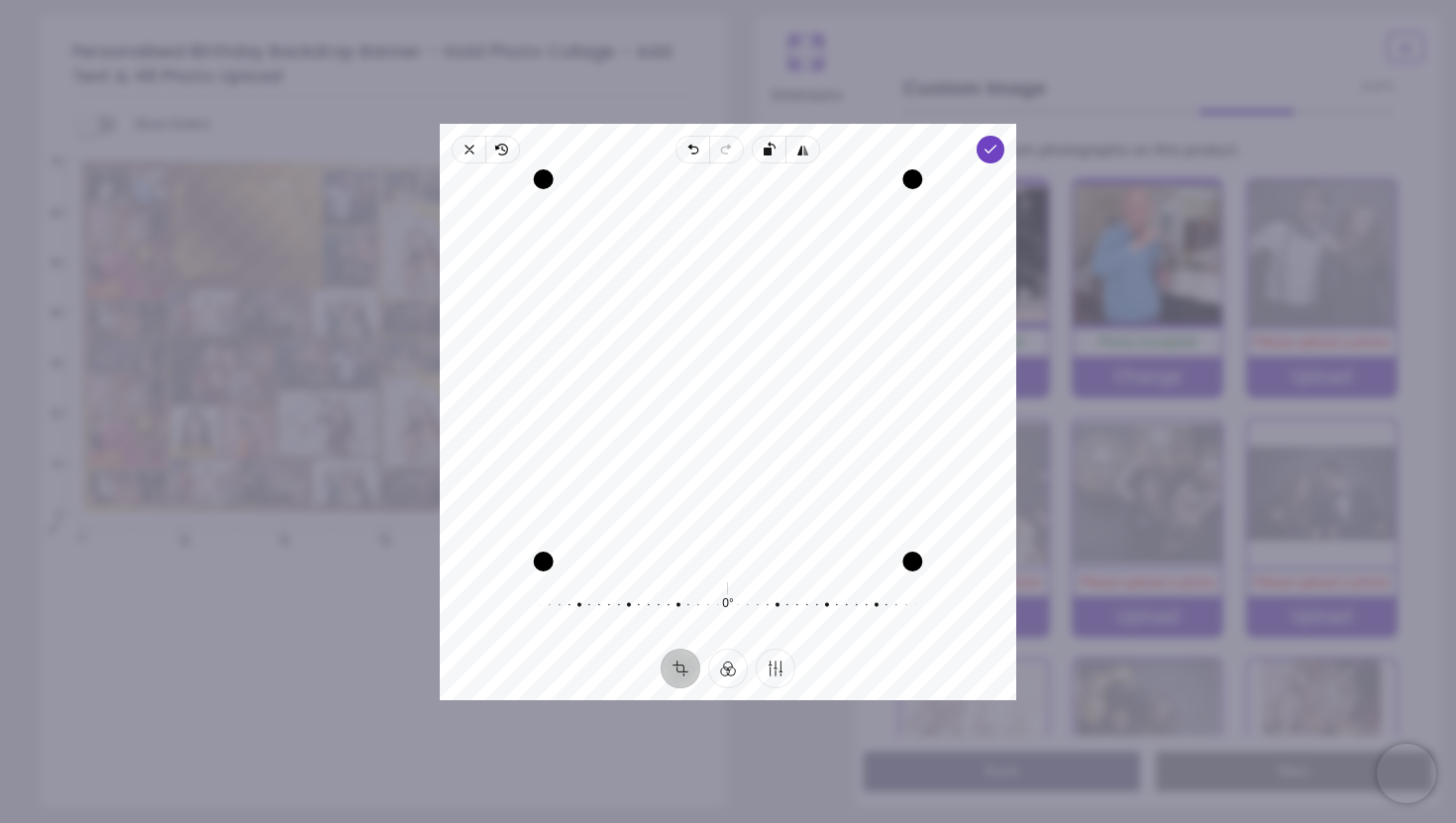 click at bounding box center (718, 604) 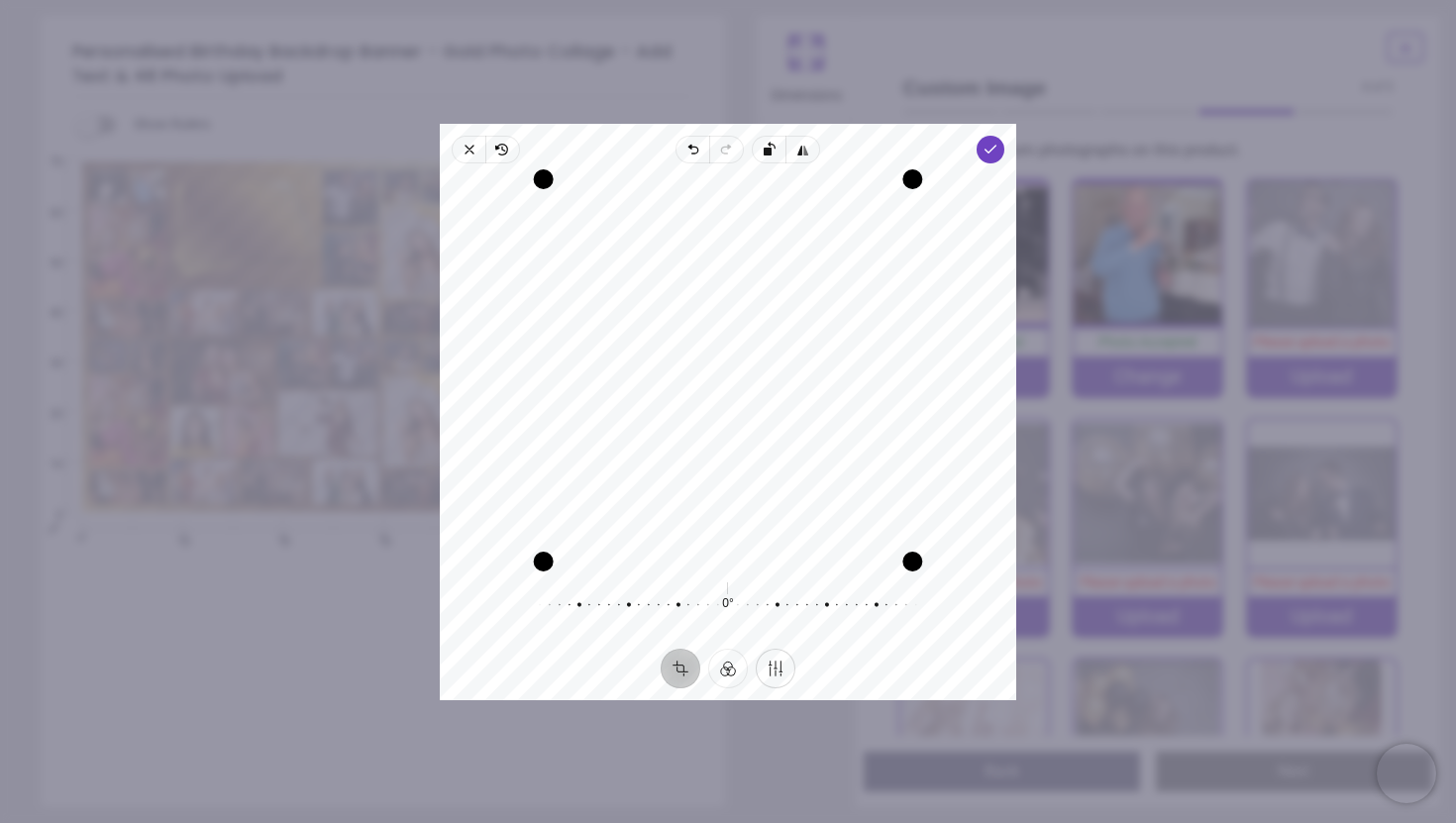 click on "Finetune" at bounding box center (776, 668) 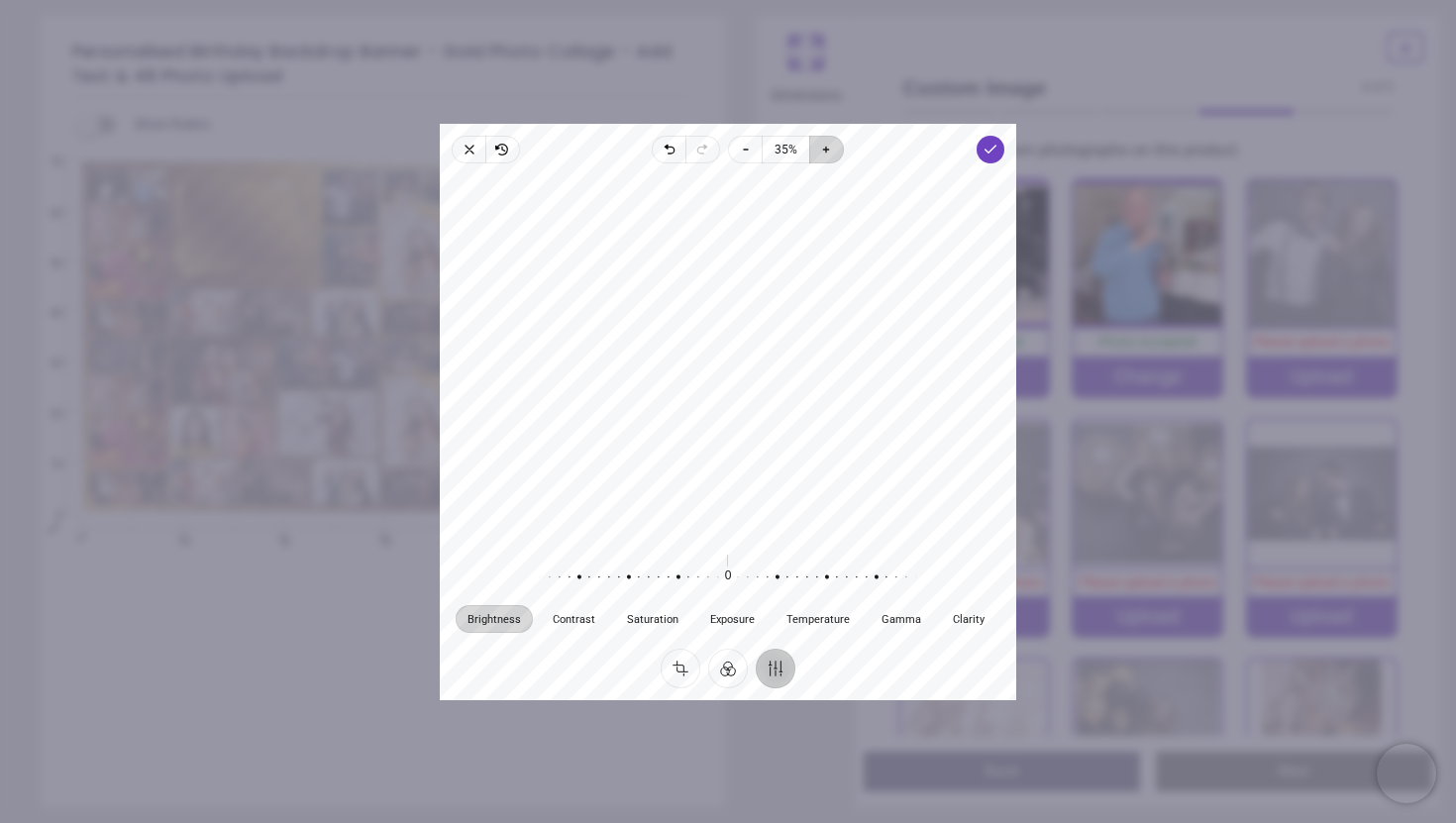 click 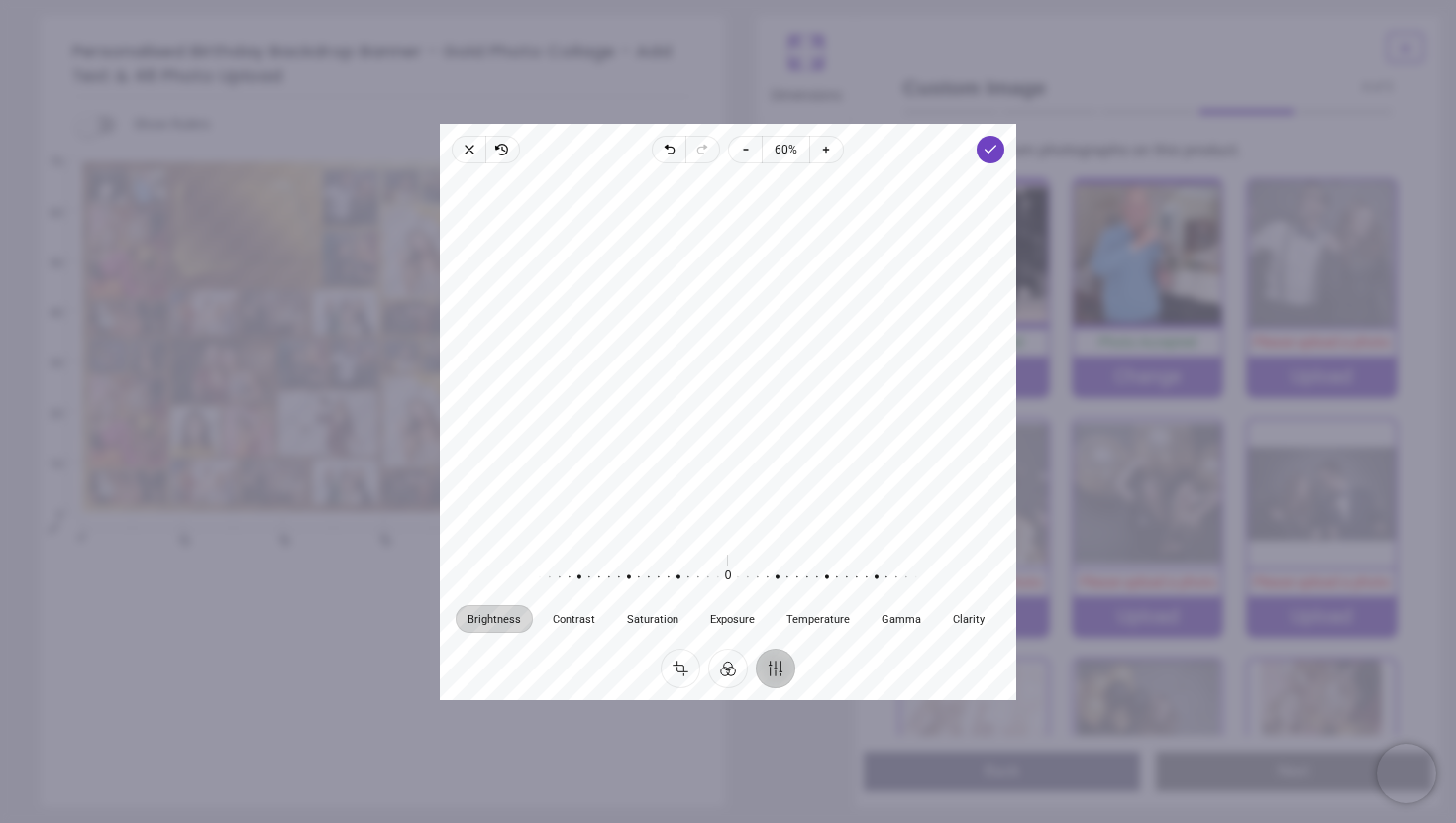 drag, startPoint x: 796, startPoint y: 327, endPoint x: 792, endPoint y: 376, distance: 49.162994 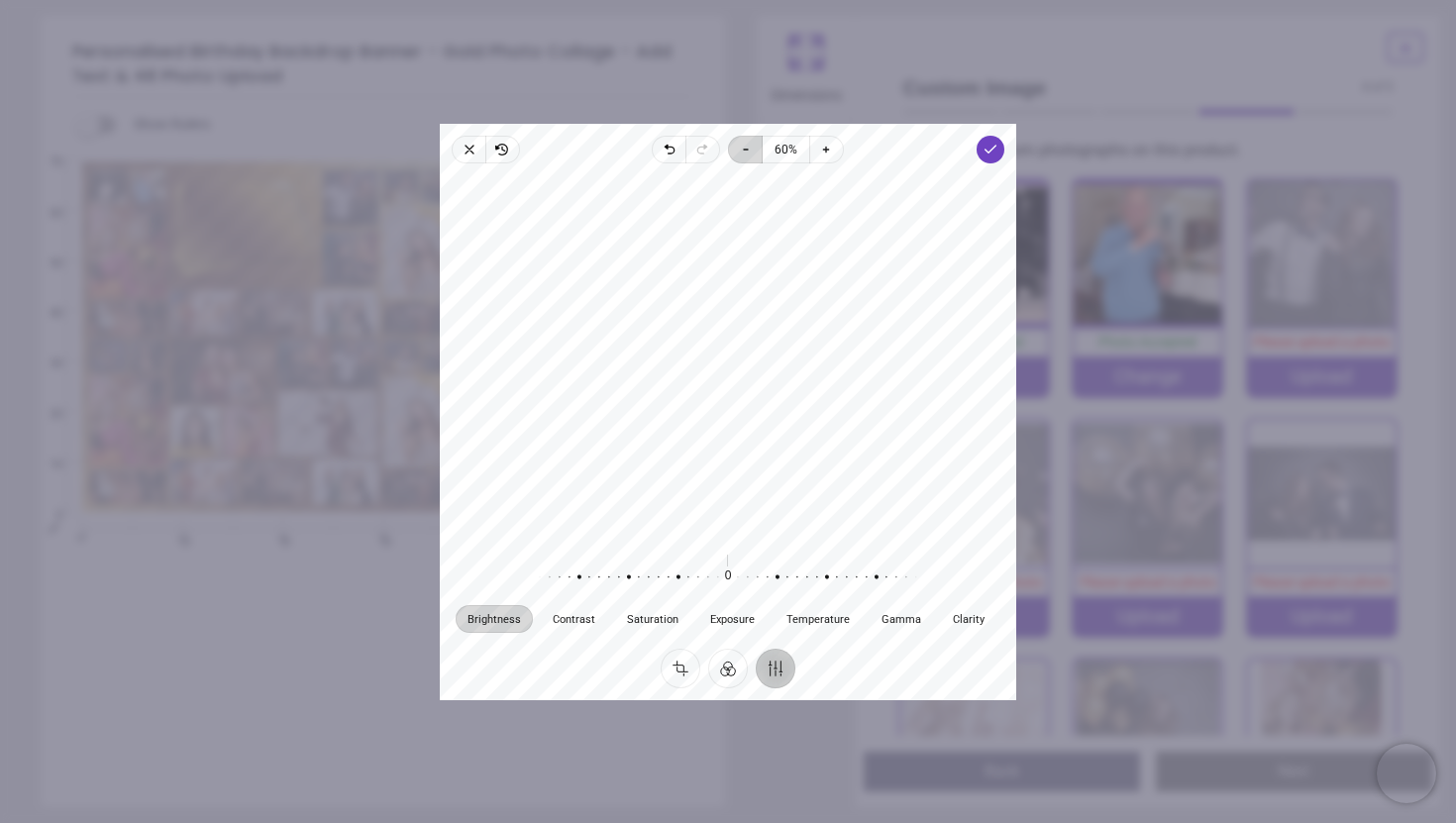 click 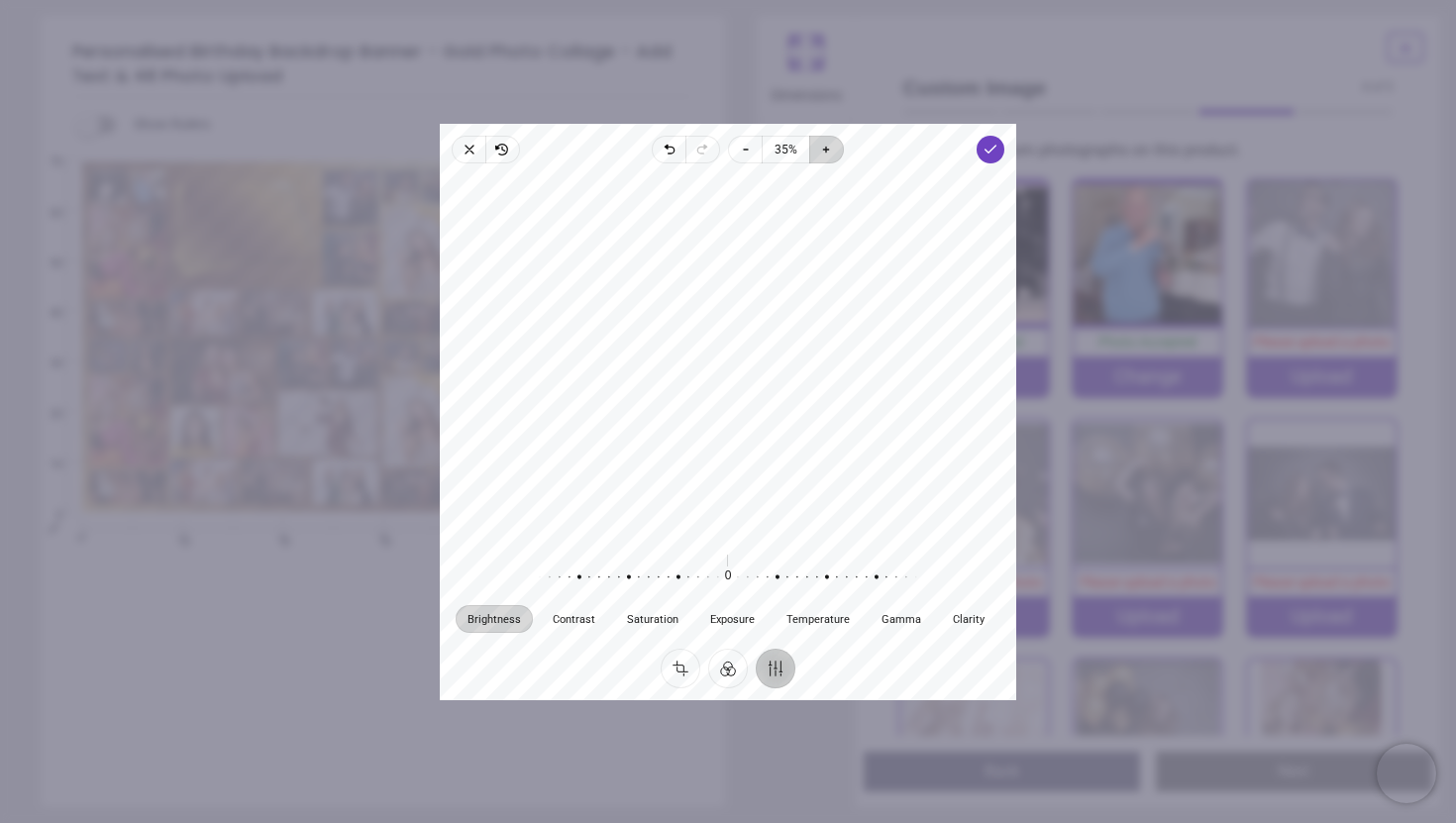 click 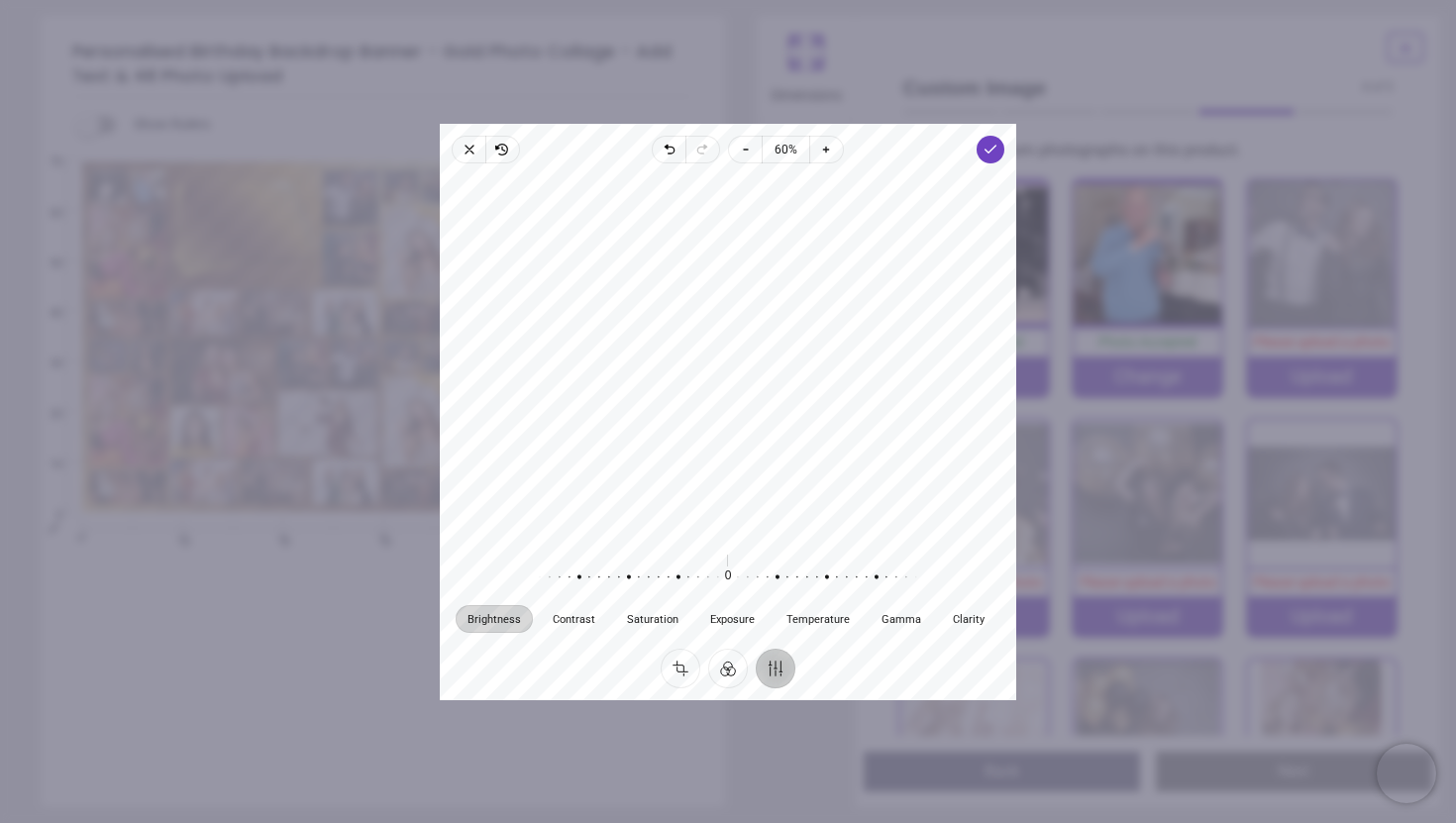 drag, startPoint x: 762, startPoint y: 290, endPoint x: 758, endPoint y: 358, distance: 68.117545 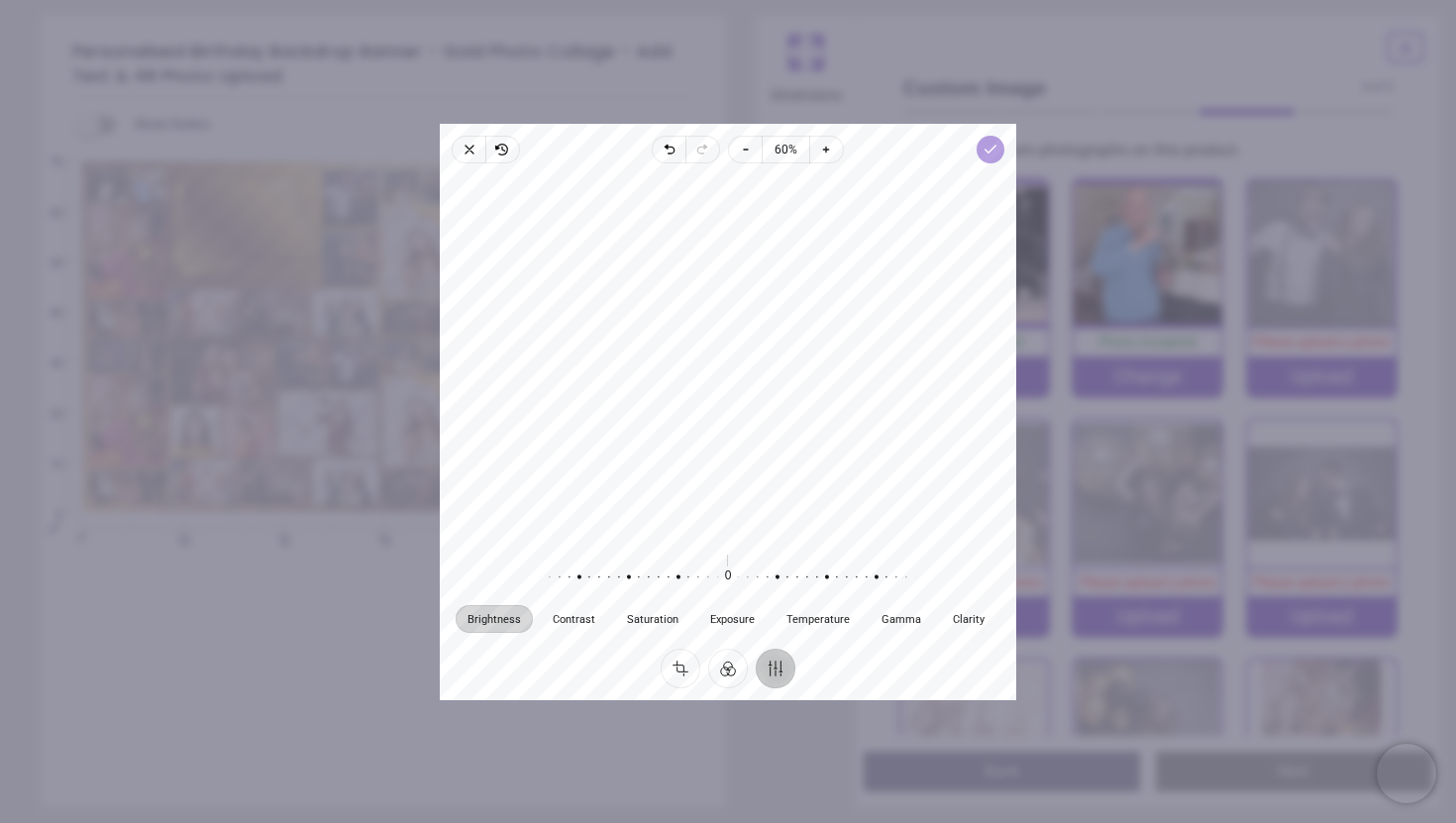 click 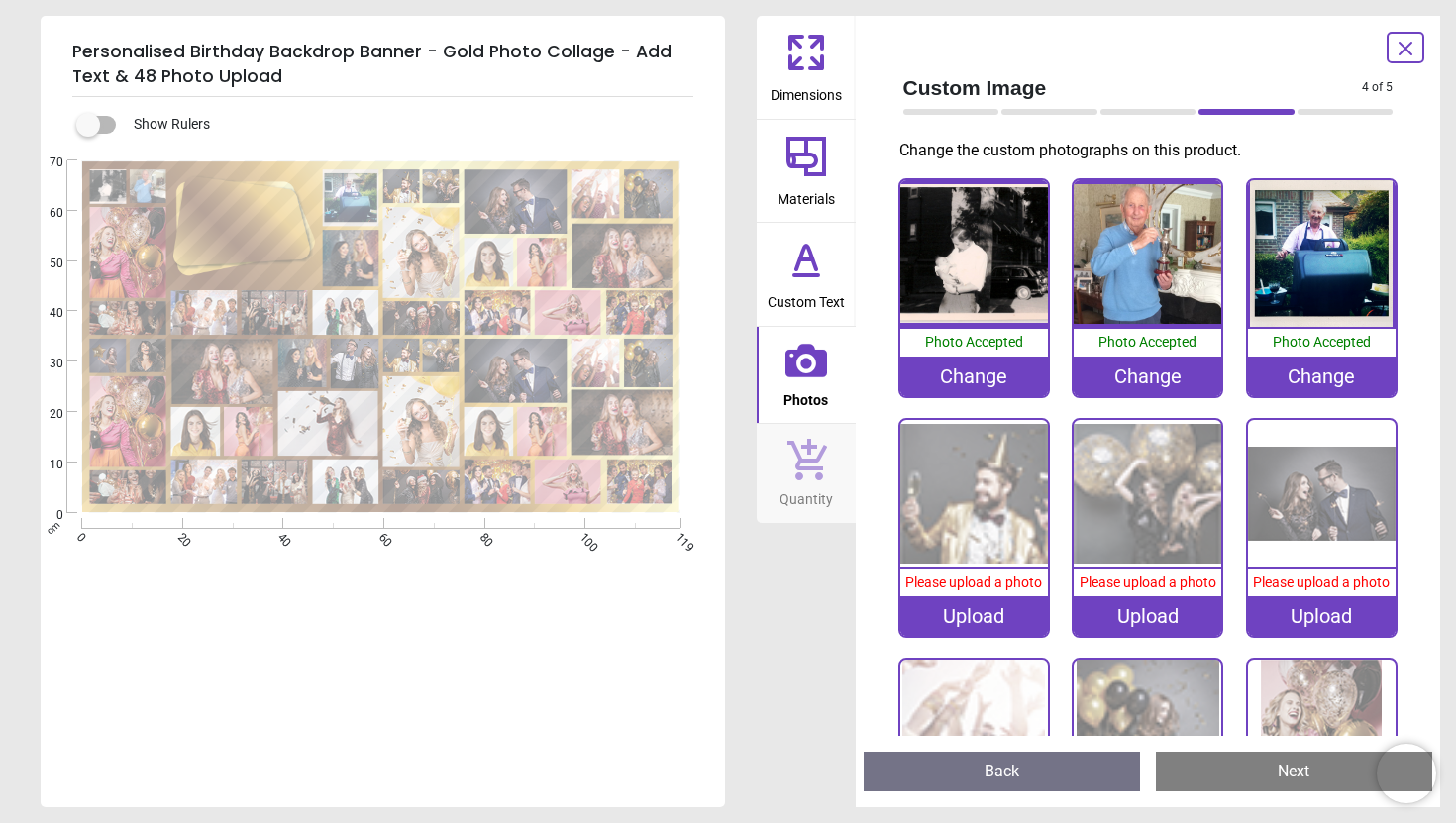 click on "Upload" at bounding box center (974, 616) 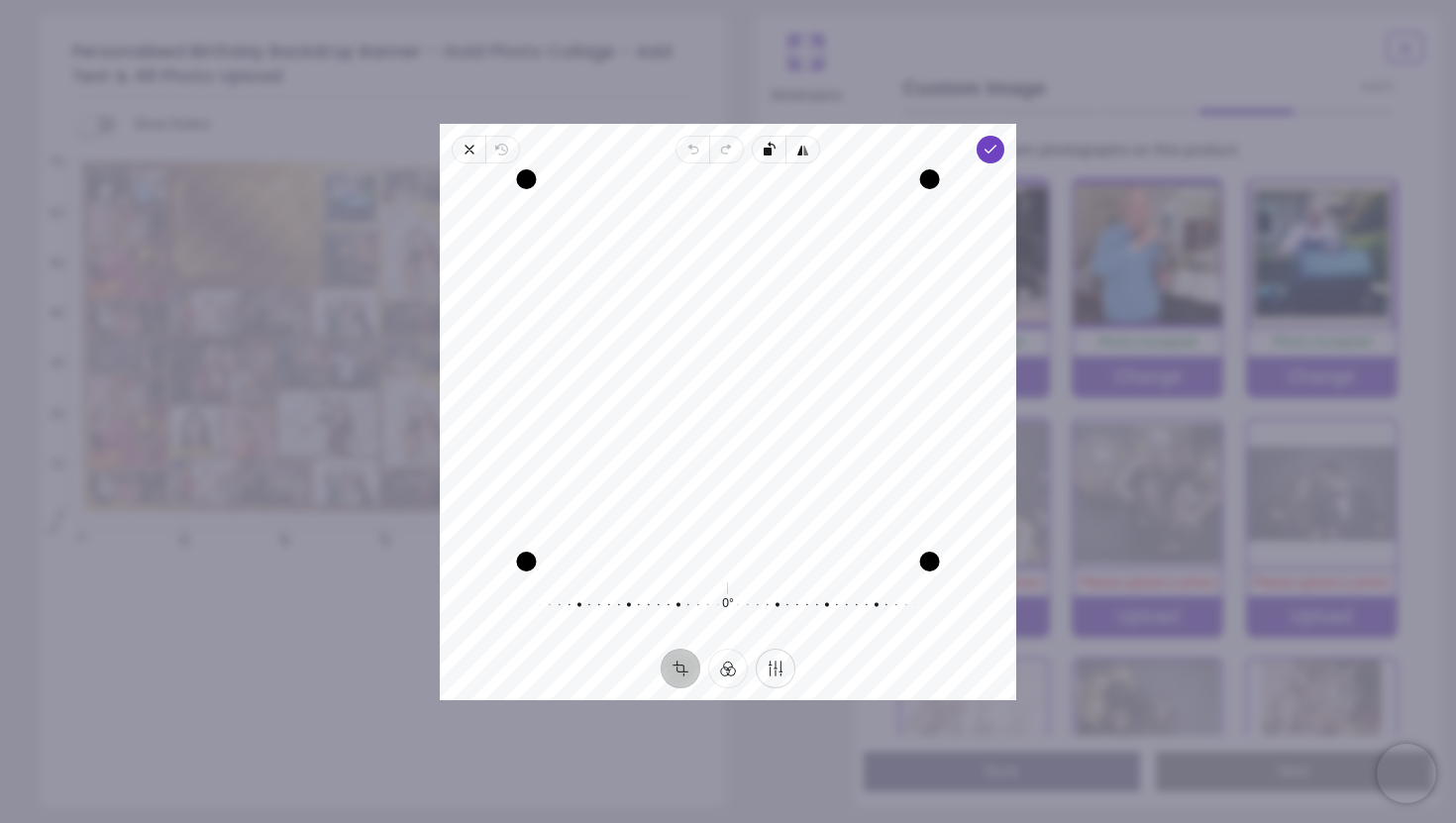 click on "Finetune" at bounding box center (776, 668) 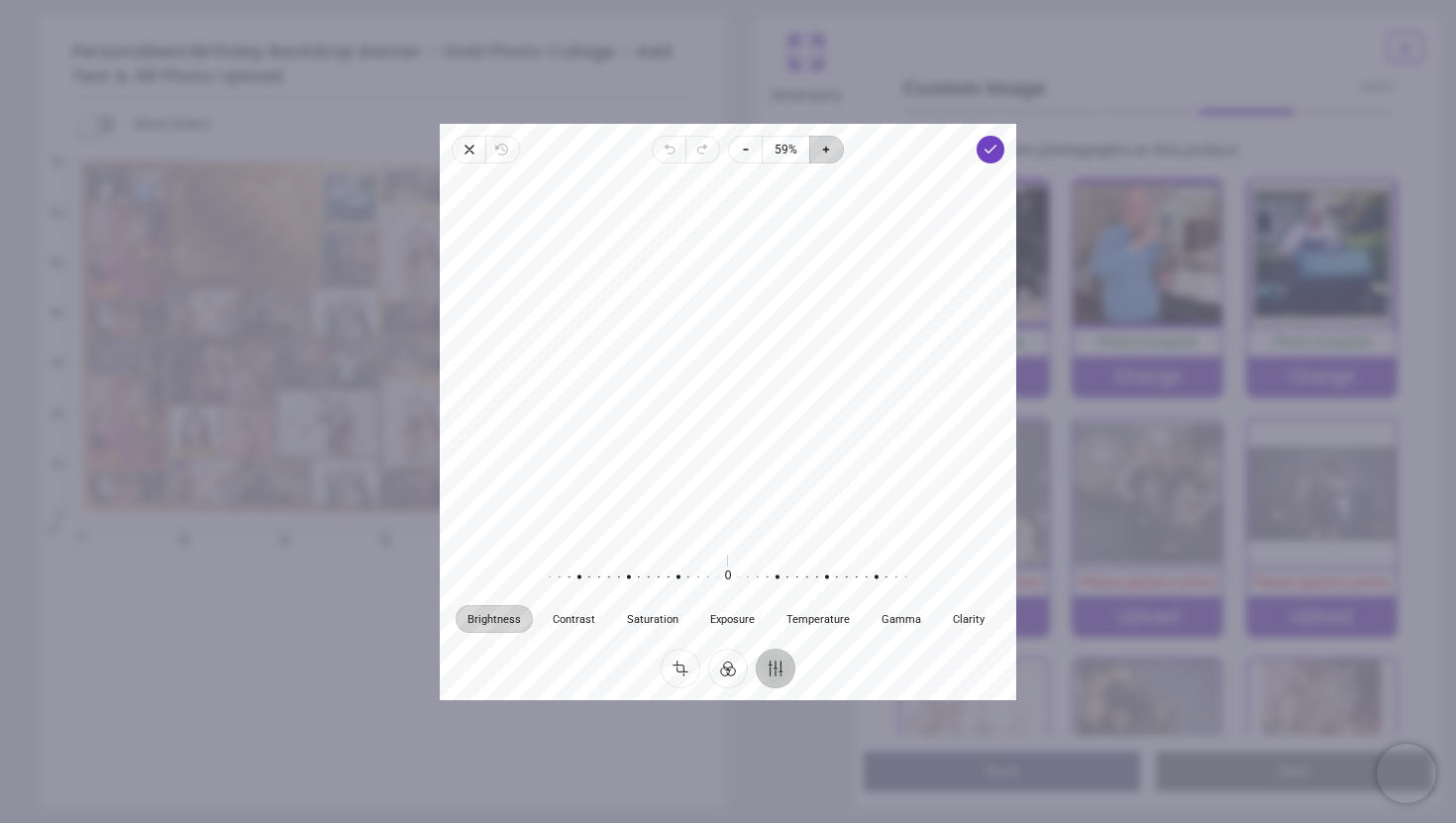 click 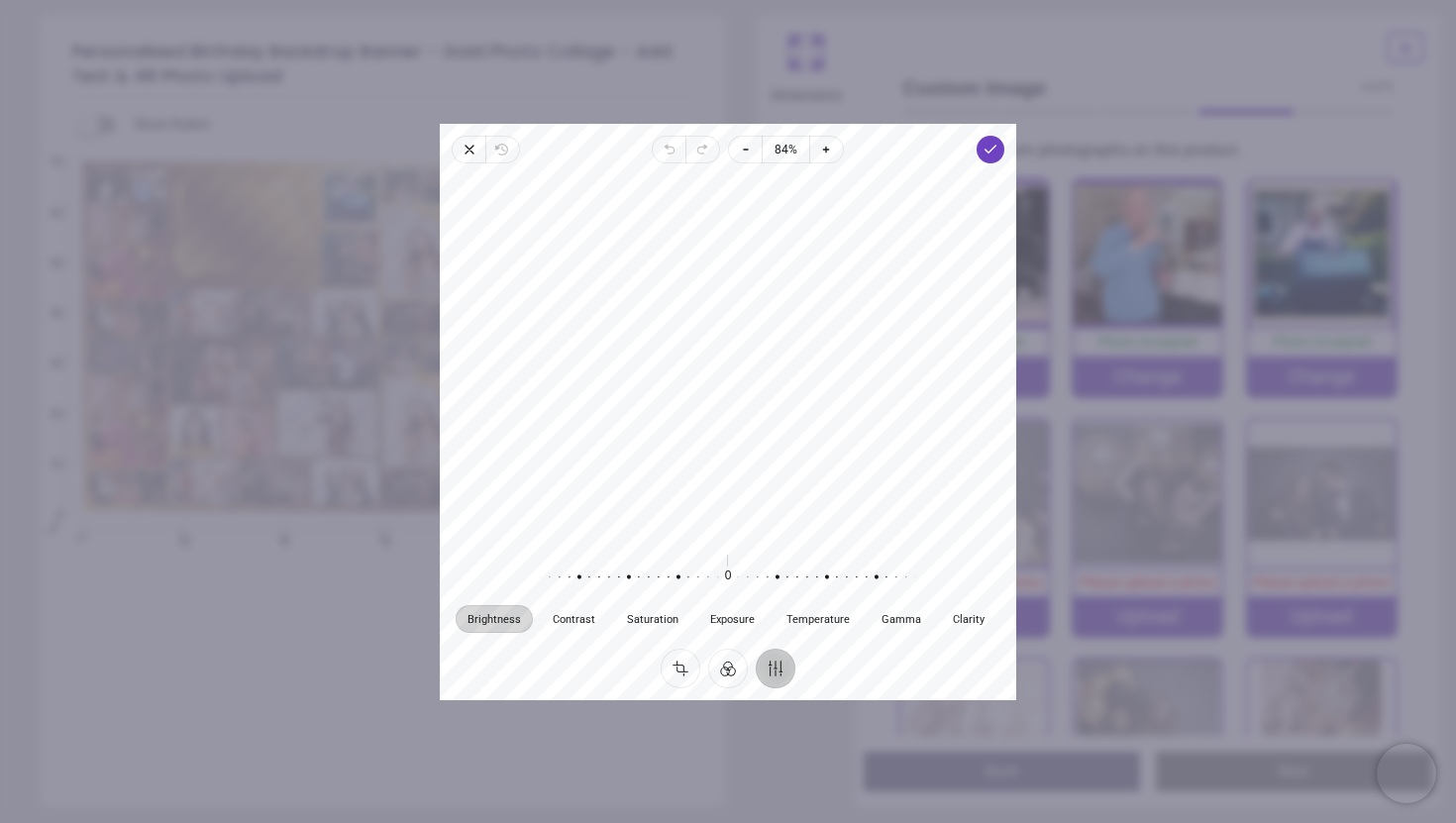 drag, startPoint x: 774, startPoint y: 295, endPoint x: 763, endPoint y: 419, distance: 124.48695 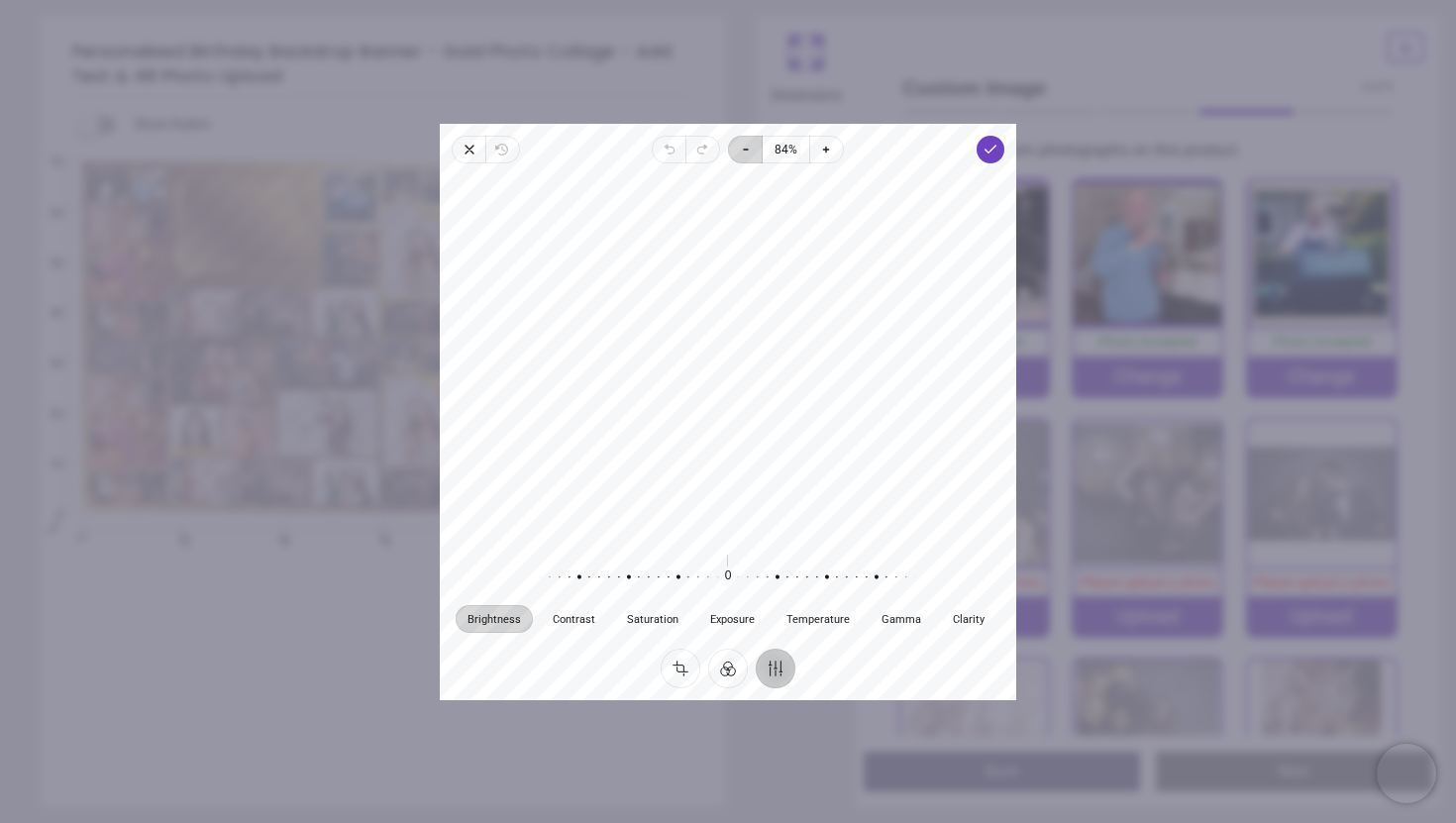 click 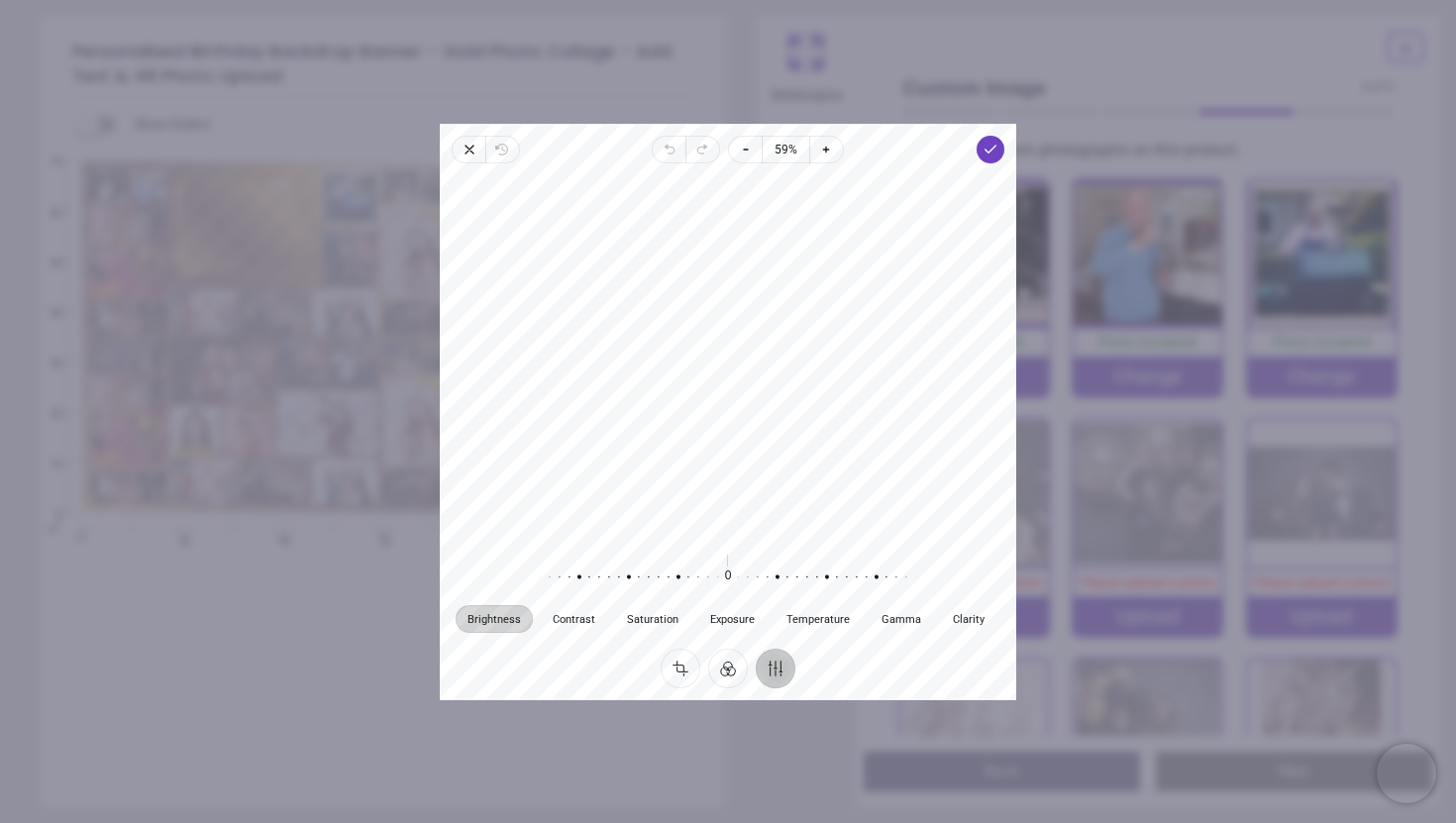 drag, startPoint x: 744, startPoint y: 300, endPoint x: 728, endPoint y: 363, distance: 65 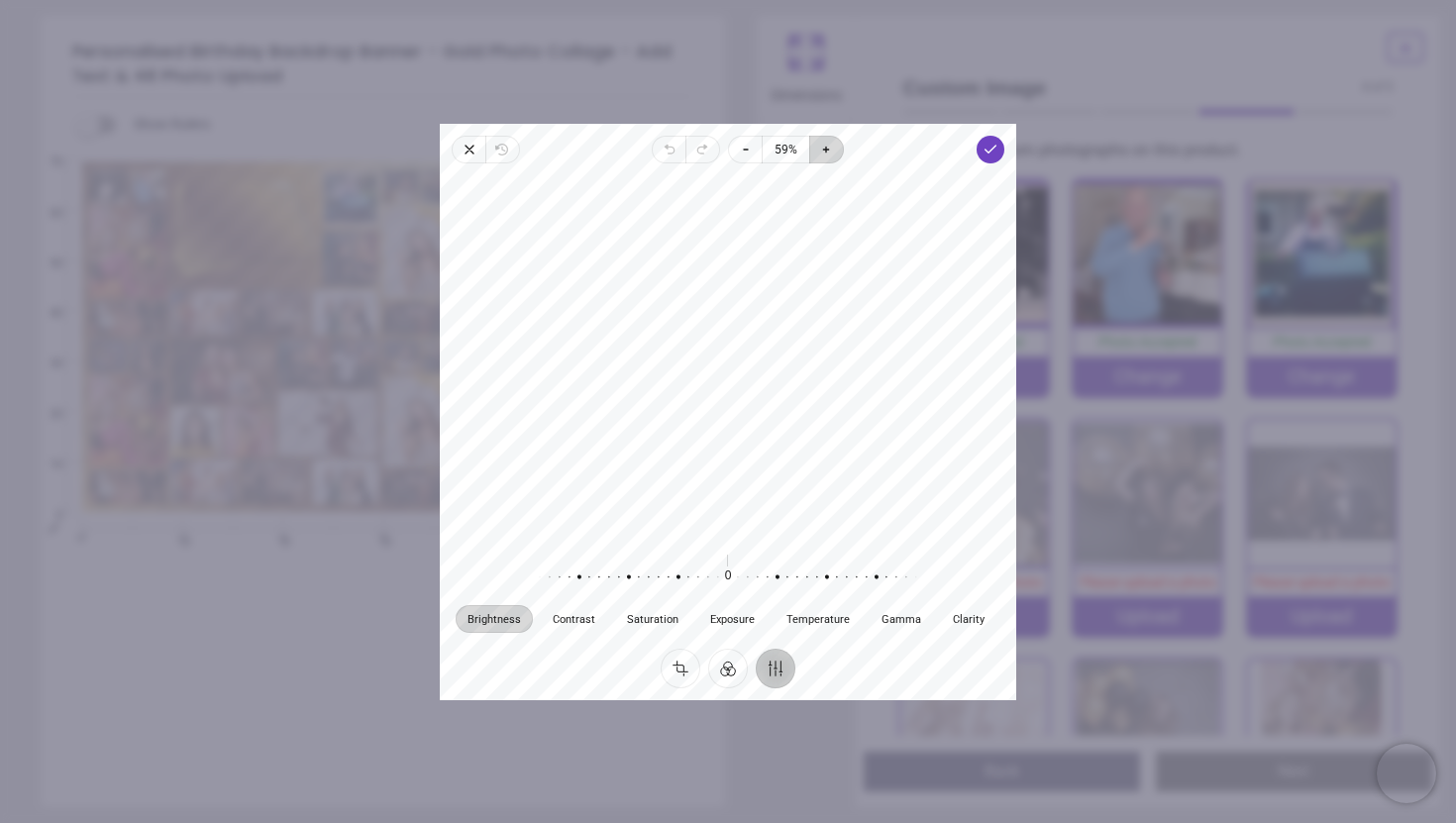 click 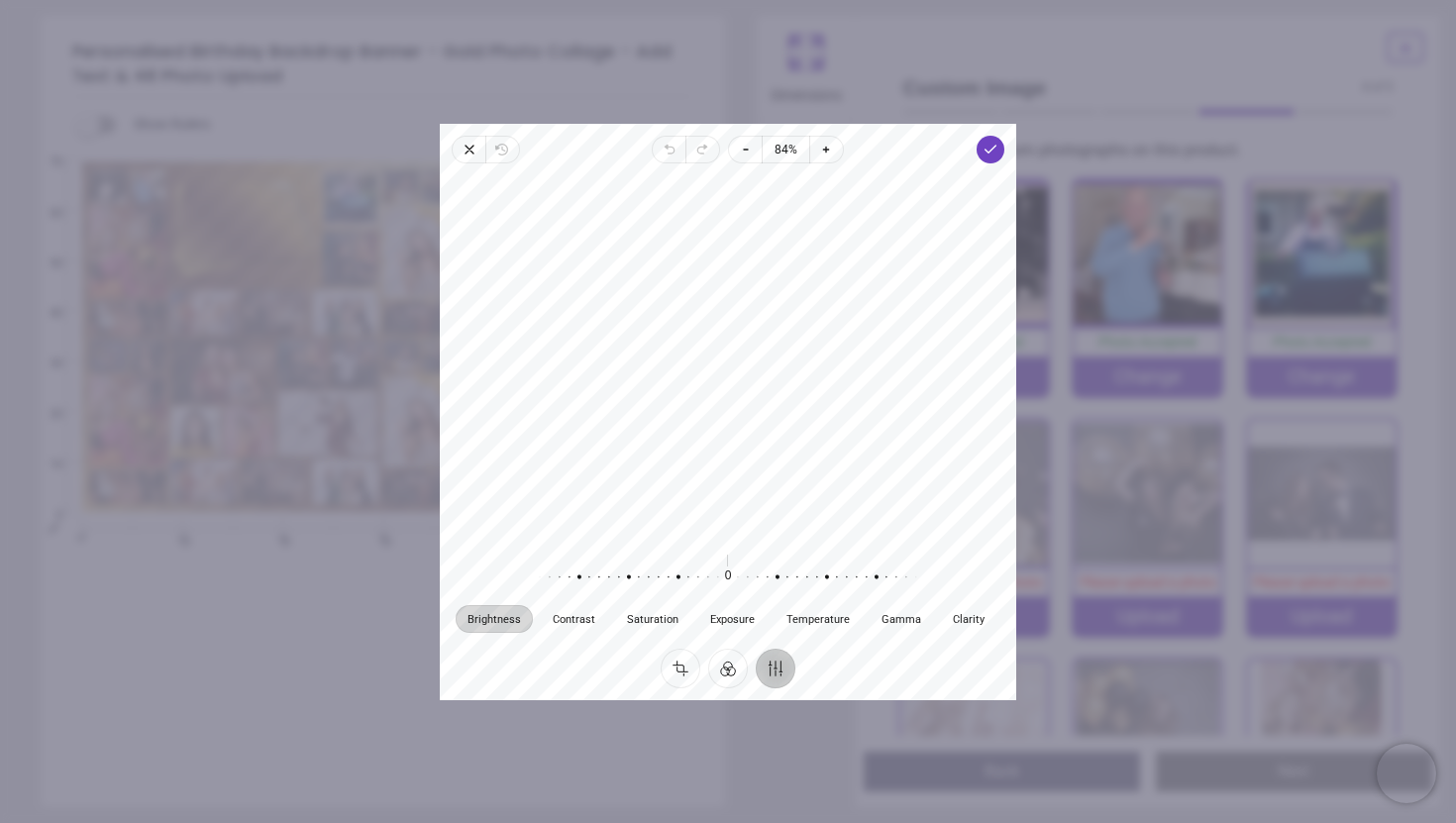 drag, startPoint x: 781, startPoint y: 300, endPoint x: 764, endPoint y: 439, distance: 140.0357 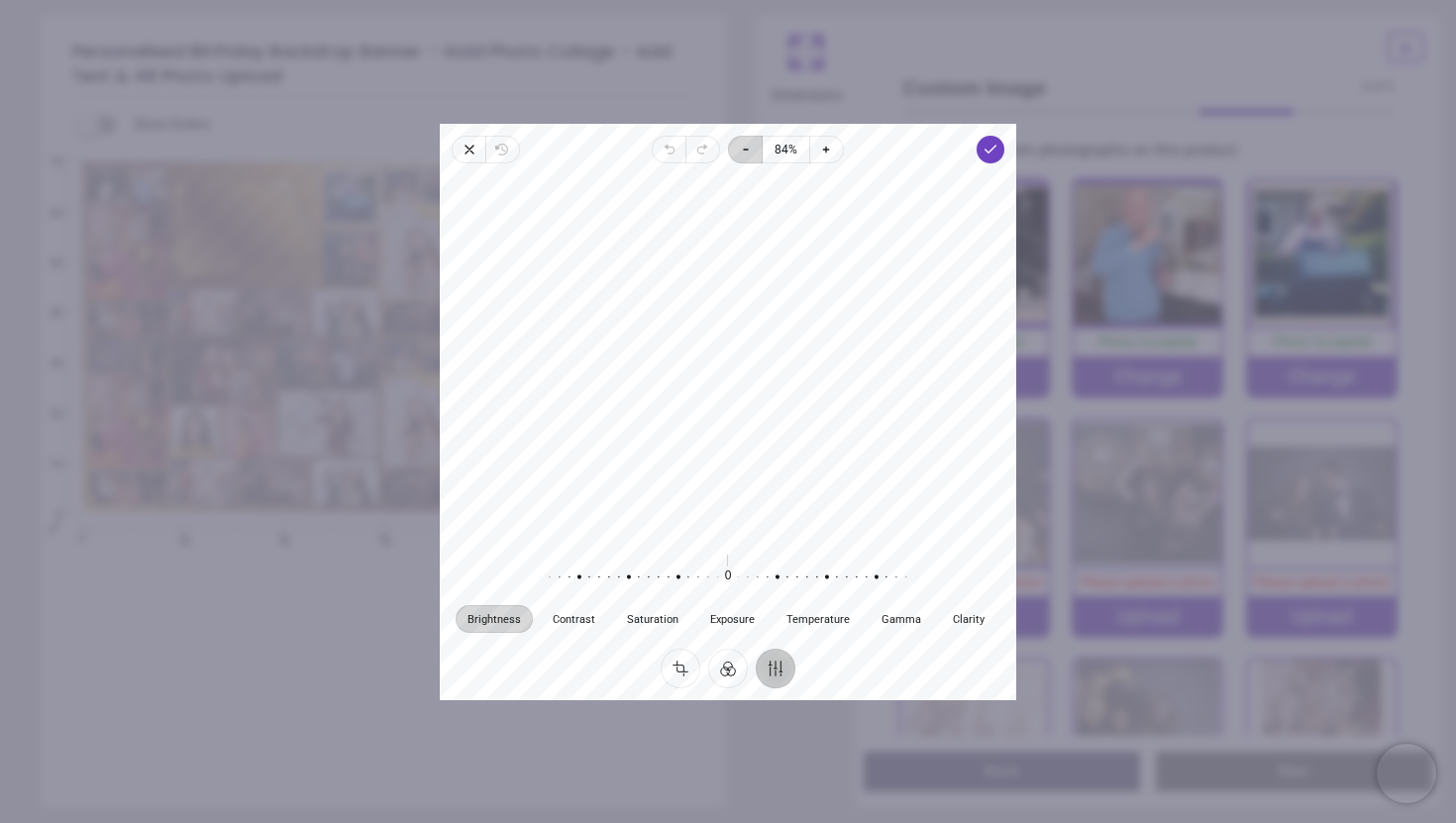 click 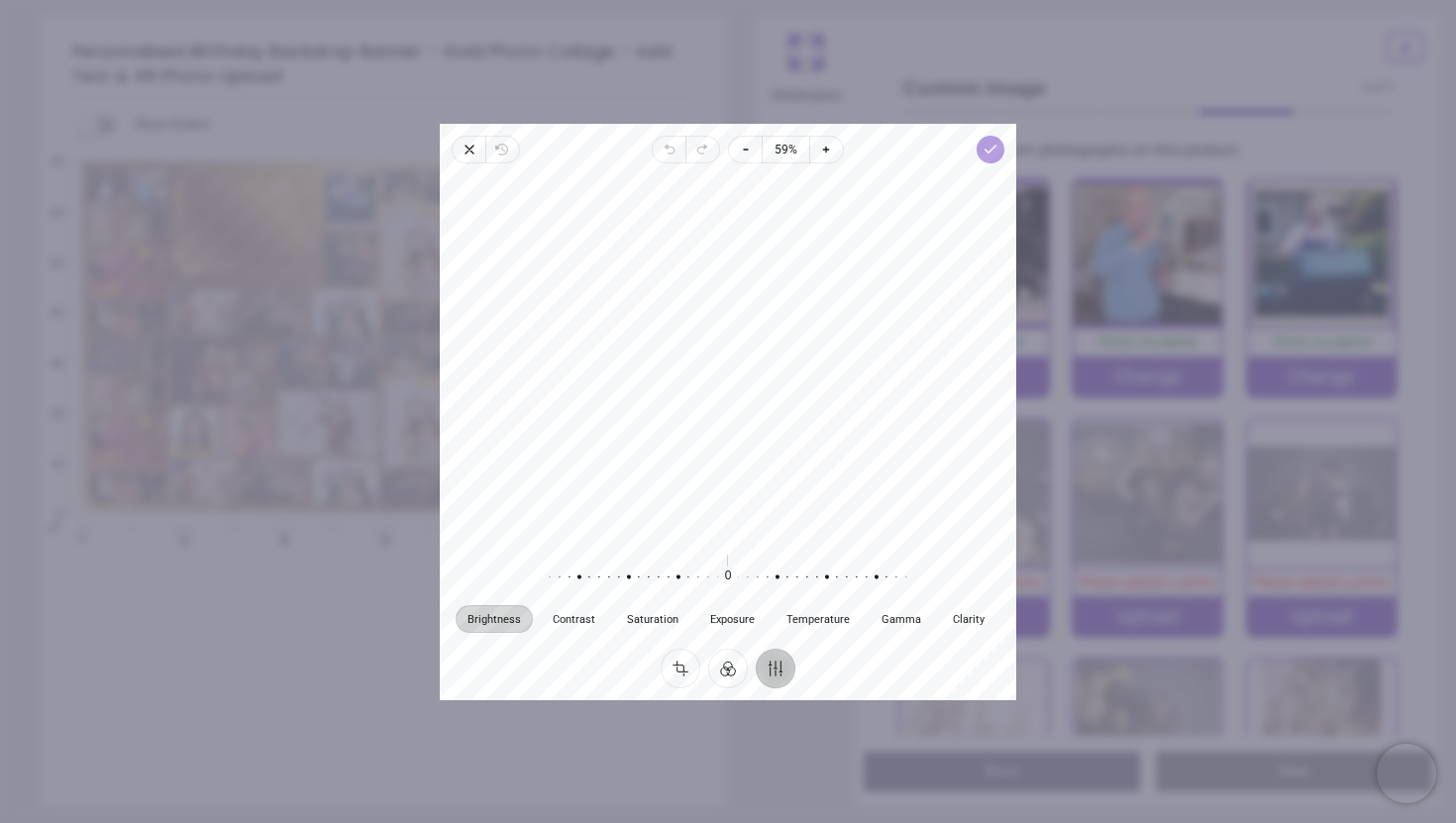 click 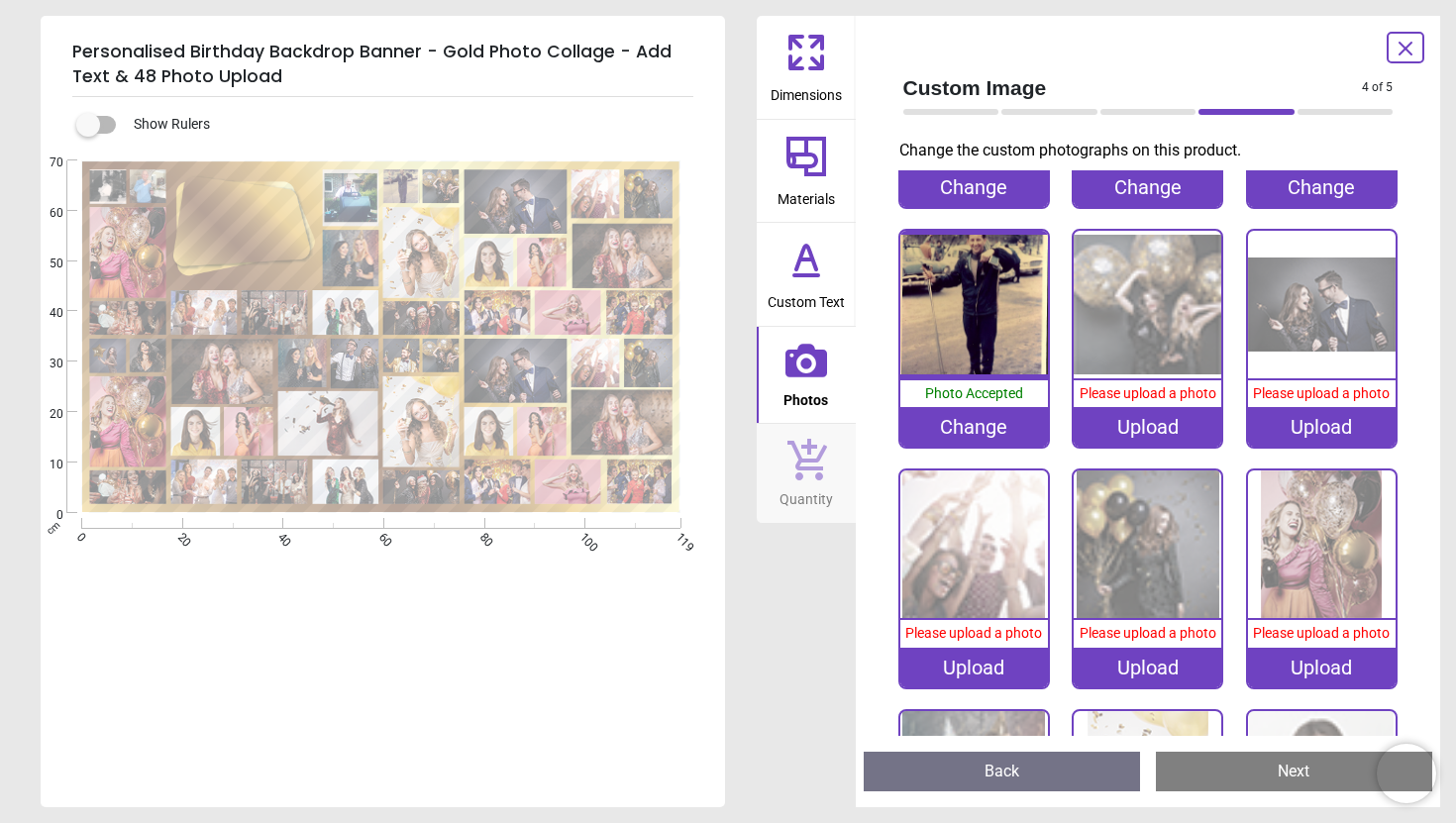scroll, scrollTop: 0, scrollLeft: 0, axis: both 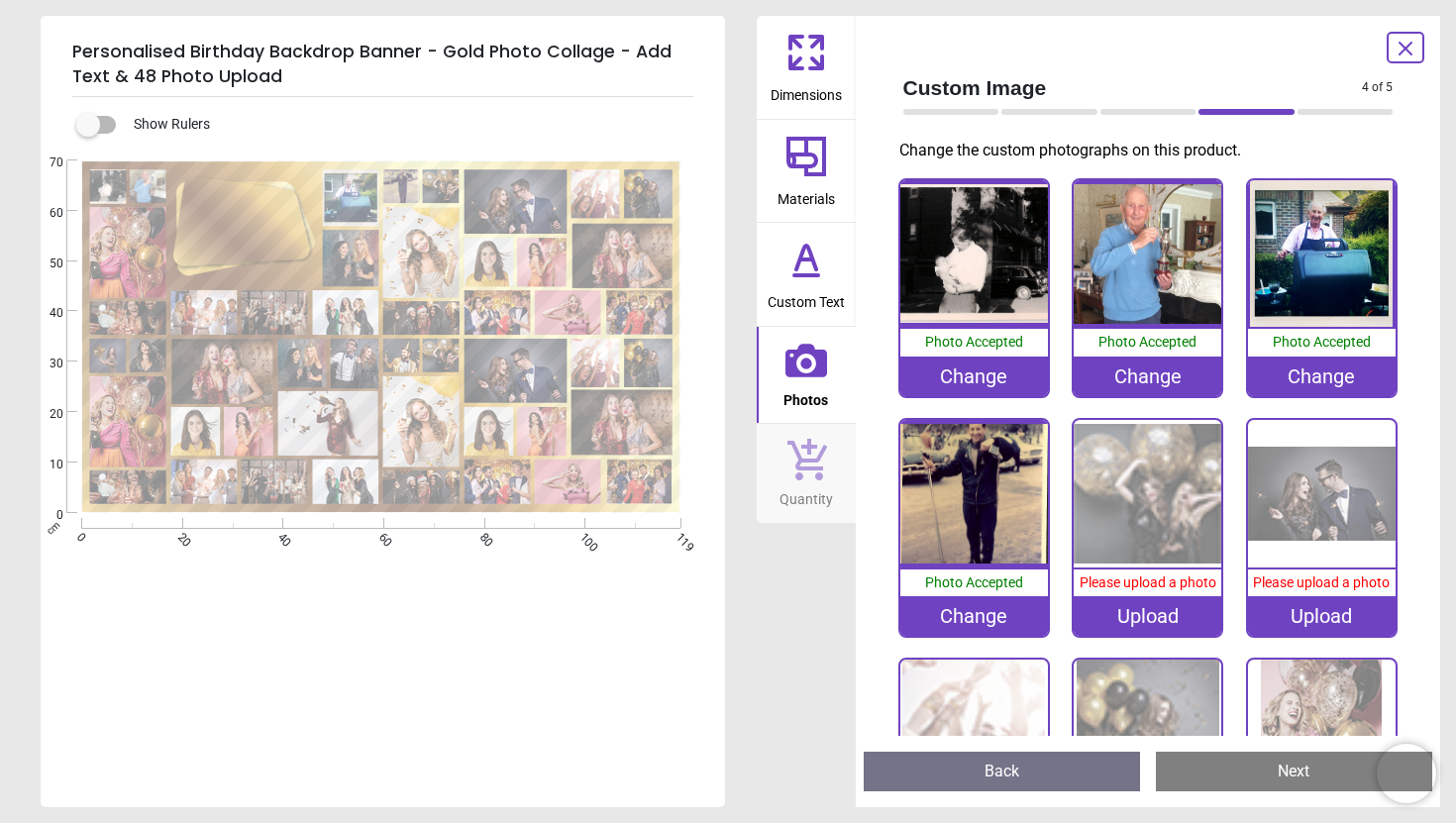 click on "Upload" at bounding box center (1147, 616) 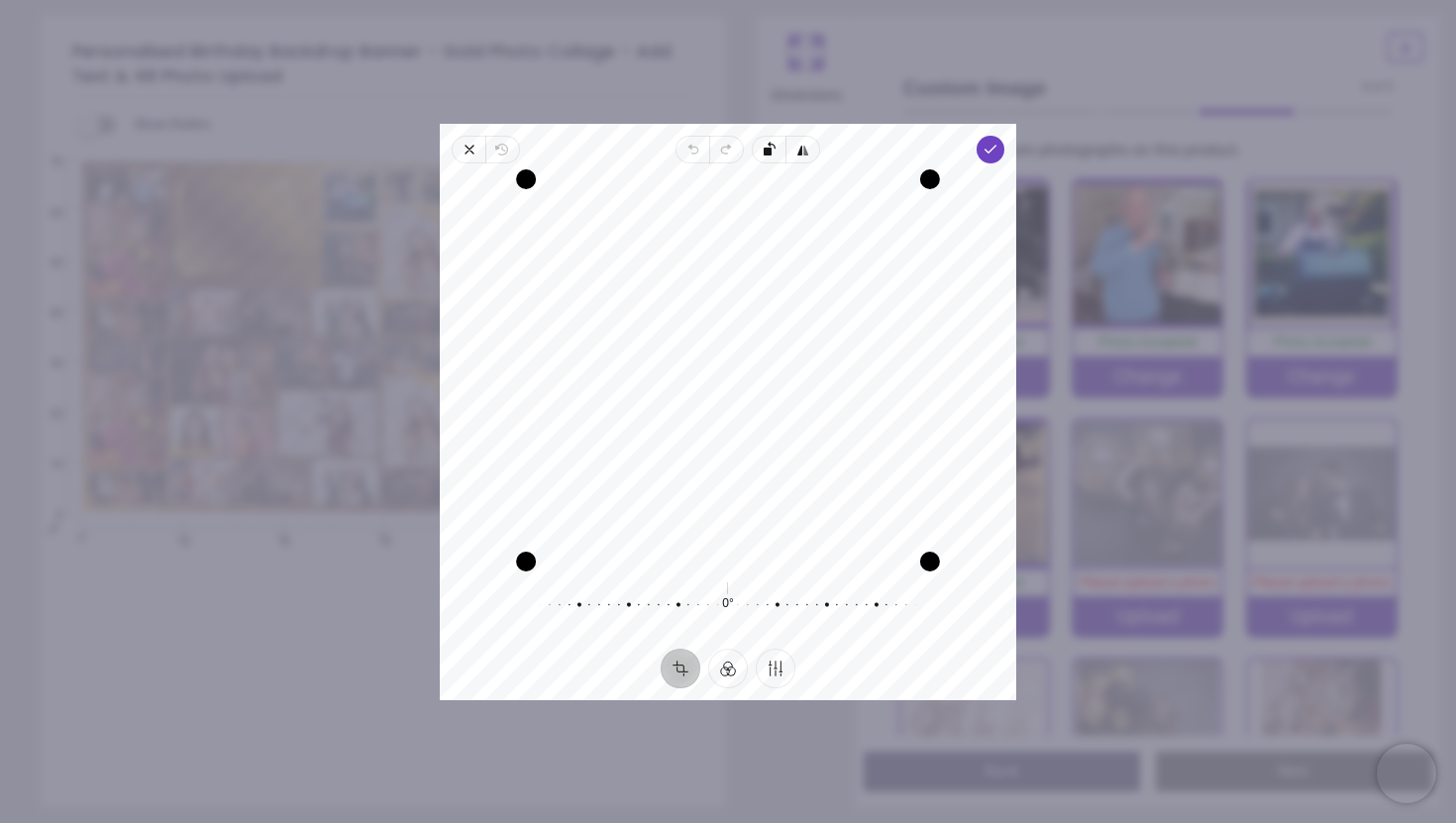 drag, startPoint x: 828, startPoint y: 397, endPoint x: 799, endPoint y: 463, distance: 72.09022 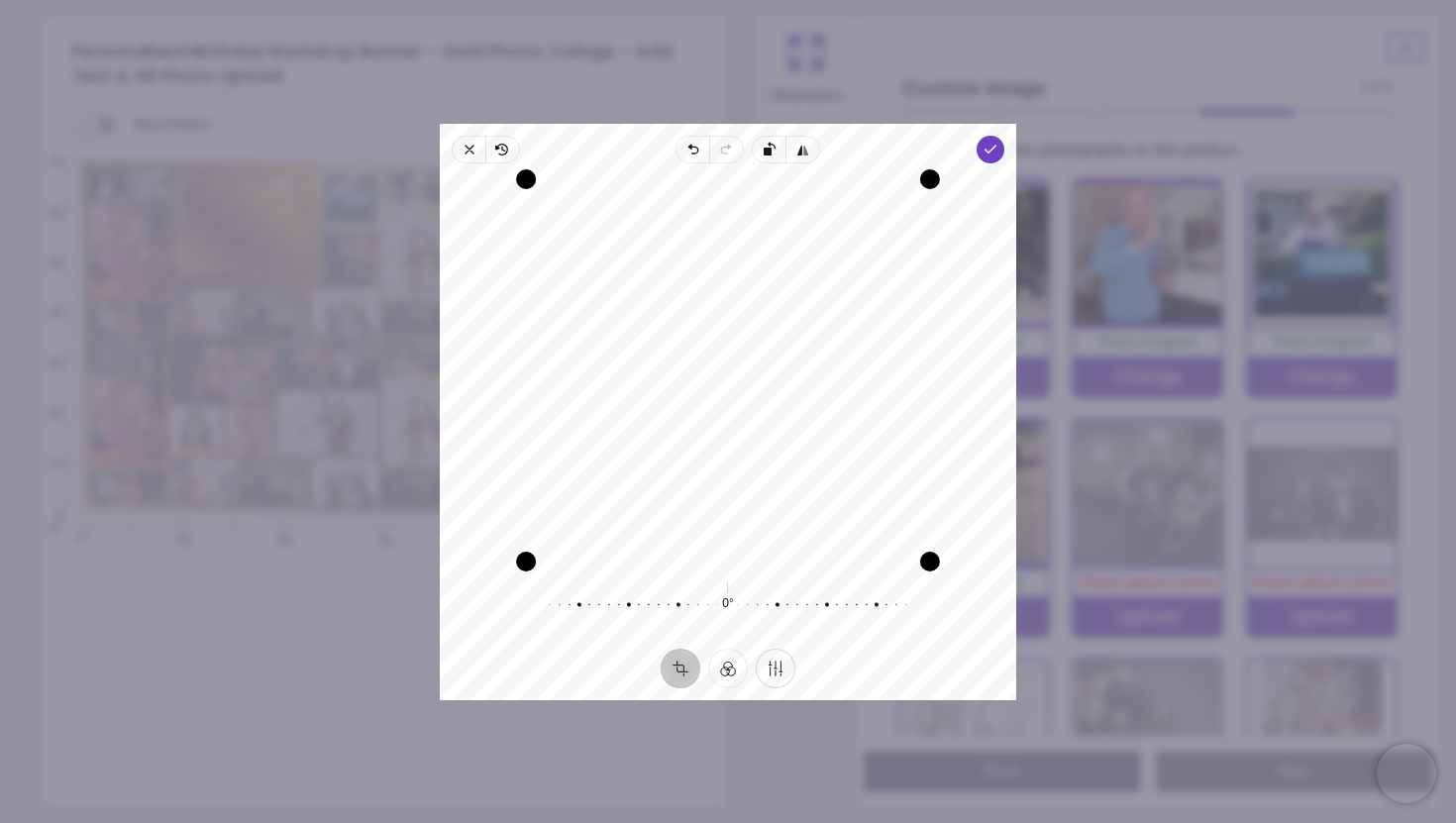 click on "Finetune" at bounding box center [776, 668] 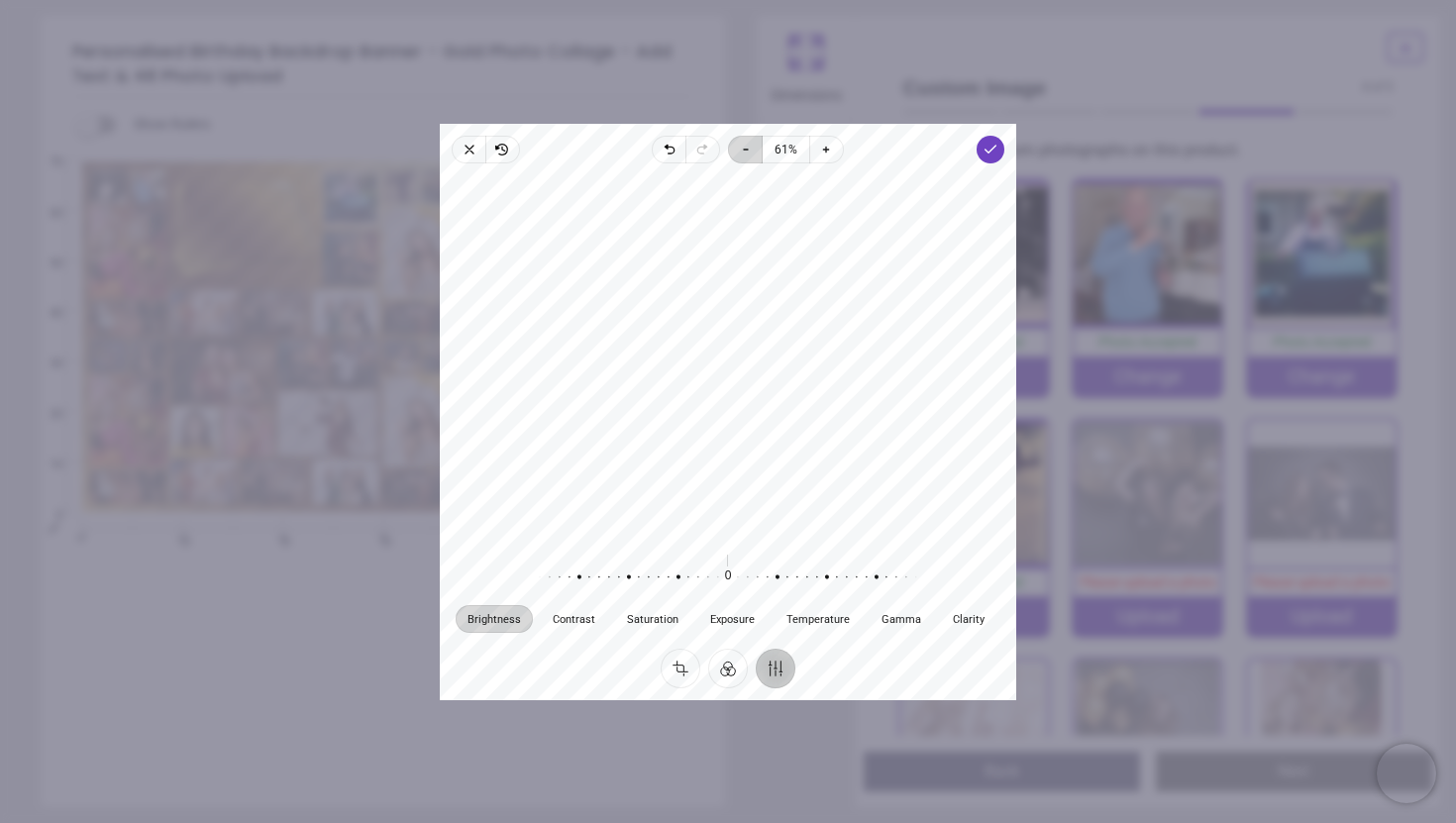 click 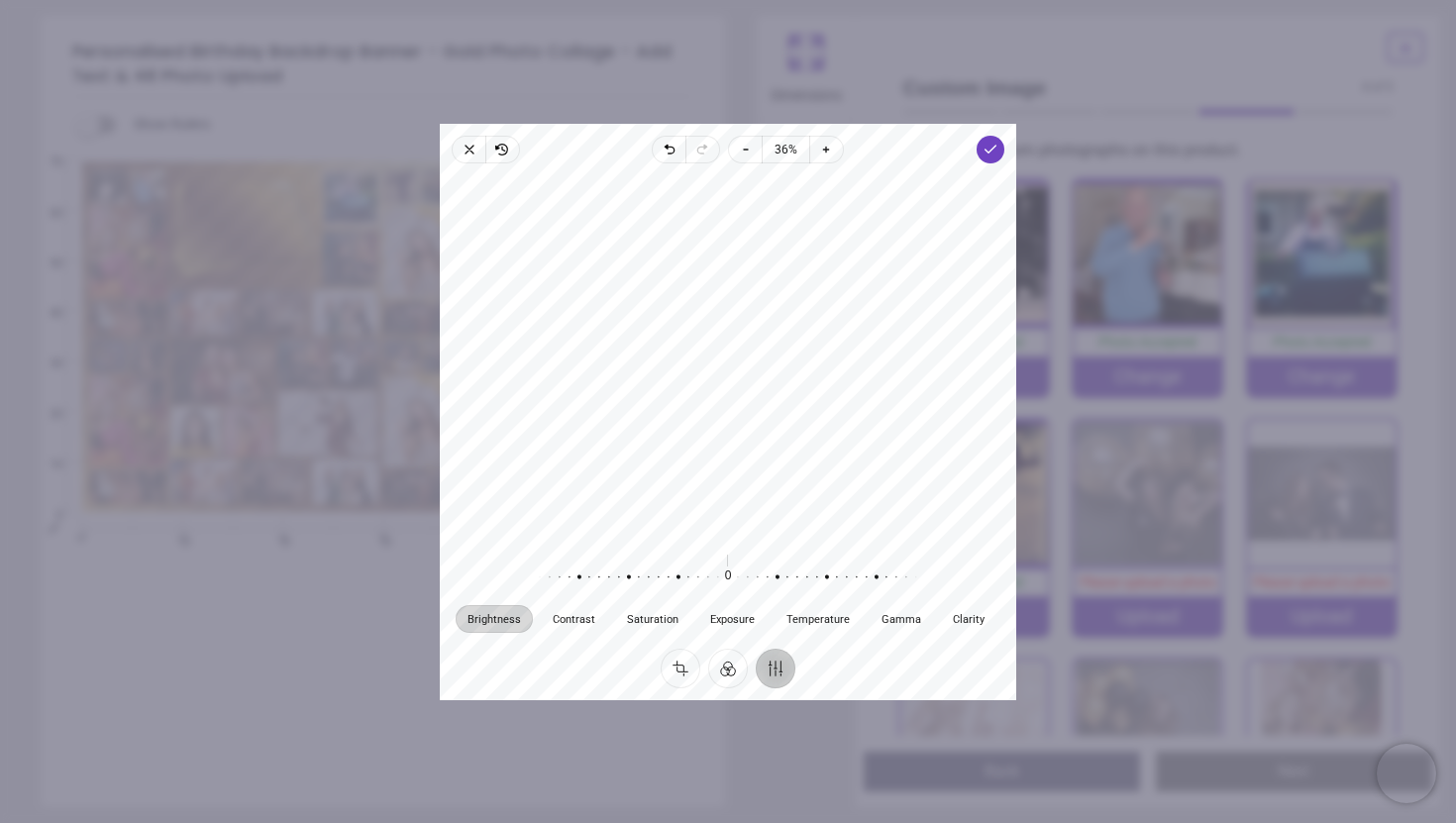 drag, startPoint x: 804, startPoint y: 445, endPoint x: 793, endPoint y: 401, distance: 45.35416 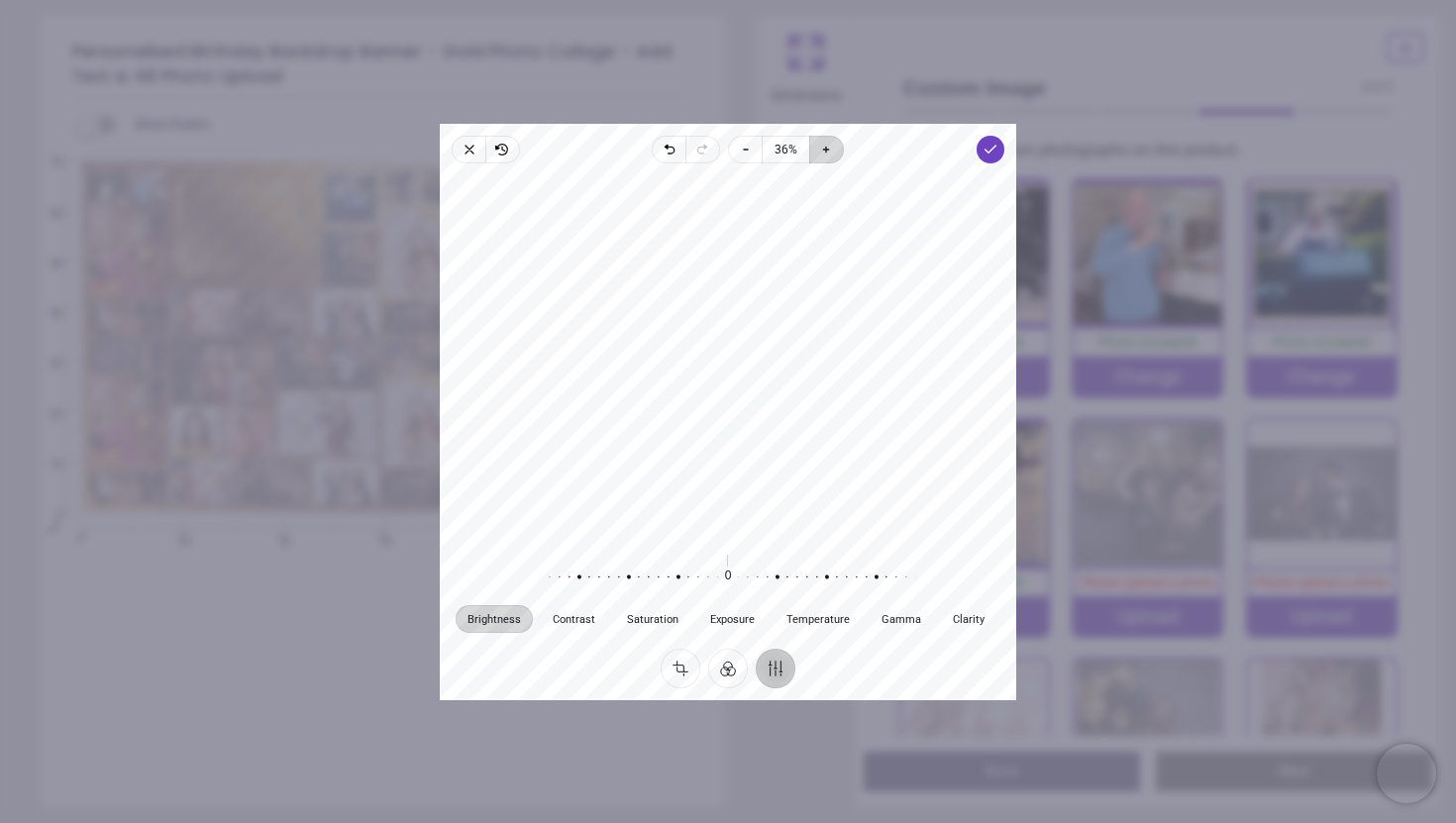 click 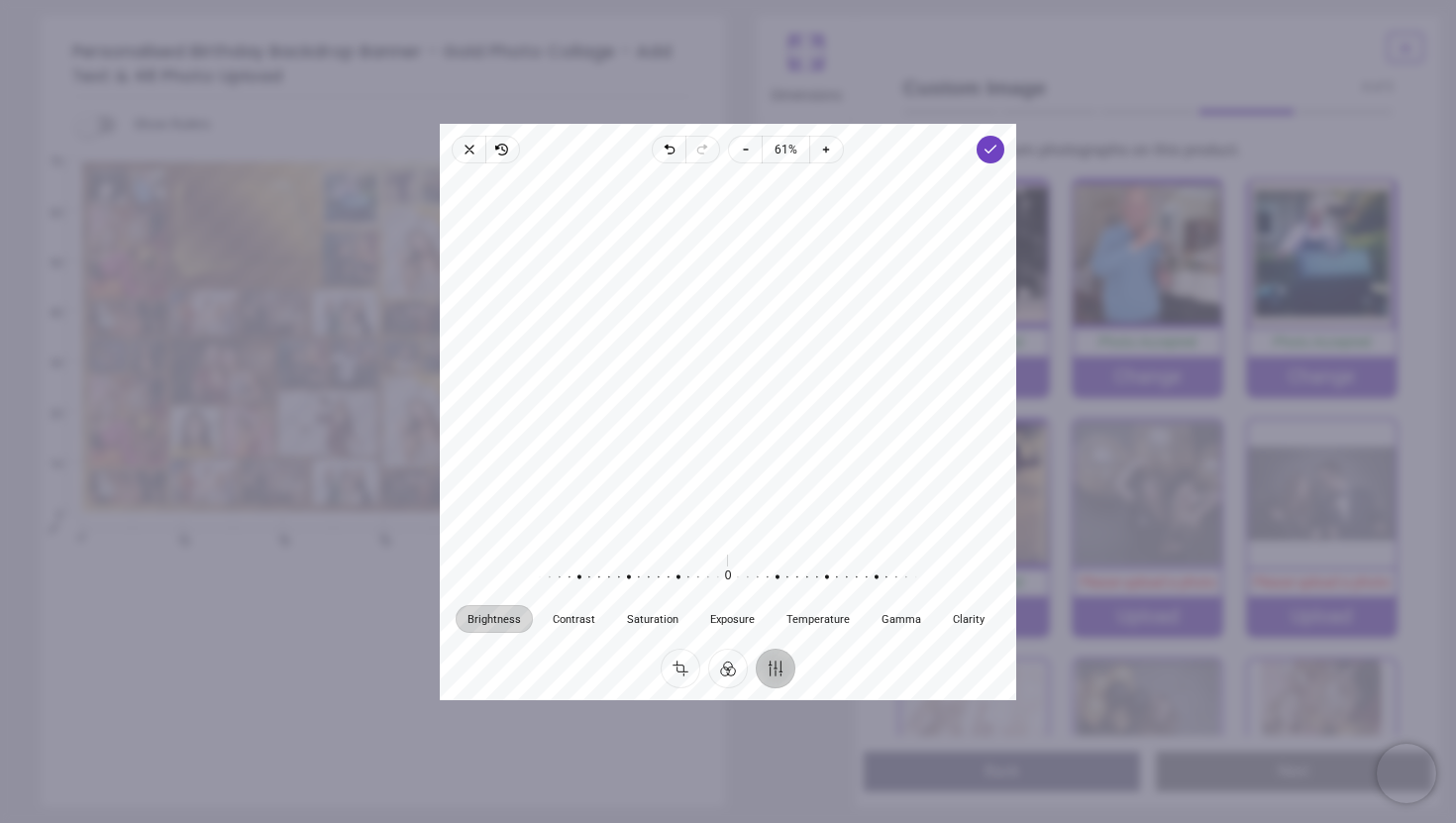 drag, startPoint x: 780, startPoint y: 328, endPoint x: 747, endPoint y: 276, distance: 61.587336 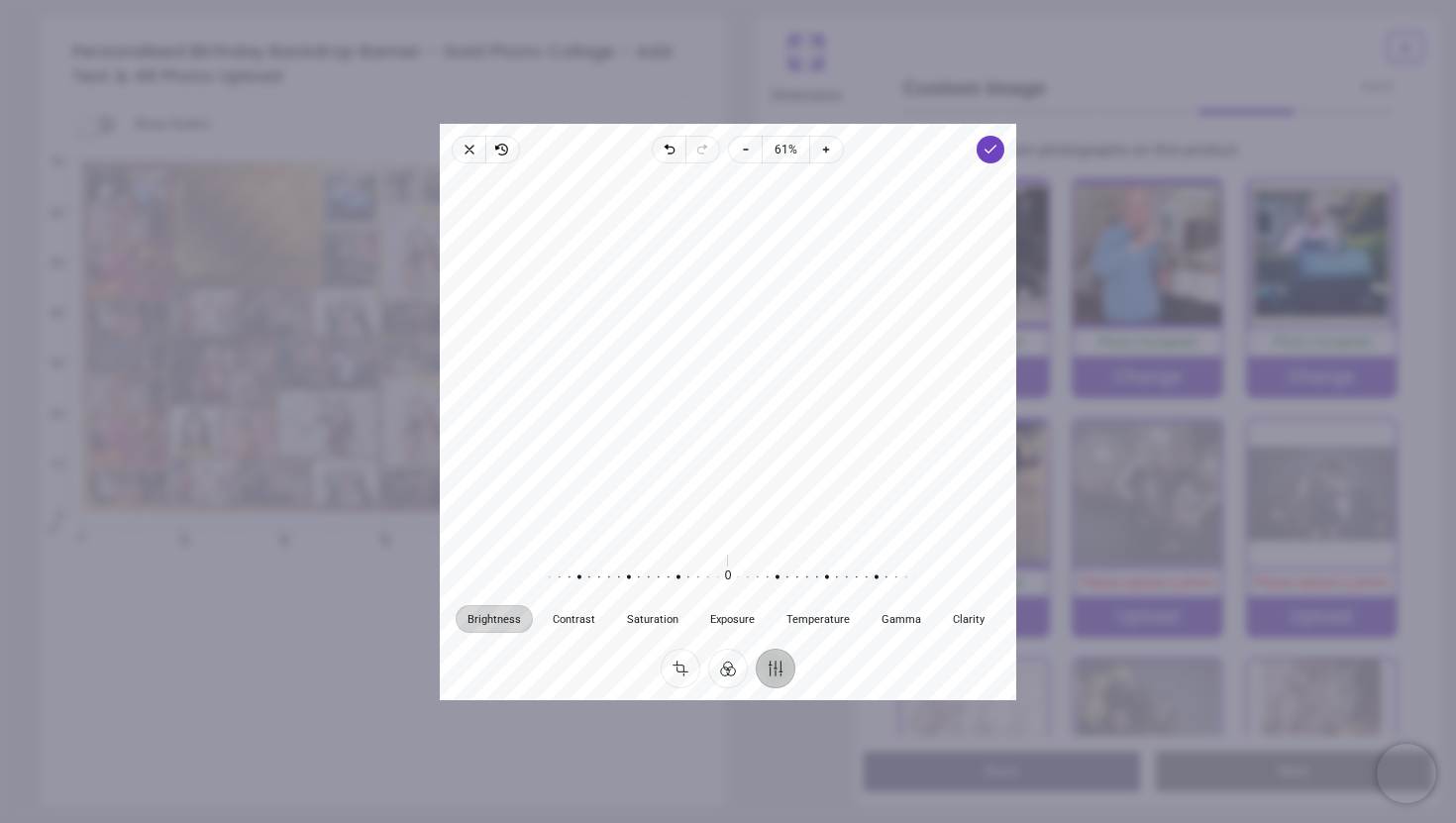click on "Finetune" at bounding box center [776, 668] 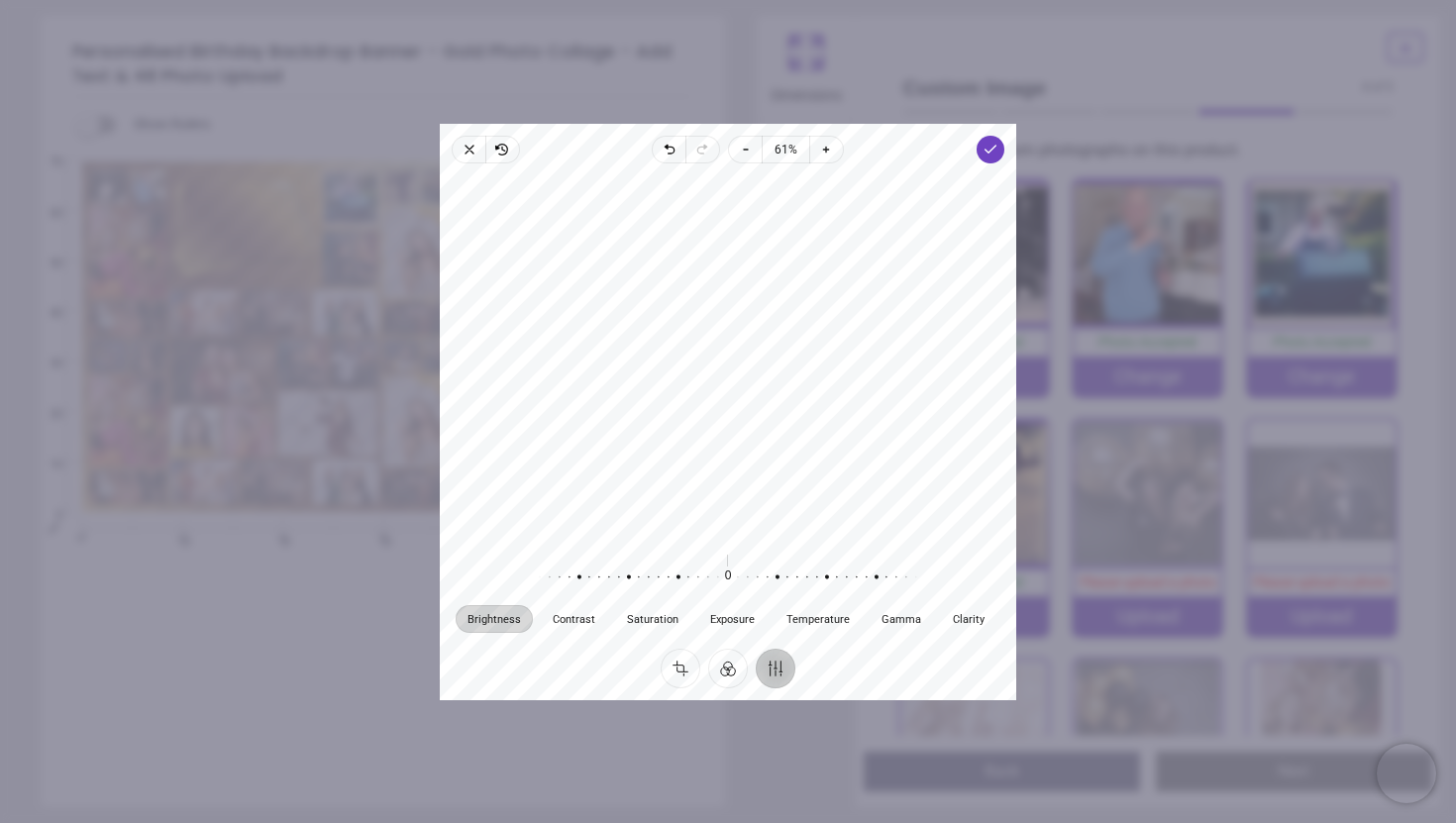drag, startPoint x: 747, startPoint y: 373, endPoint x: 710, endPoint y: 397, distance: 44.102154 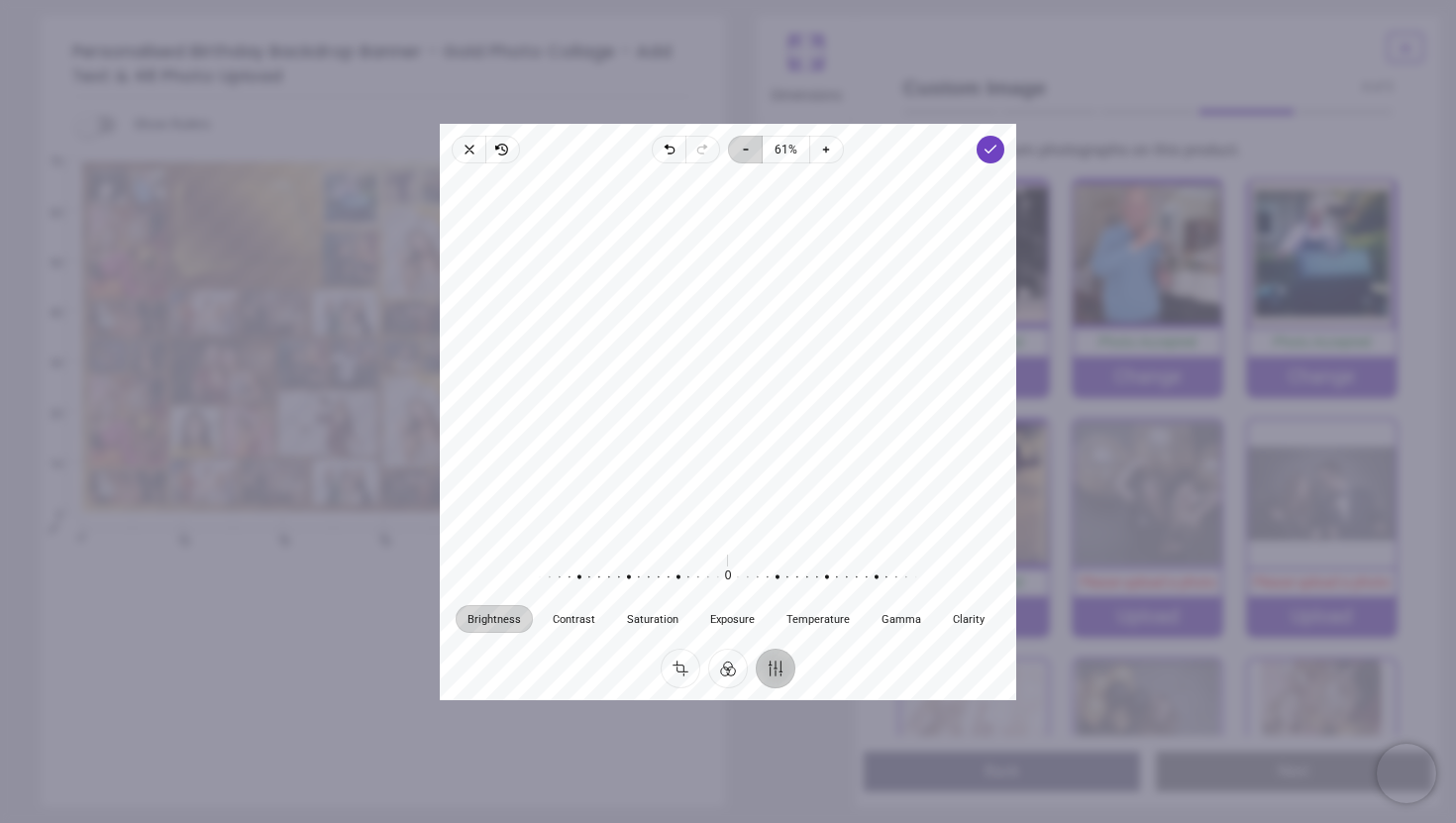 click 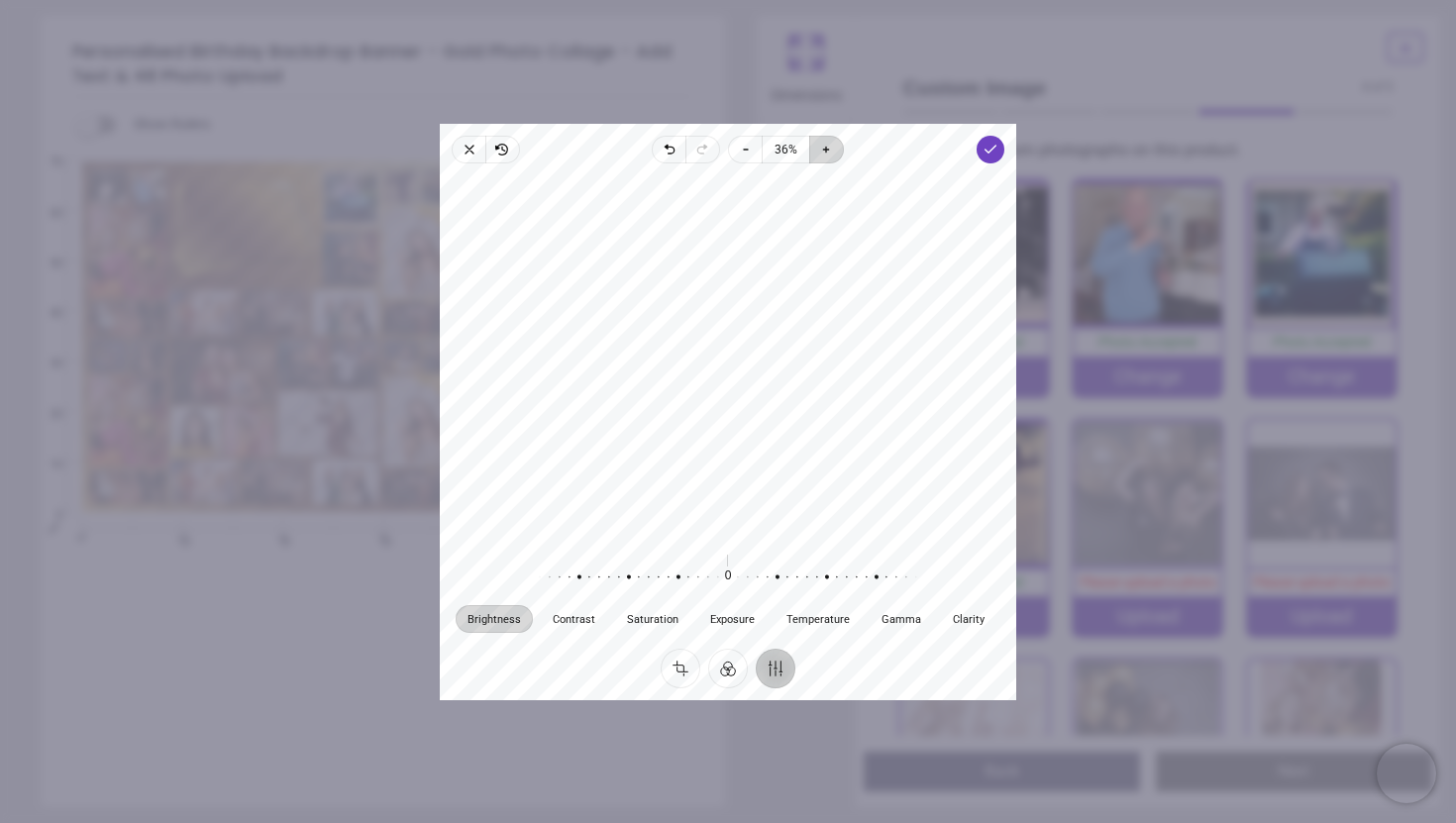 click 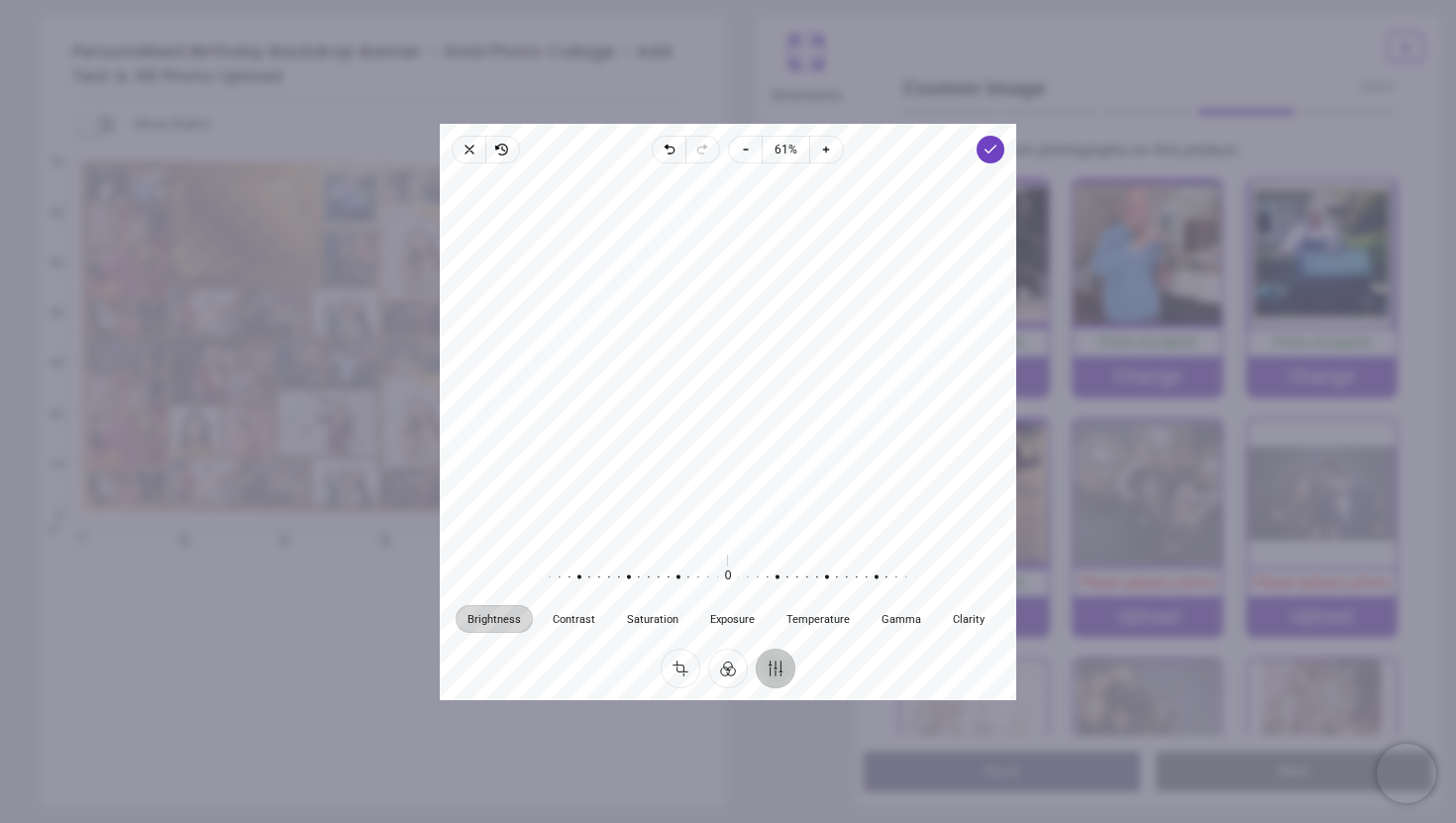 drag, startPoint x: 788, startPoint y: 320, endPoint x: 794, endPoint y: 299, distance: 21.84033 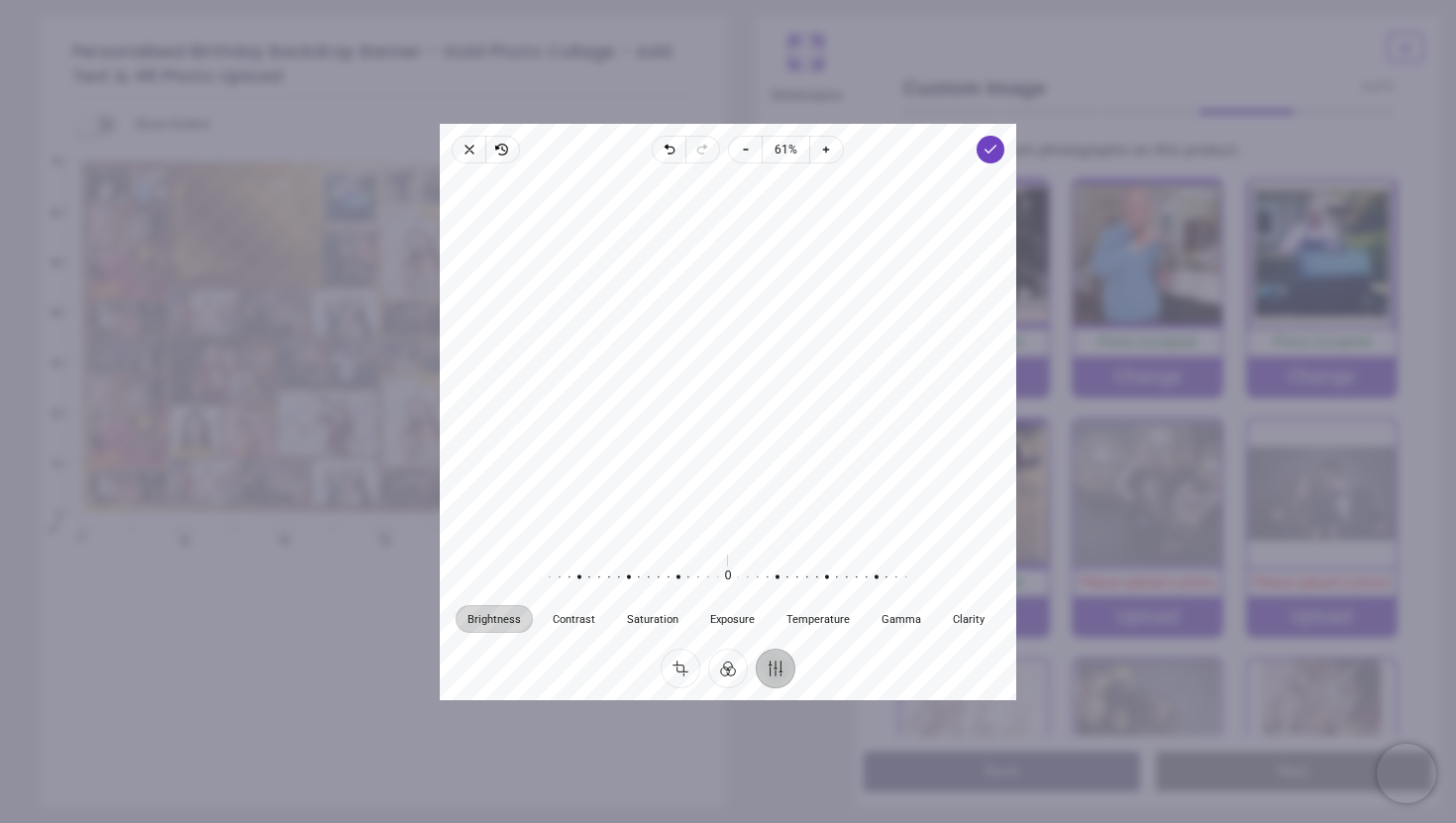 click on "Finetune" at bounding box center [776, 668] 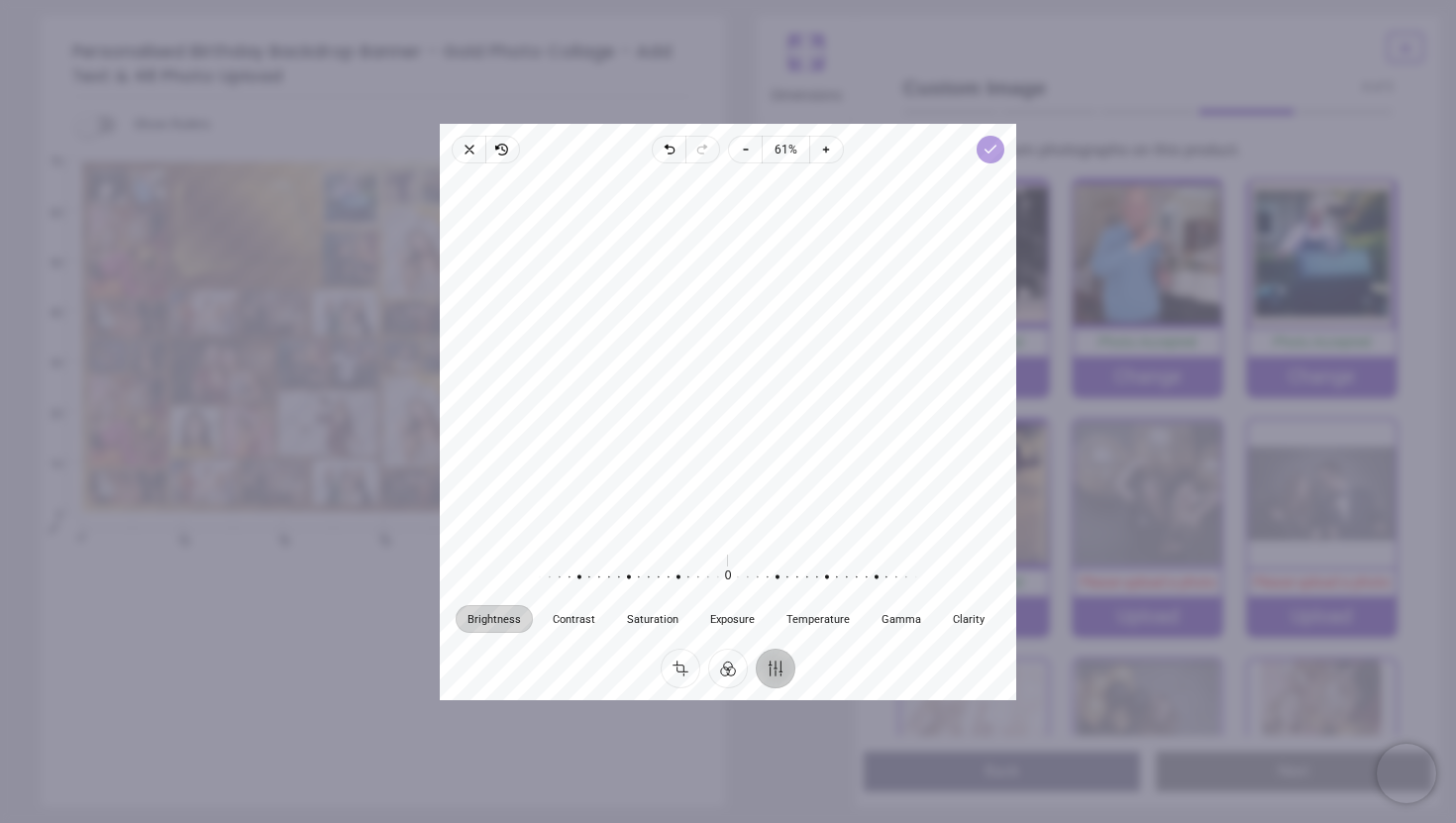 click 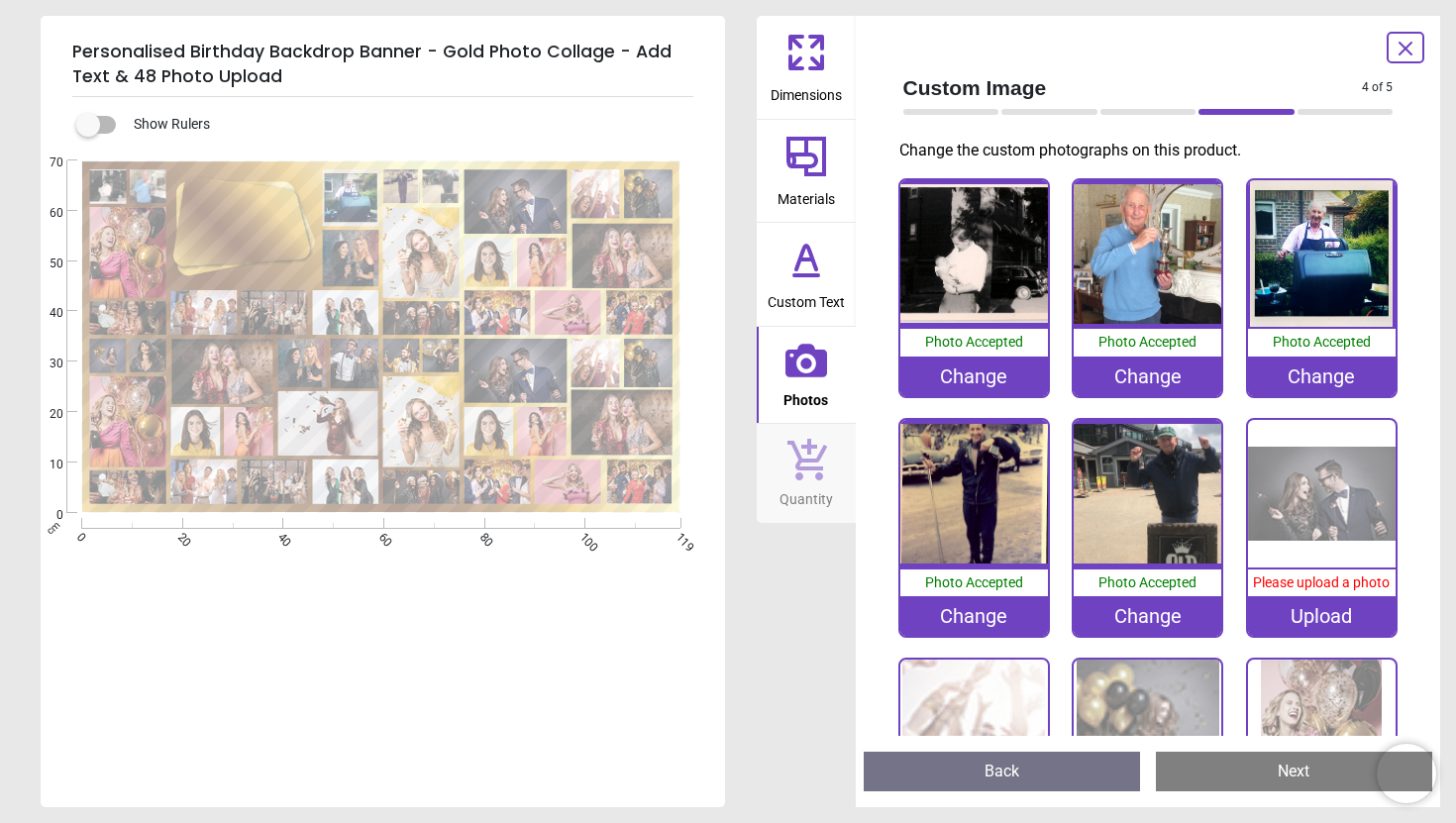 click on "Upload" at bounding box center (1321, 616) 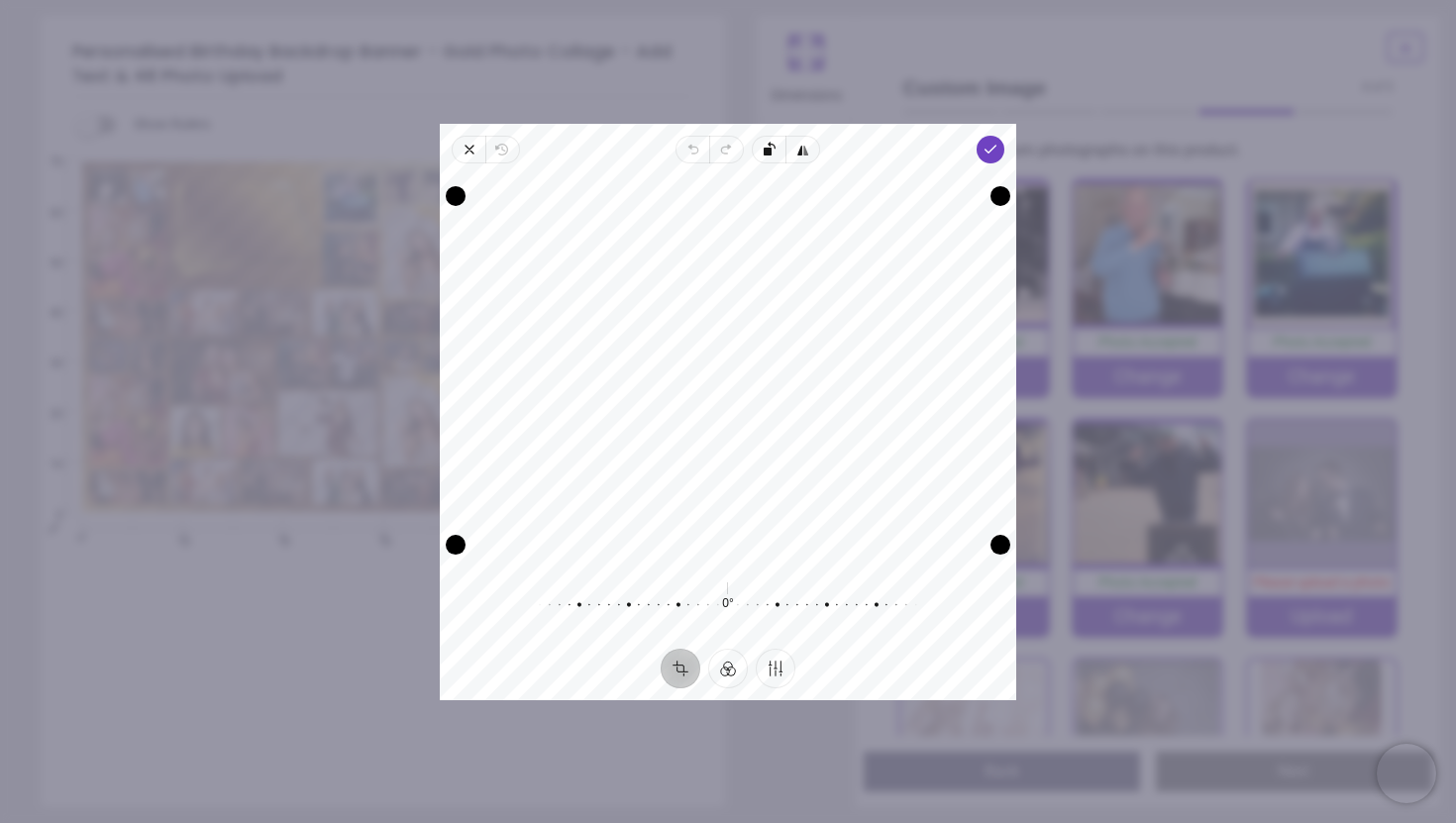 drag, startPoint x: 907, startPoint y: 432, endPoint x: 893, endPoint y: 510, distance: 79.24645 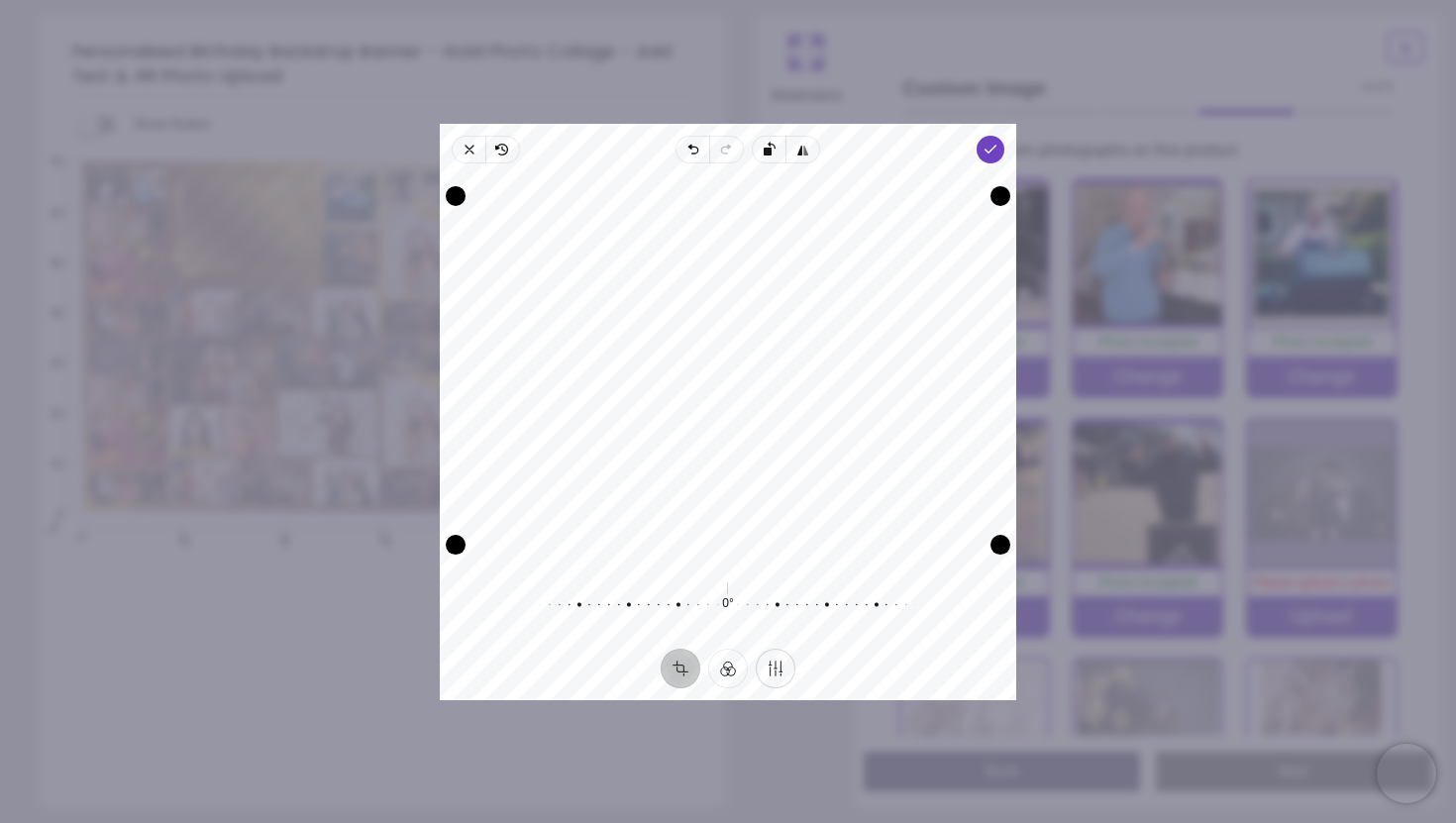 click on "Finetune" at bounding box center [776, 668] 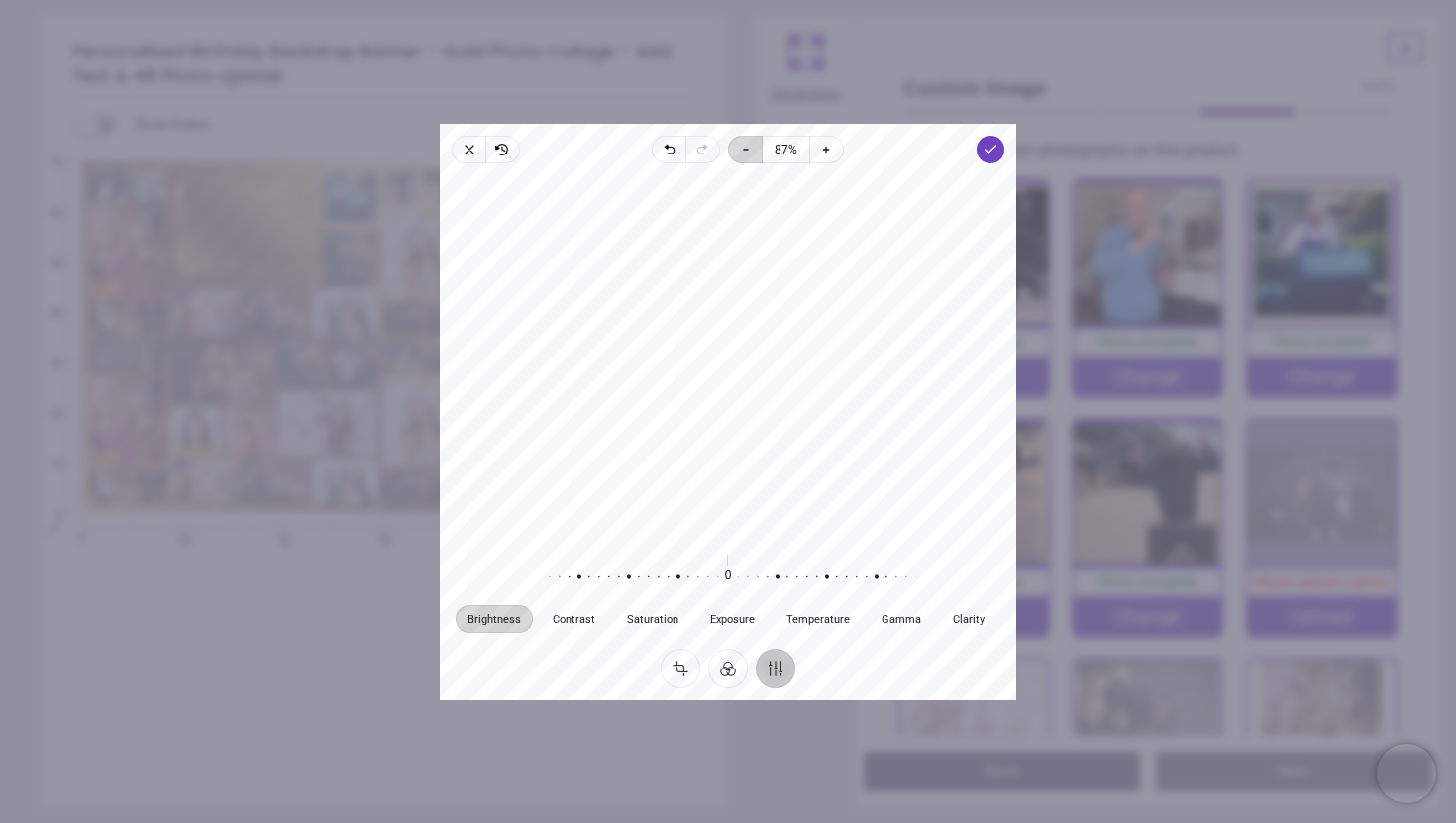 click 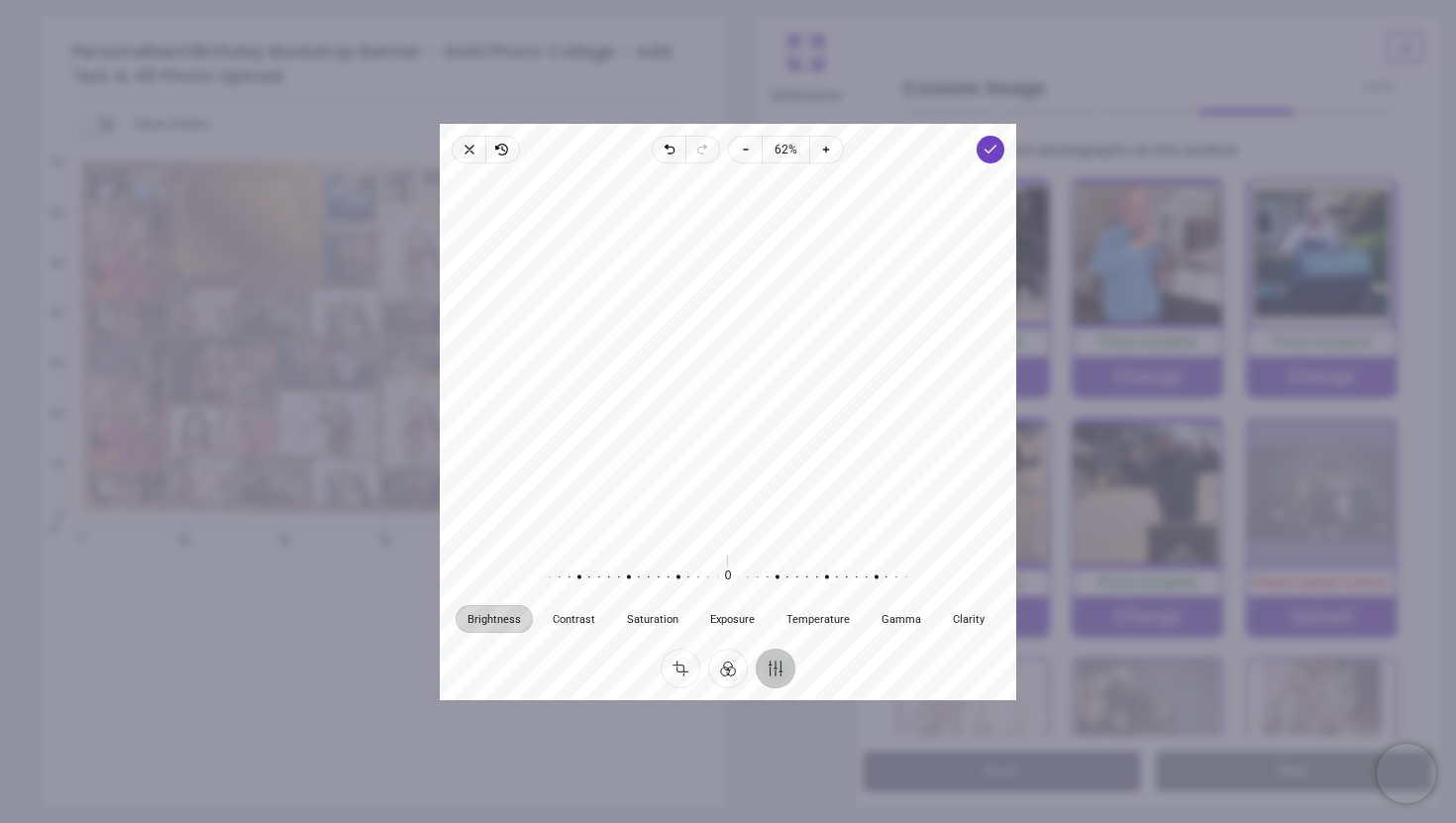 drag, startPoint x: 768, startPoint y: 311, endPoint x: 768, endPoint y: 352, distance: 41 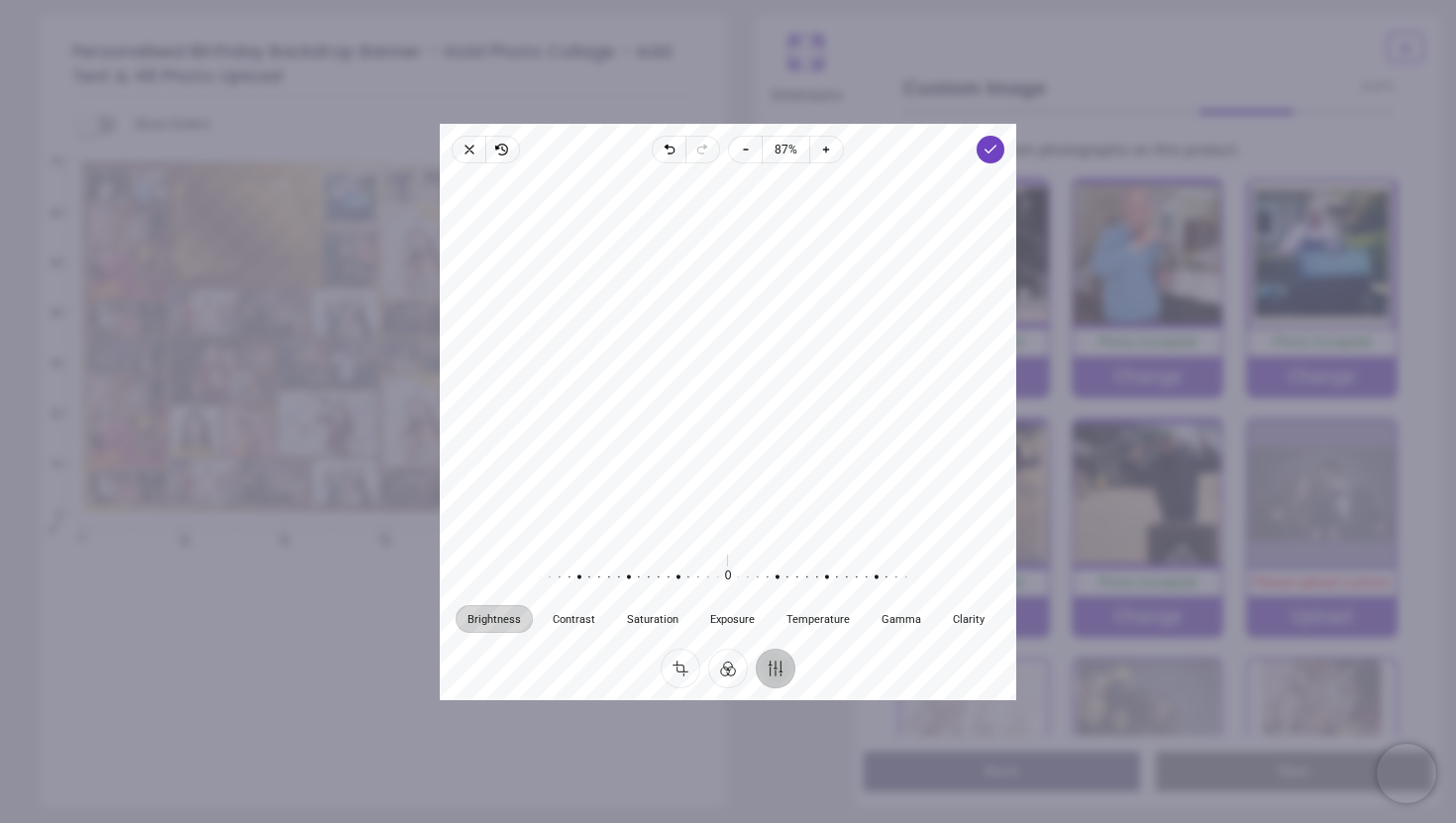 click at bounding box center [728, 357] 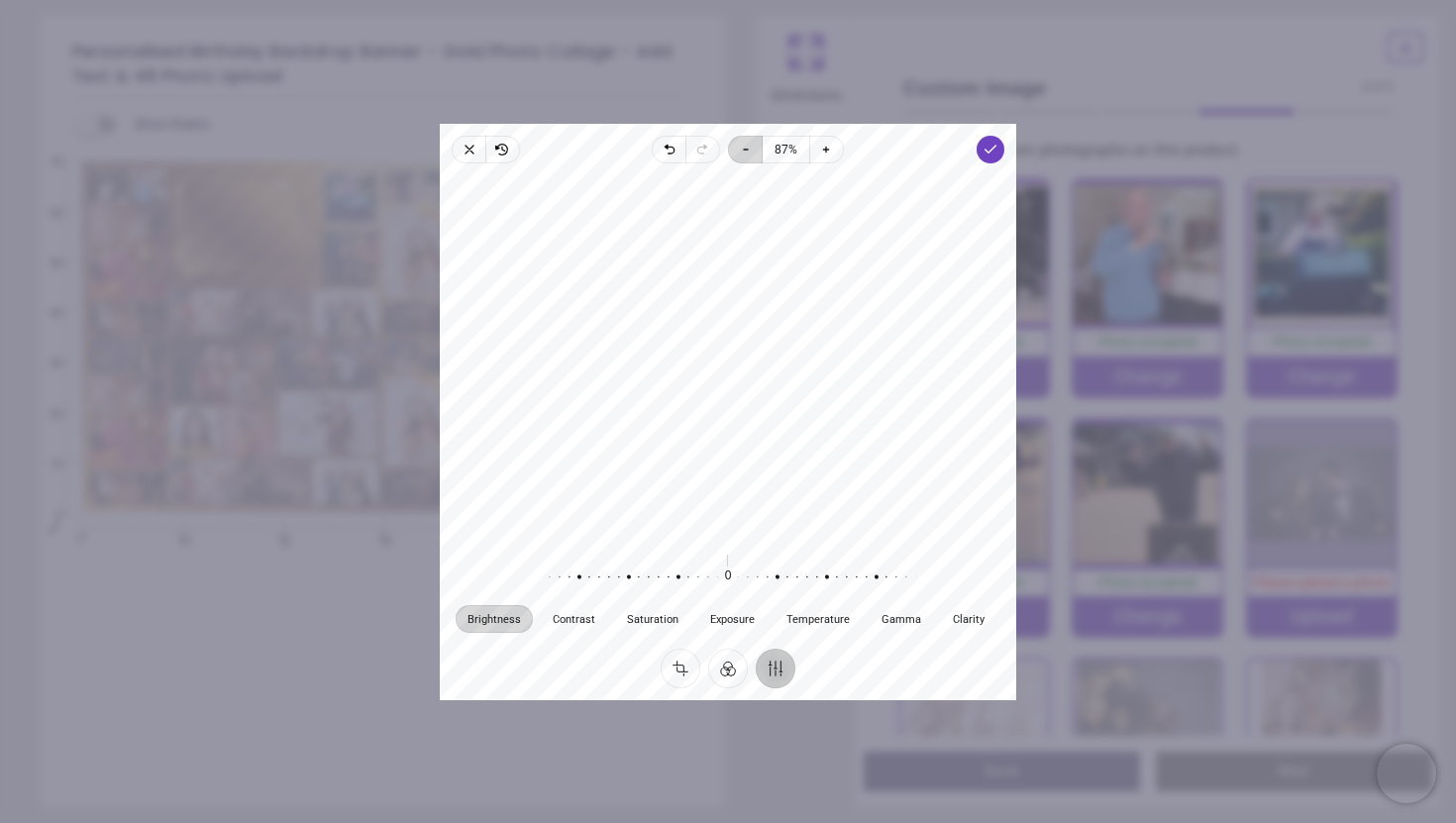 click 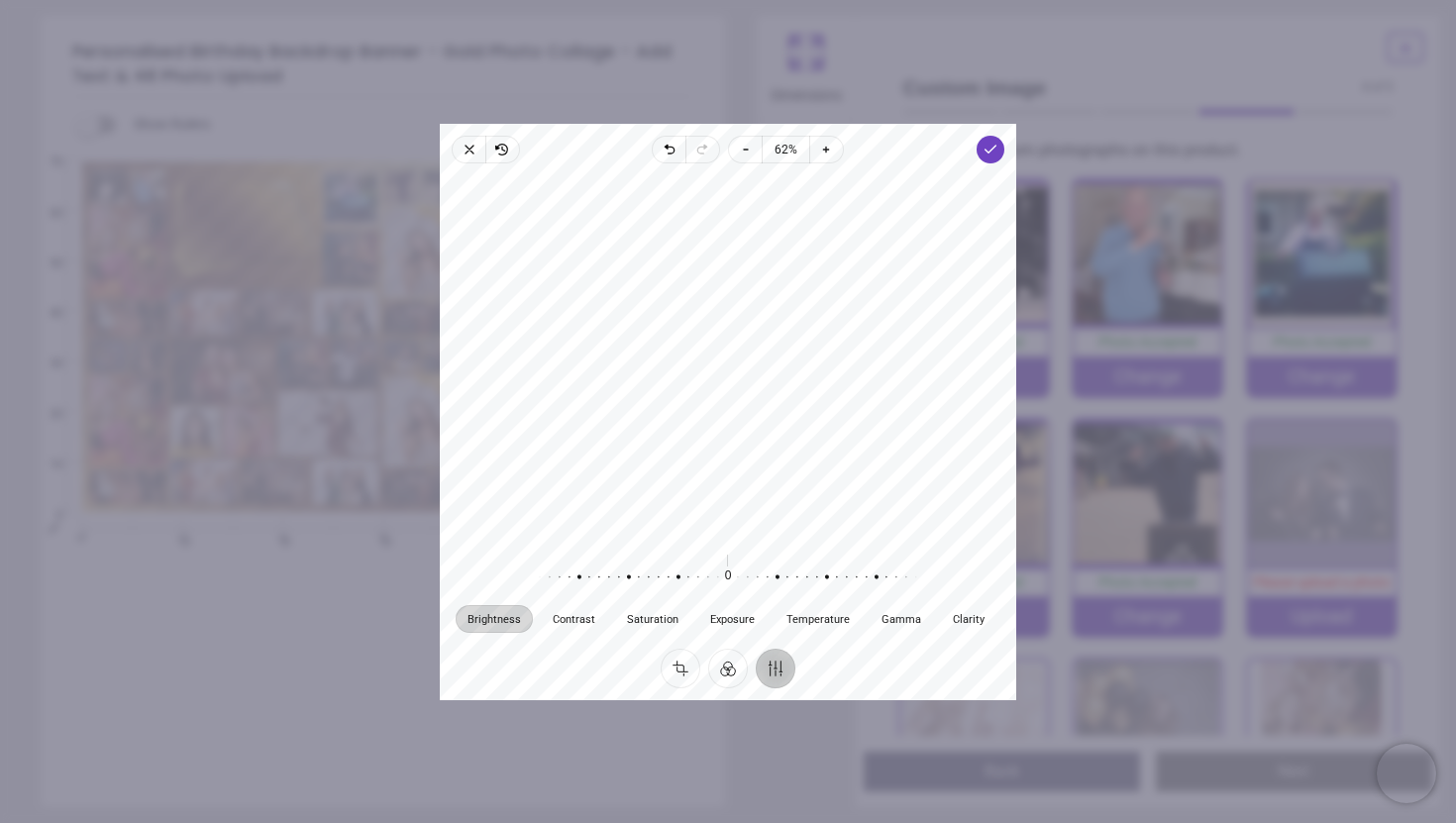 click at bounding box center [718, 576] 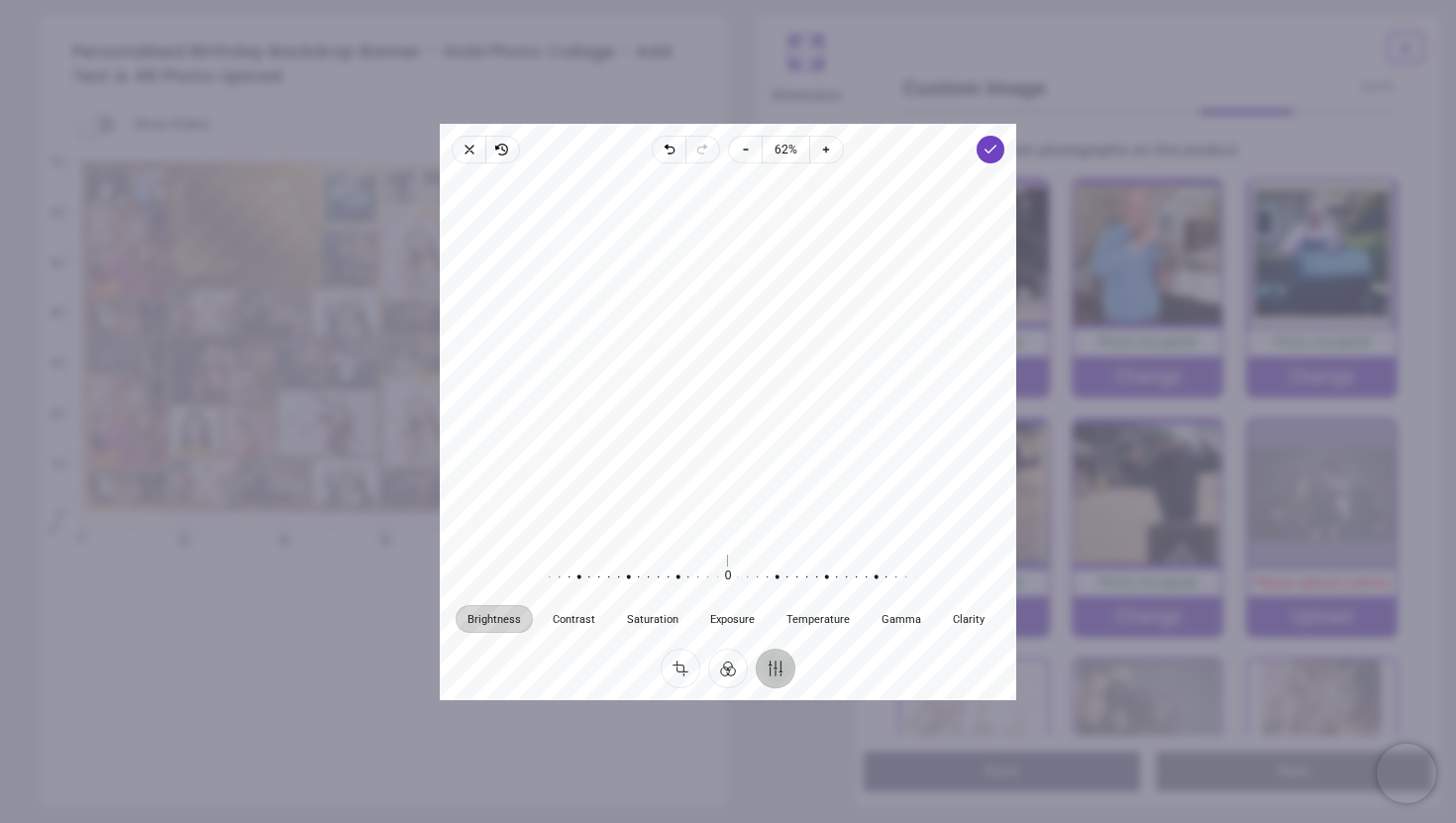 drag, startPoint x: 668, startPoint y: 571, endPoint x: 653, endPoint y: 571, distance: 15 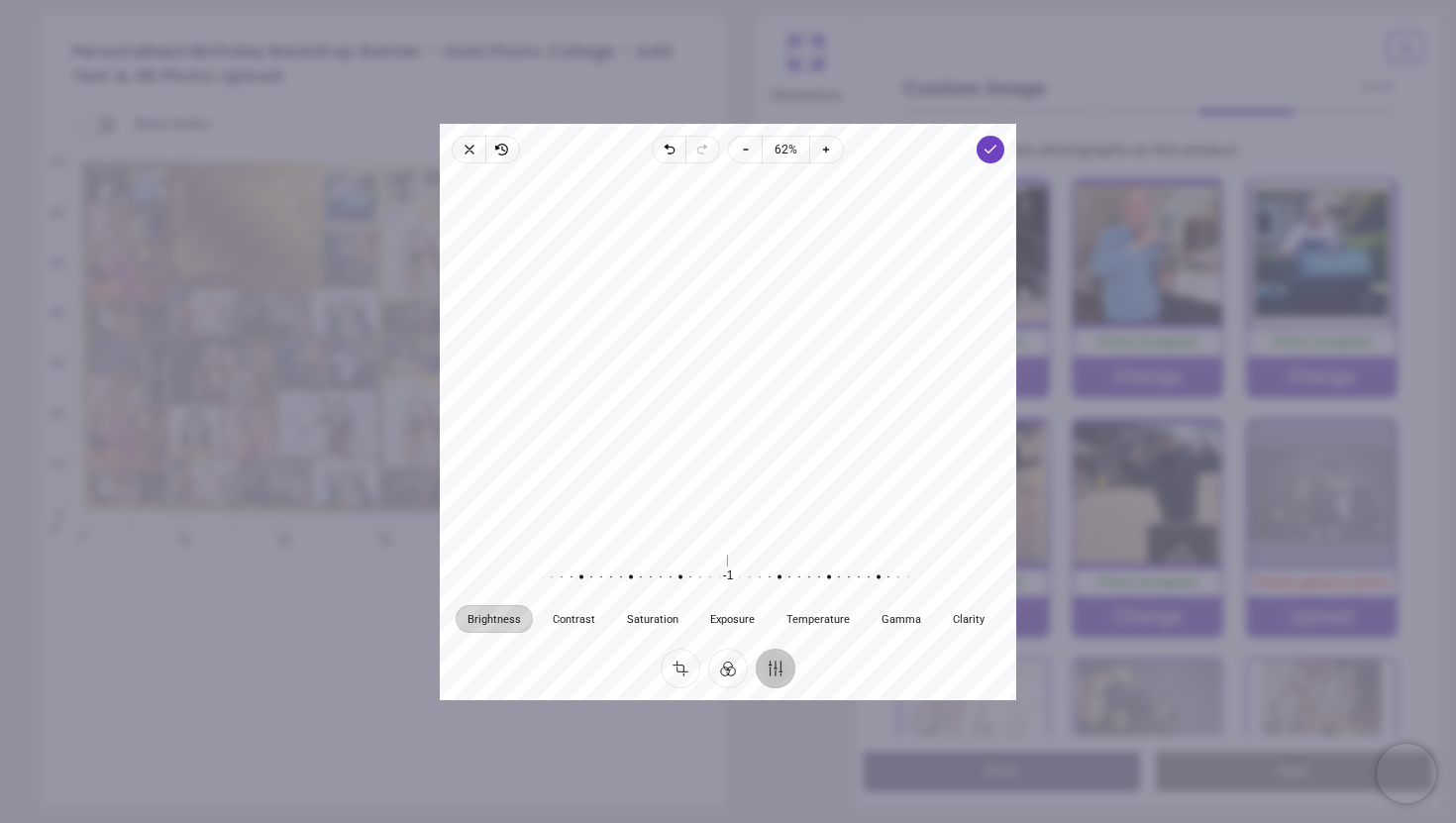 drag, startPoint x: 646, startPoint y: 571, endPoint x: 662, endPoint y: 570, distance: 16.03122 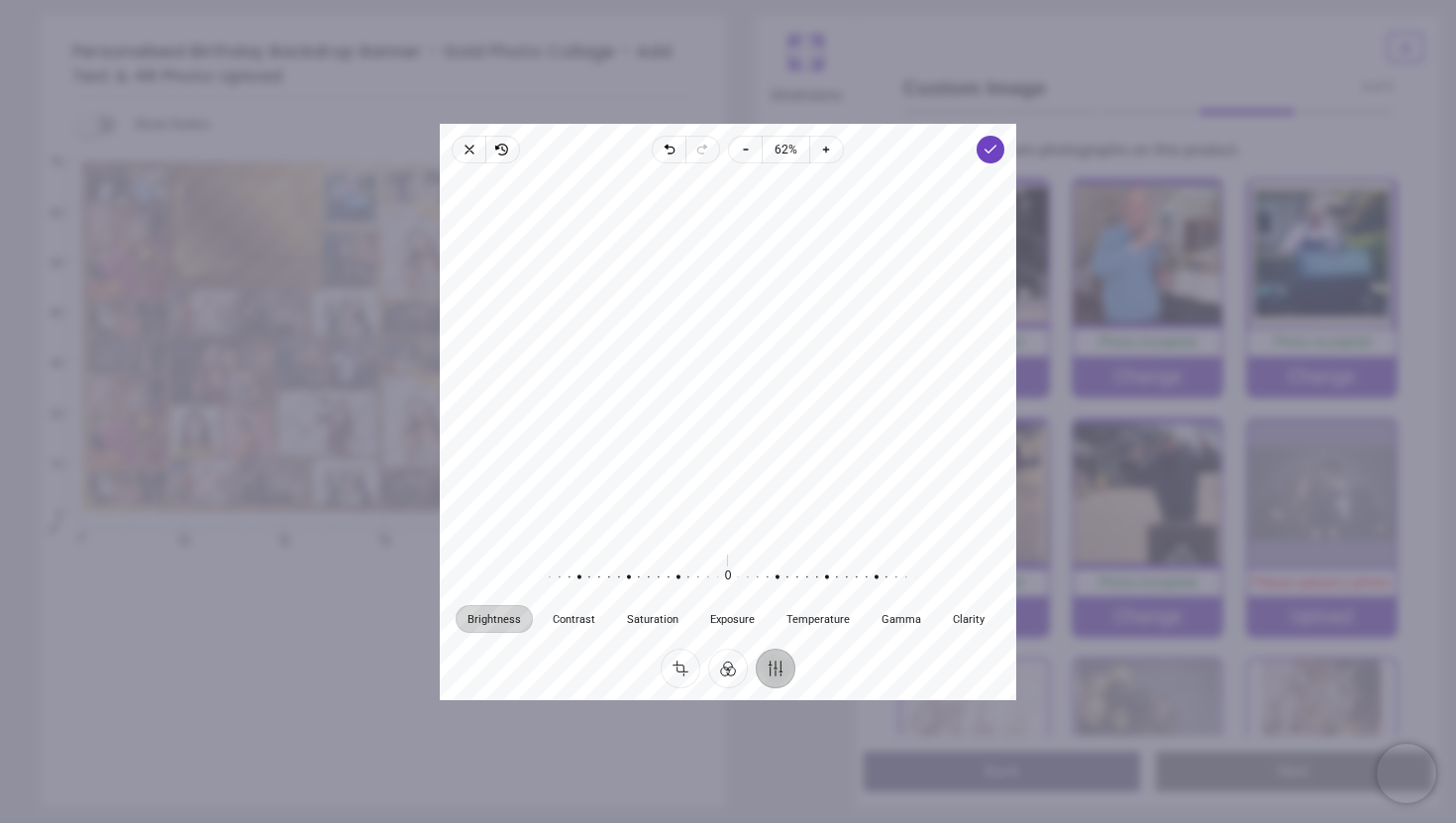 click on "Finetune" at bounding box center [776, 668] 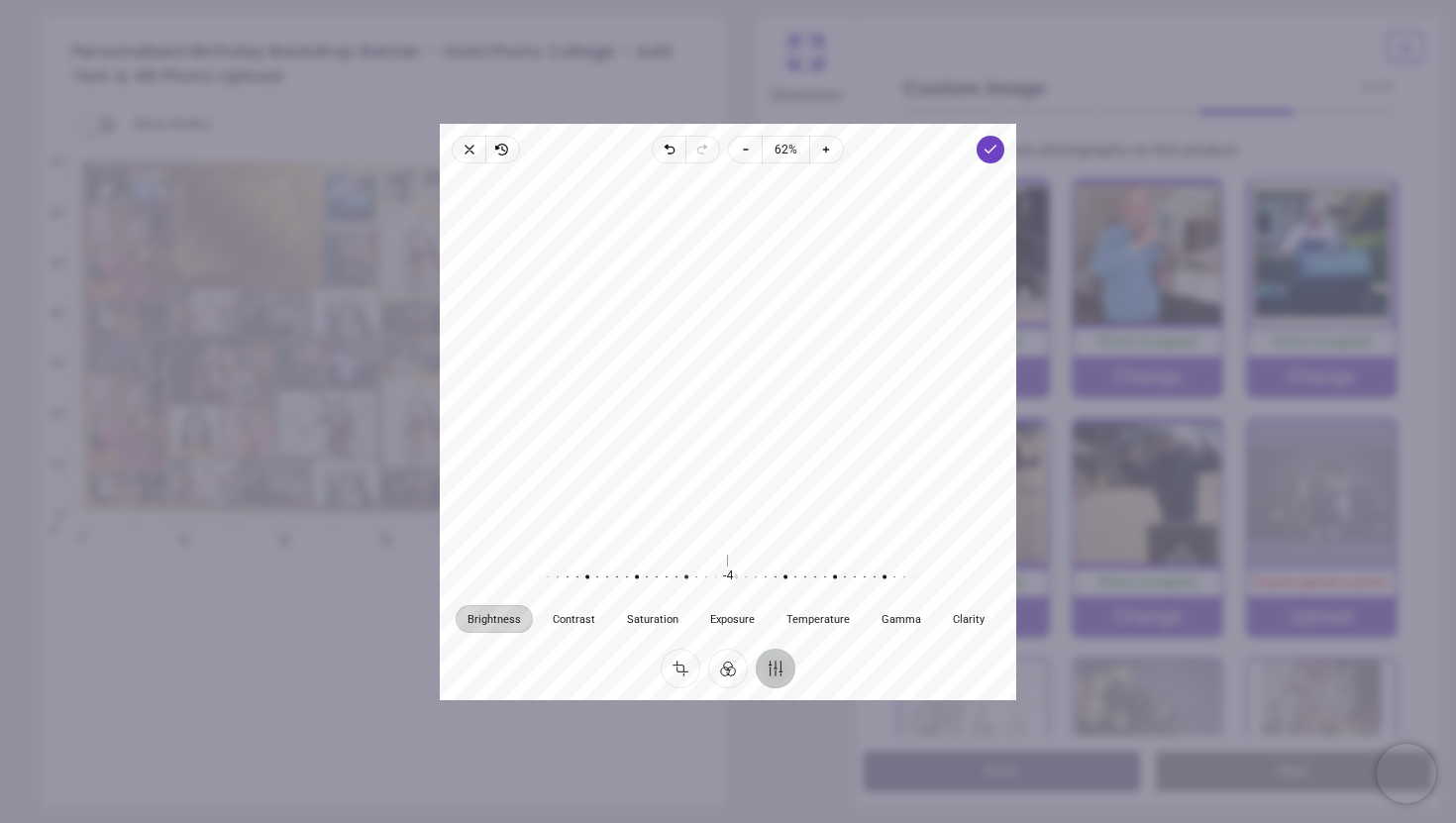 click at bounding box center (726, 576) 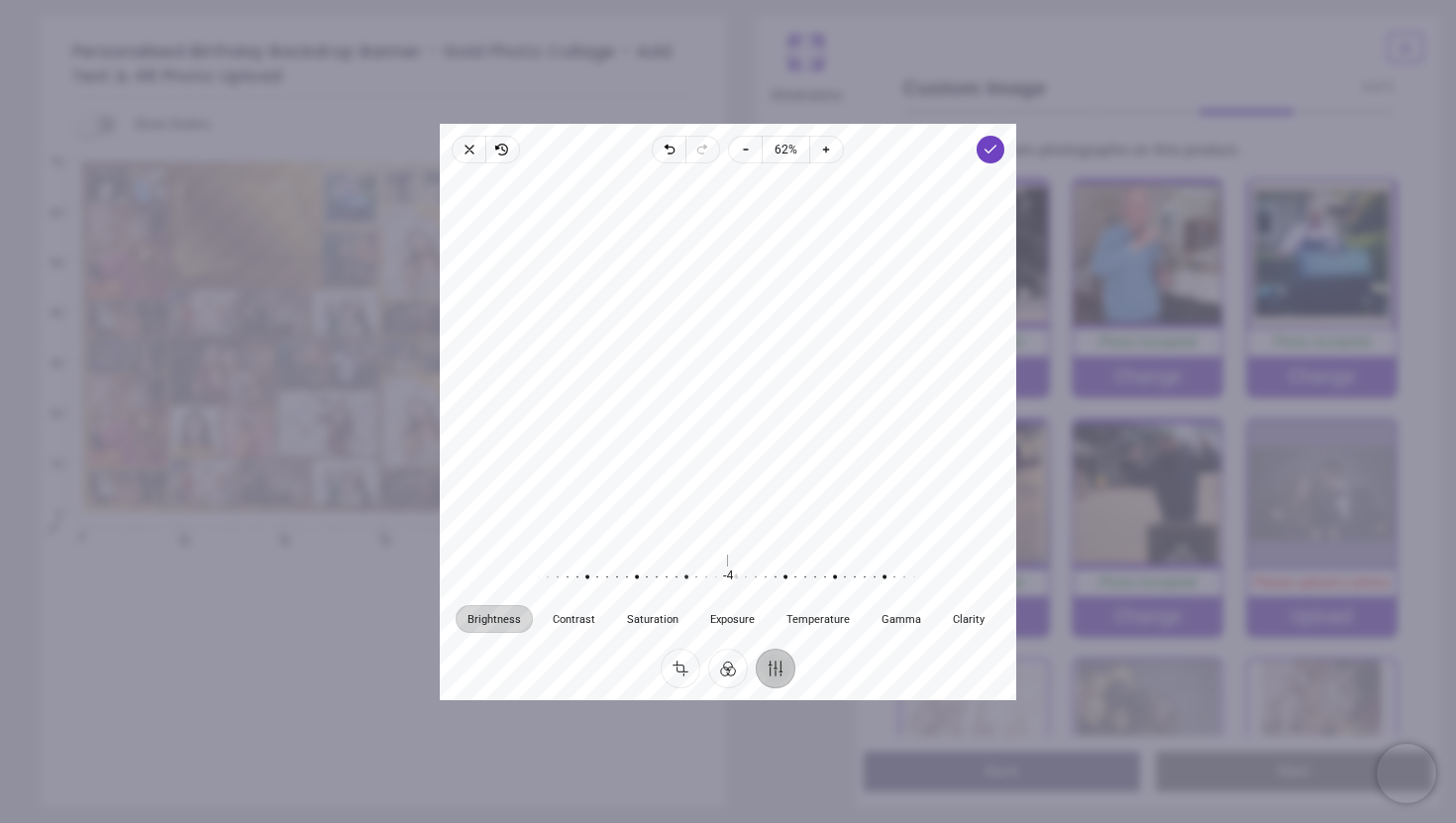 click on "Finetune" at bounding box center [776, 668] 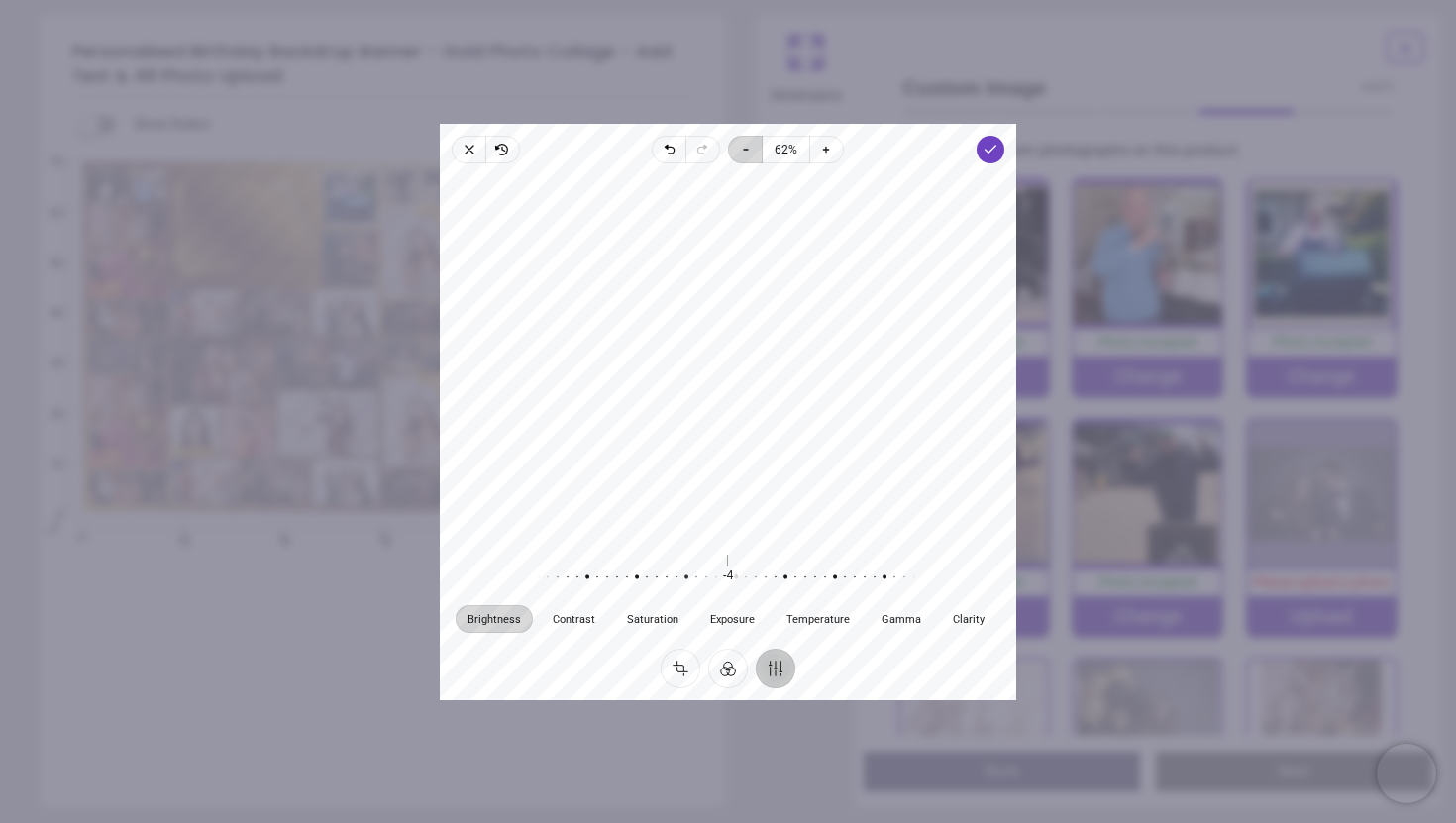 click 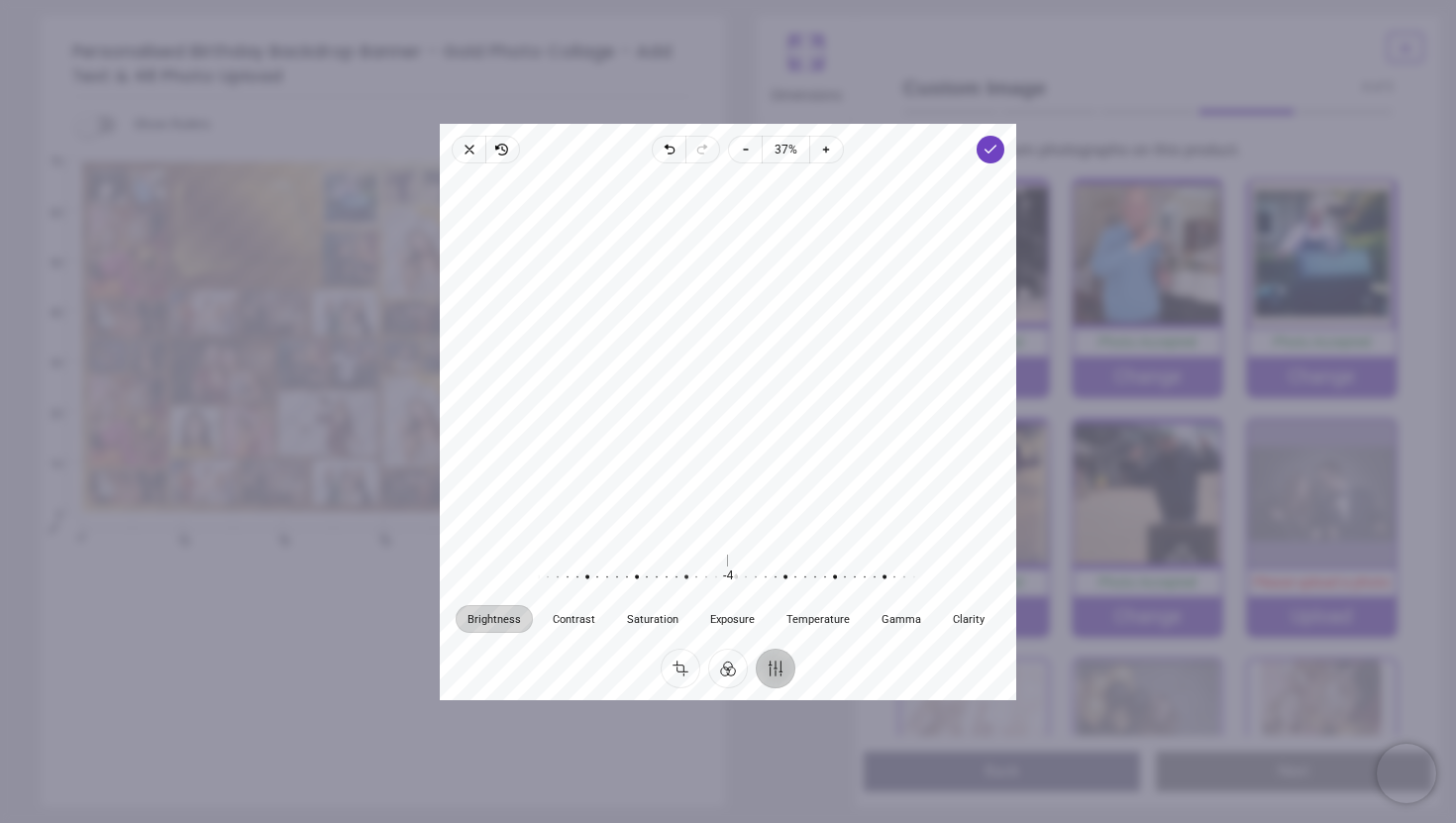 drag, startPoint x: 743, startPoint y: 314, endPoint x: 732, endPoint y: 371, distance: 58.0517 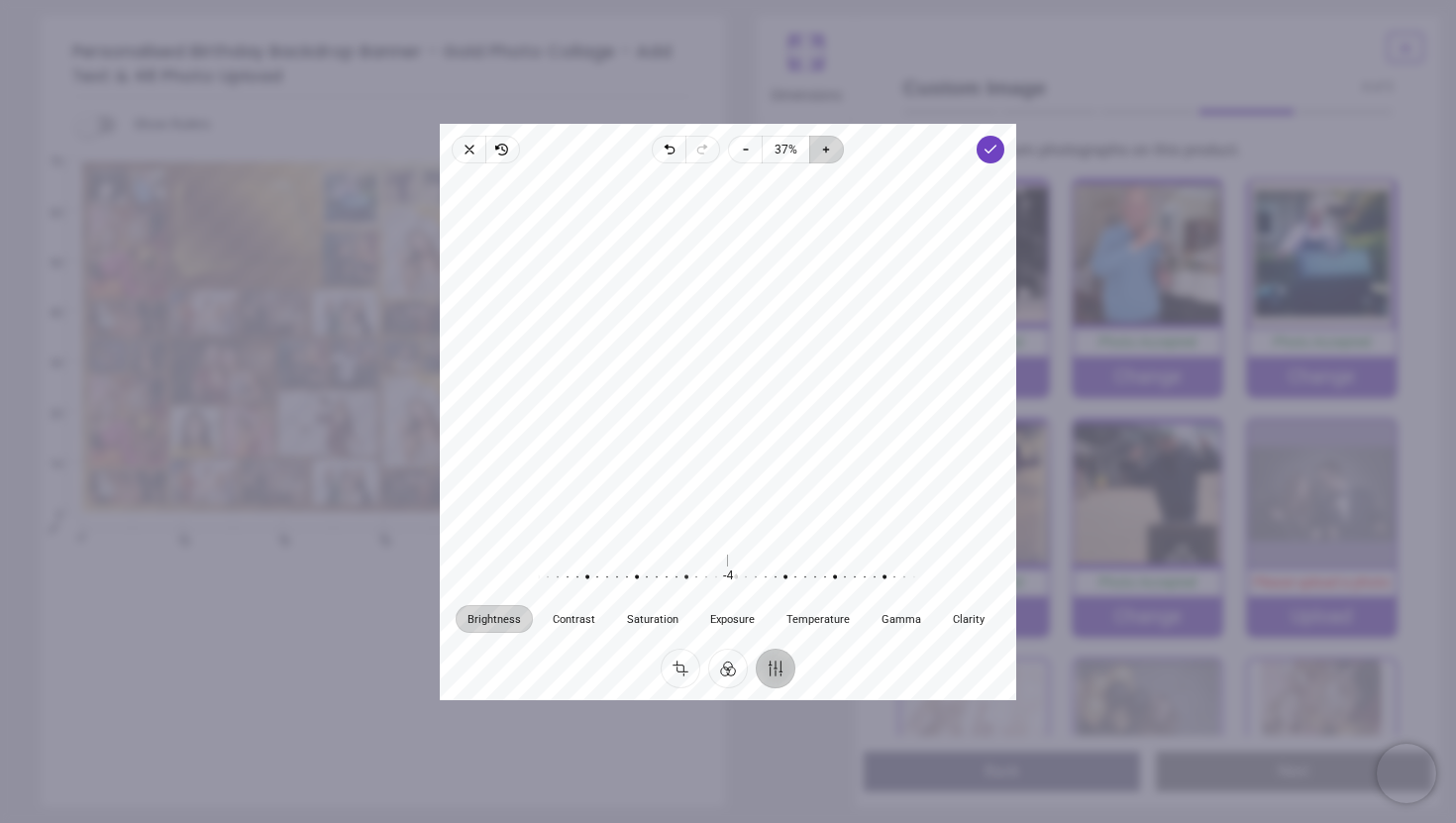 click 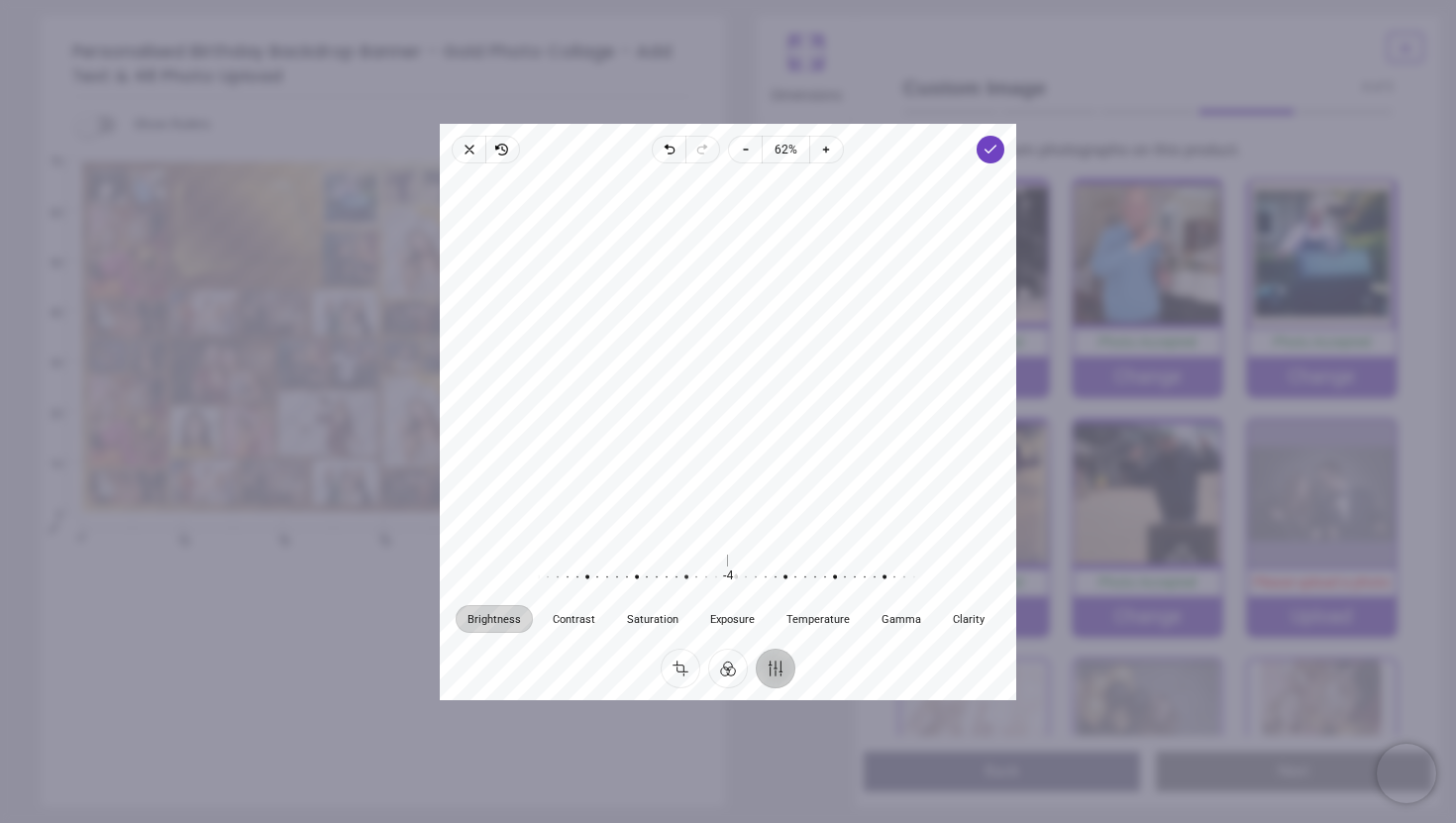 drag, startPoint x: 785, startPoint y: 345, endPoint x: 777, endPoint y: 376, distance: 32.01562 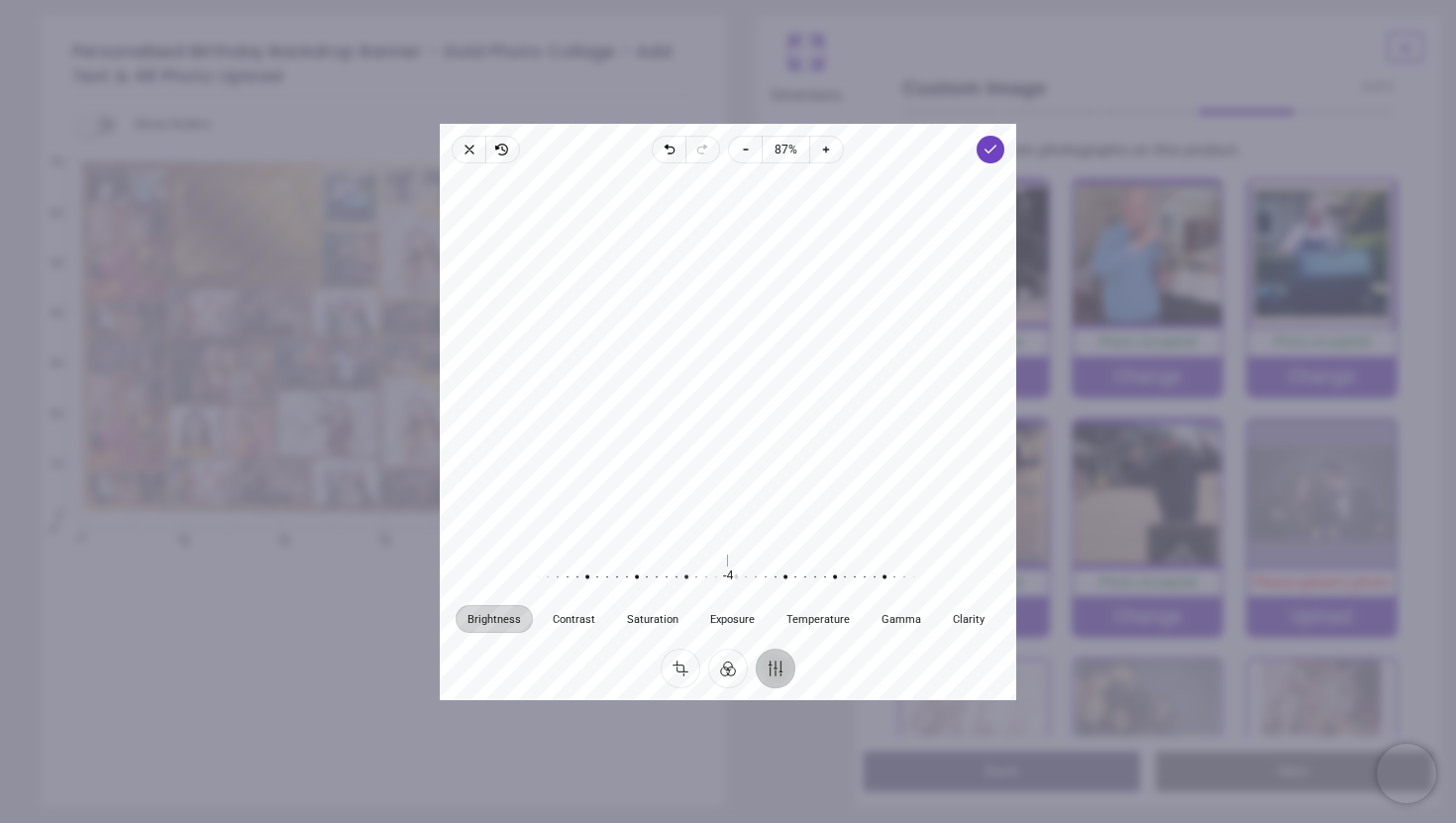 click at bounding box center [728, 357] 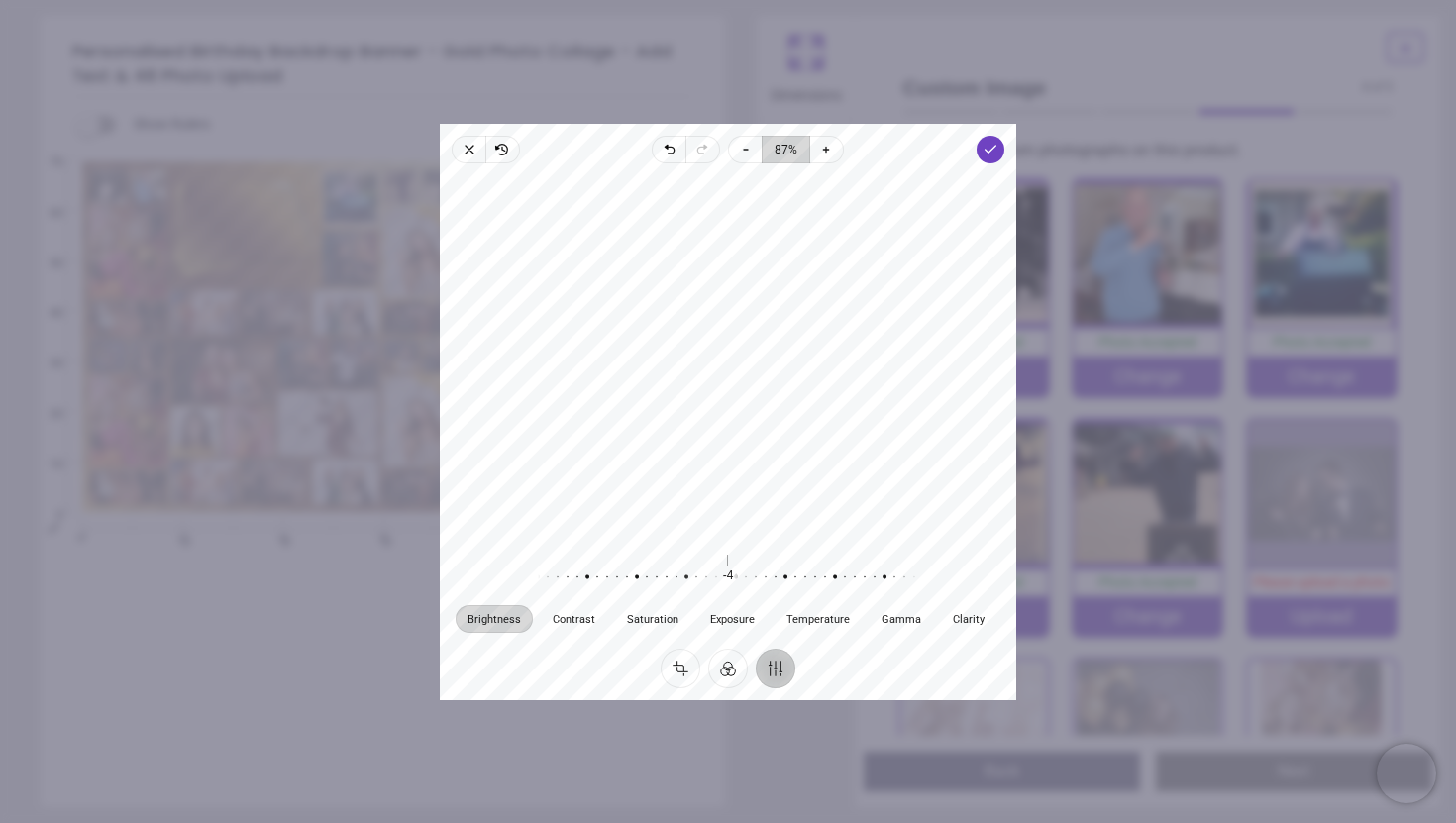 click on "87%" at bounding box center [786, 150] 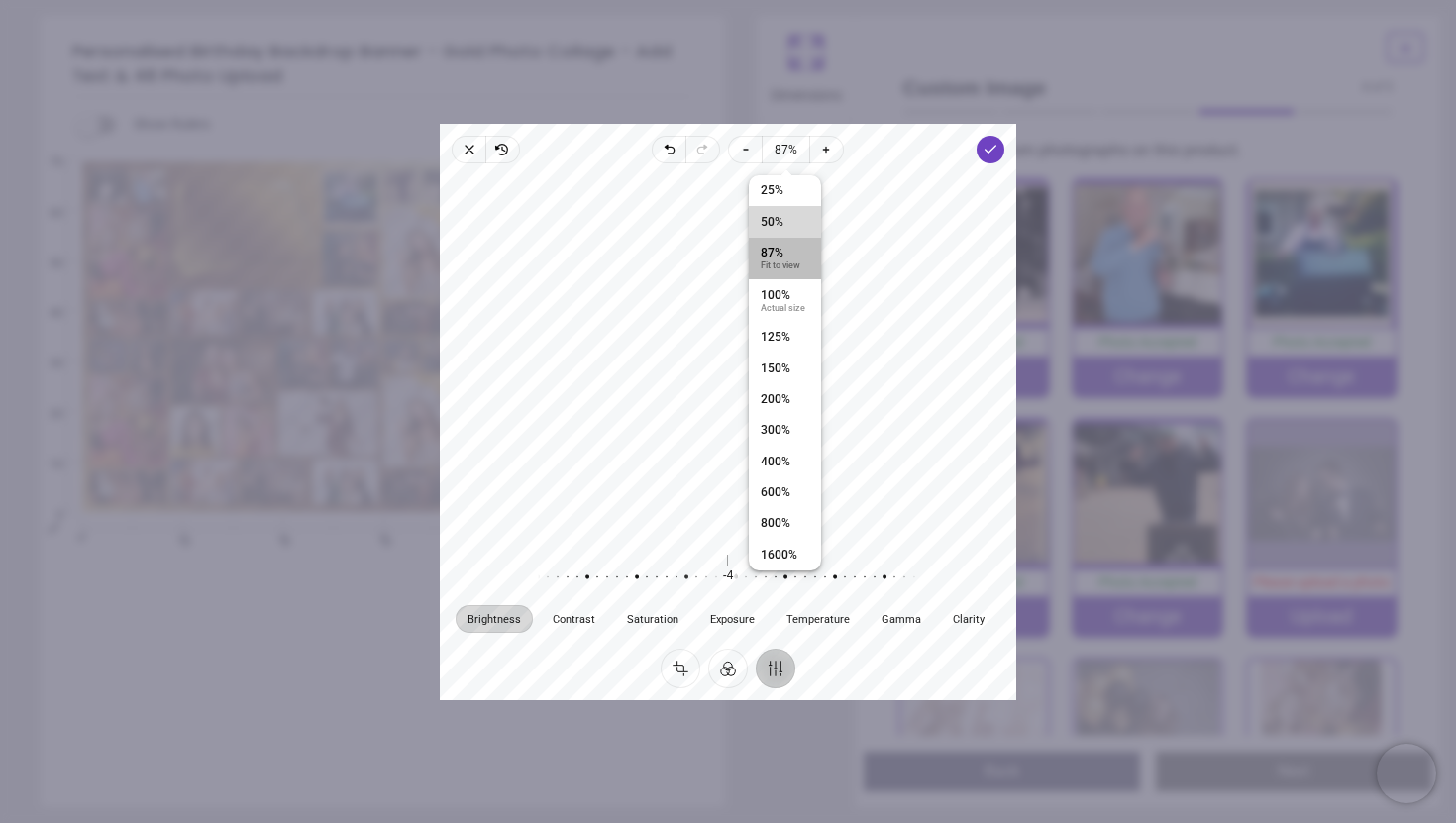 click on "50%" at bounding box center (772, 221) 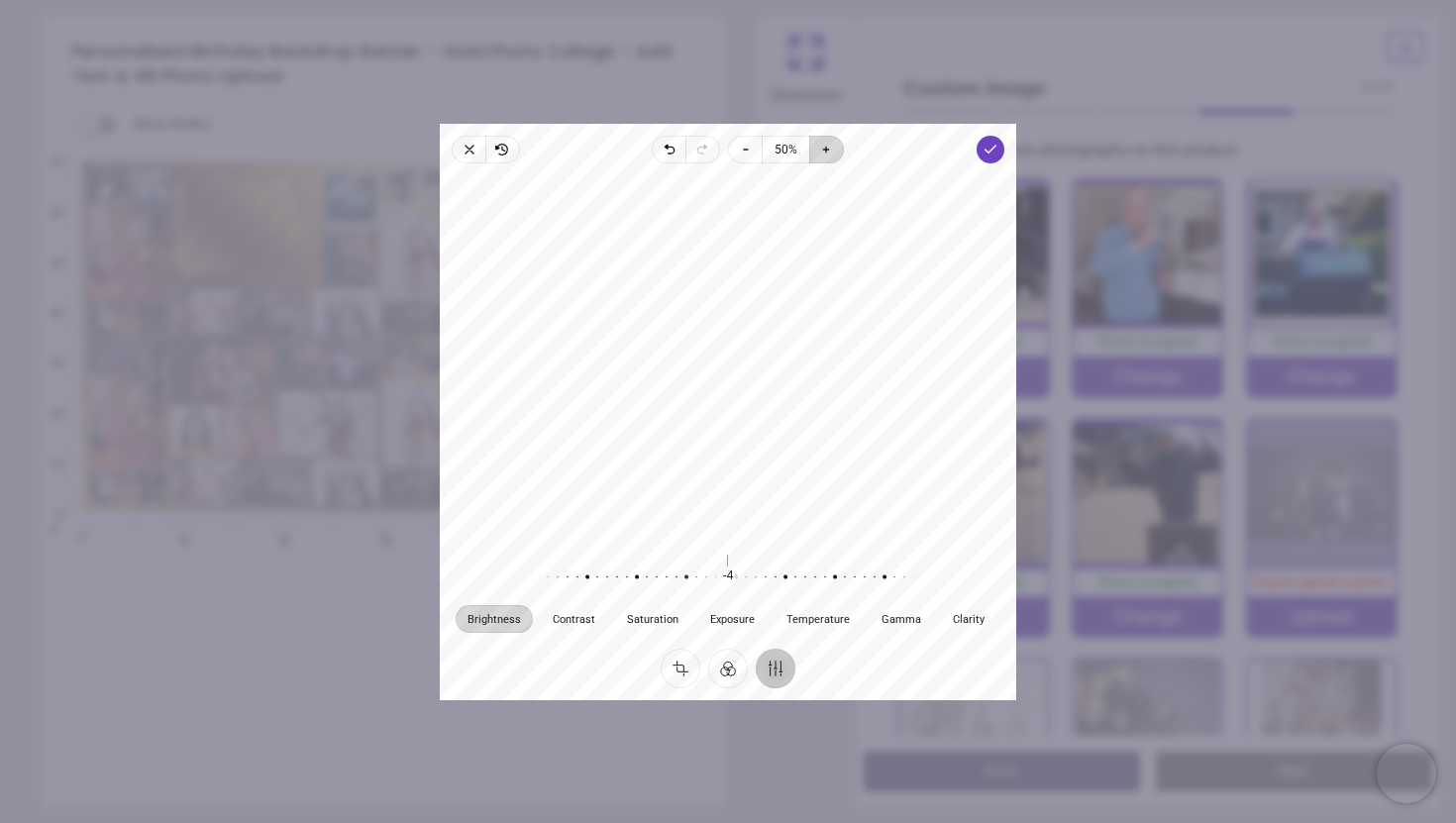 click 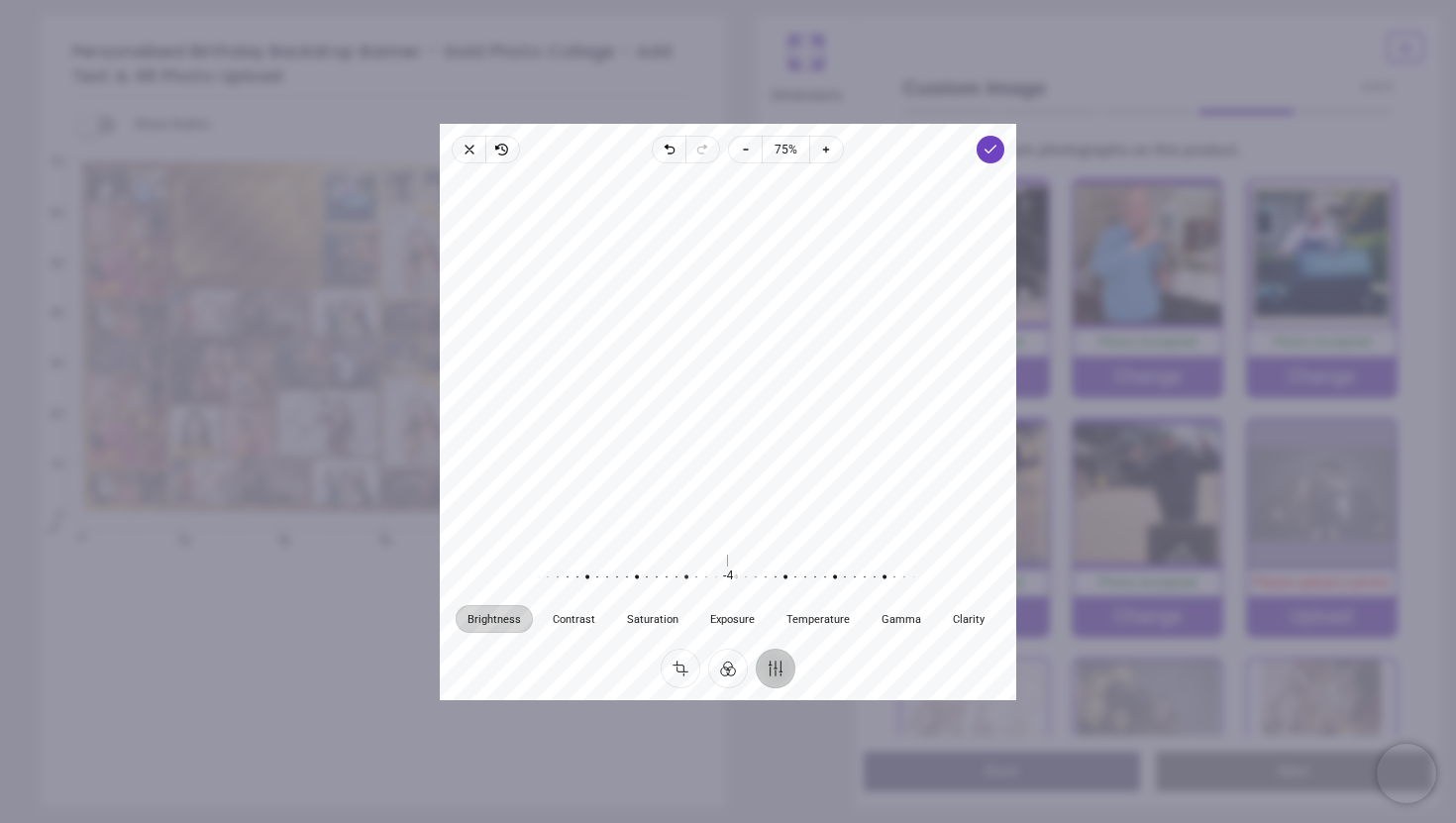 drag, startPoint x: 782, startPoint y: 311, endPoint x: 767, endPoint y: 203, distance: 109.03669 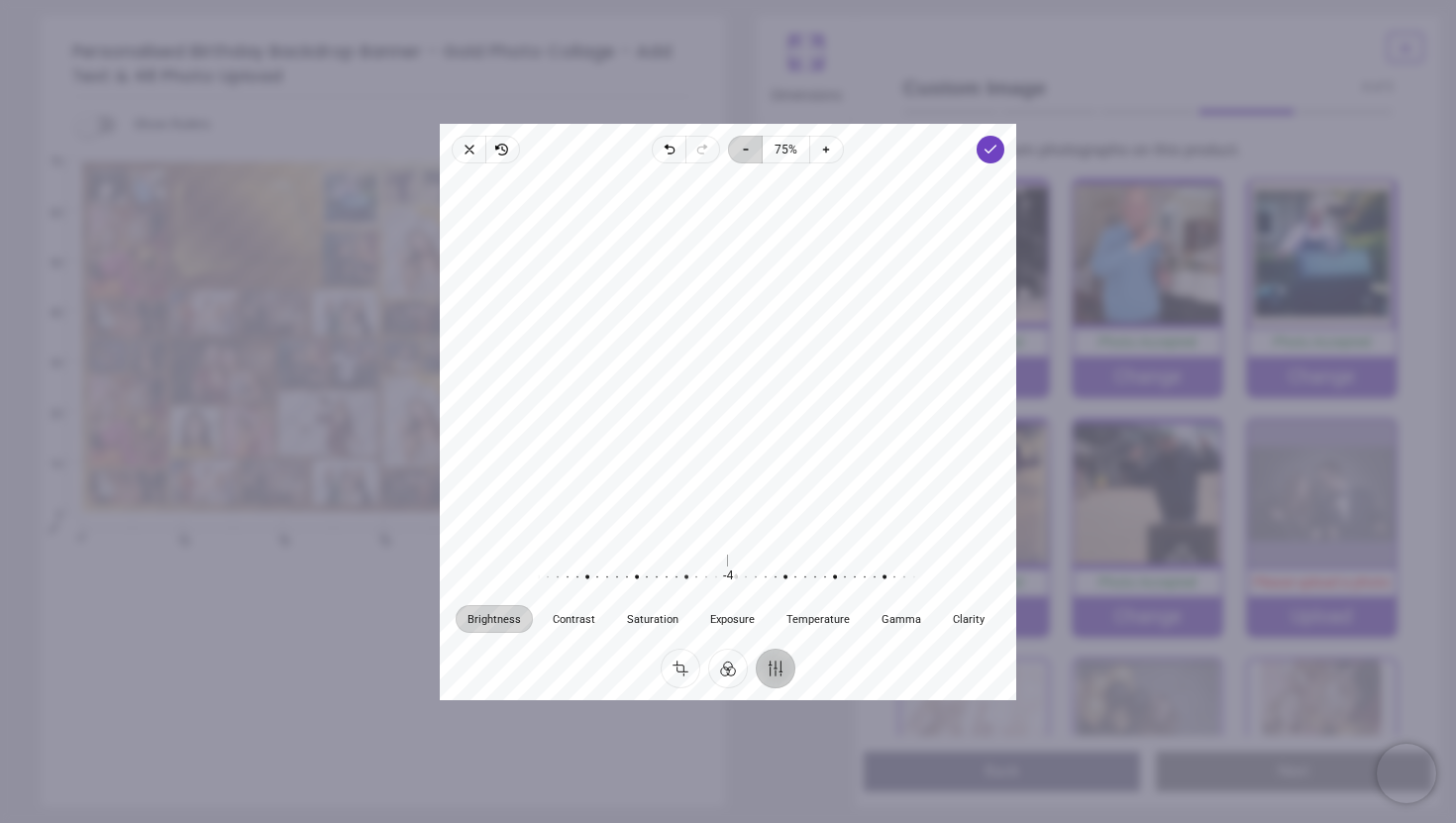 click on "Zoom out" at bounding box center (746, 150) 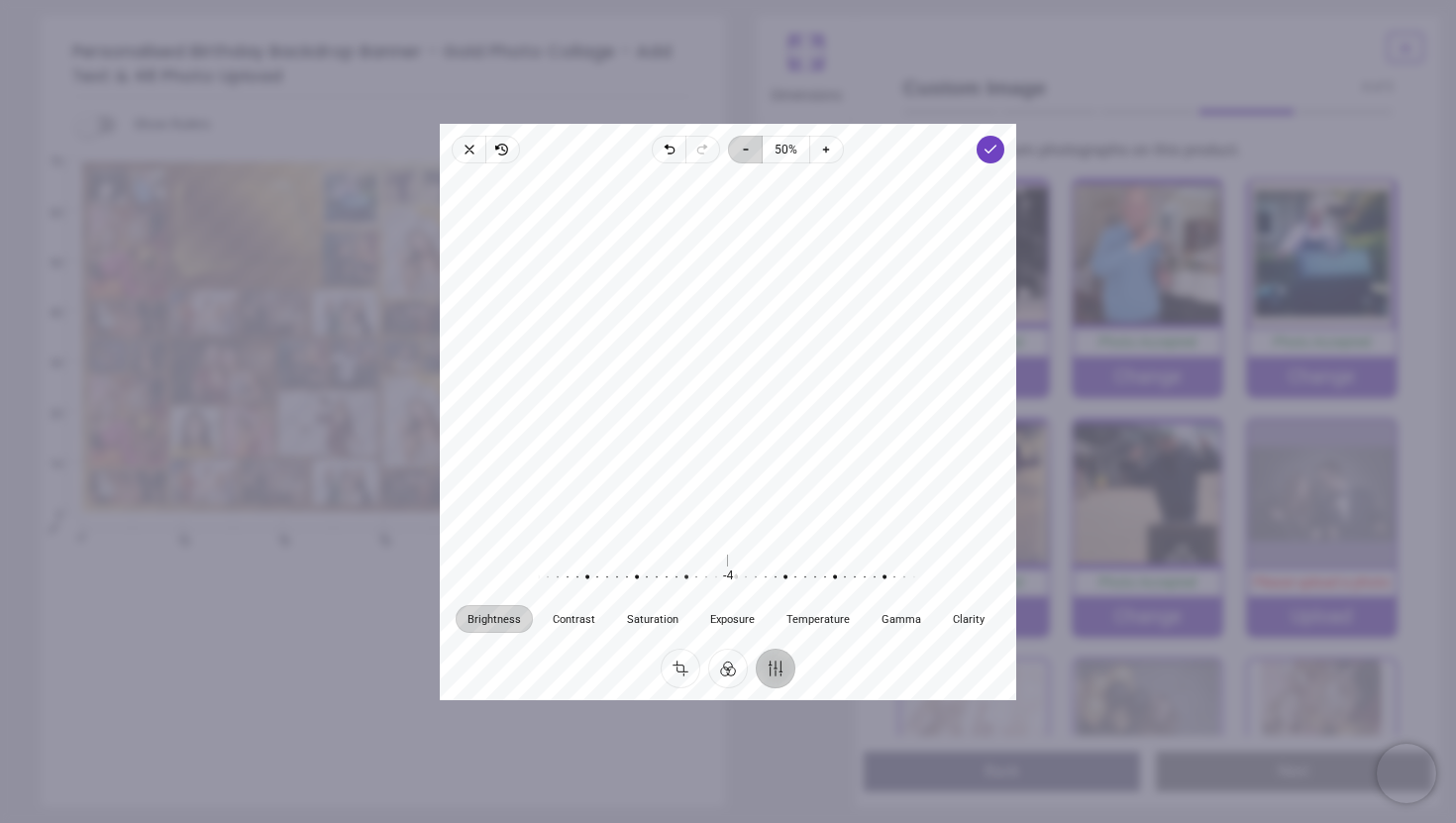 click on "Zoom out" at bounding box center (746, 150) 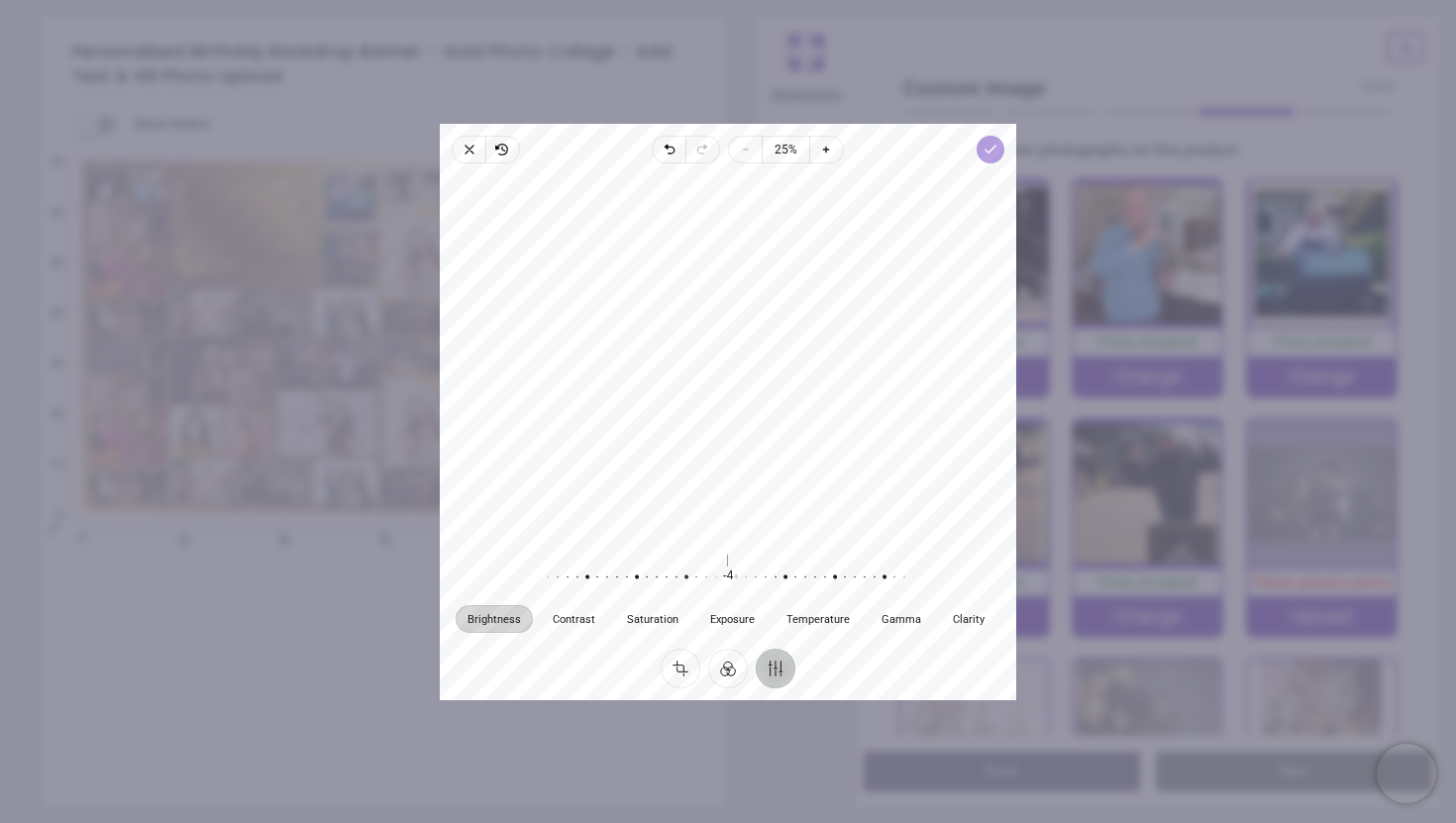 click 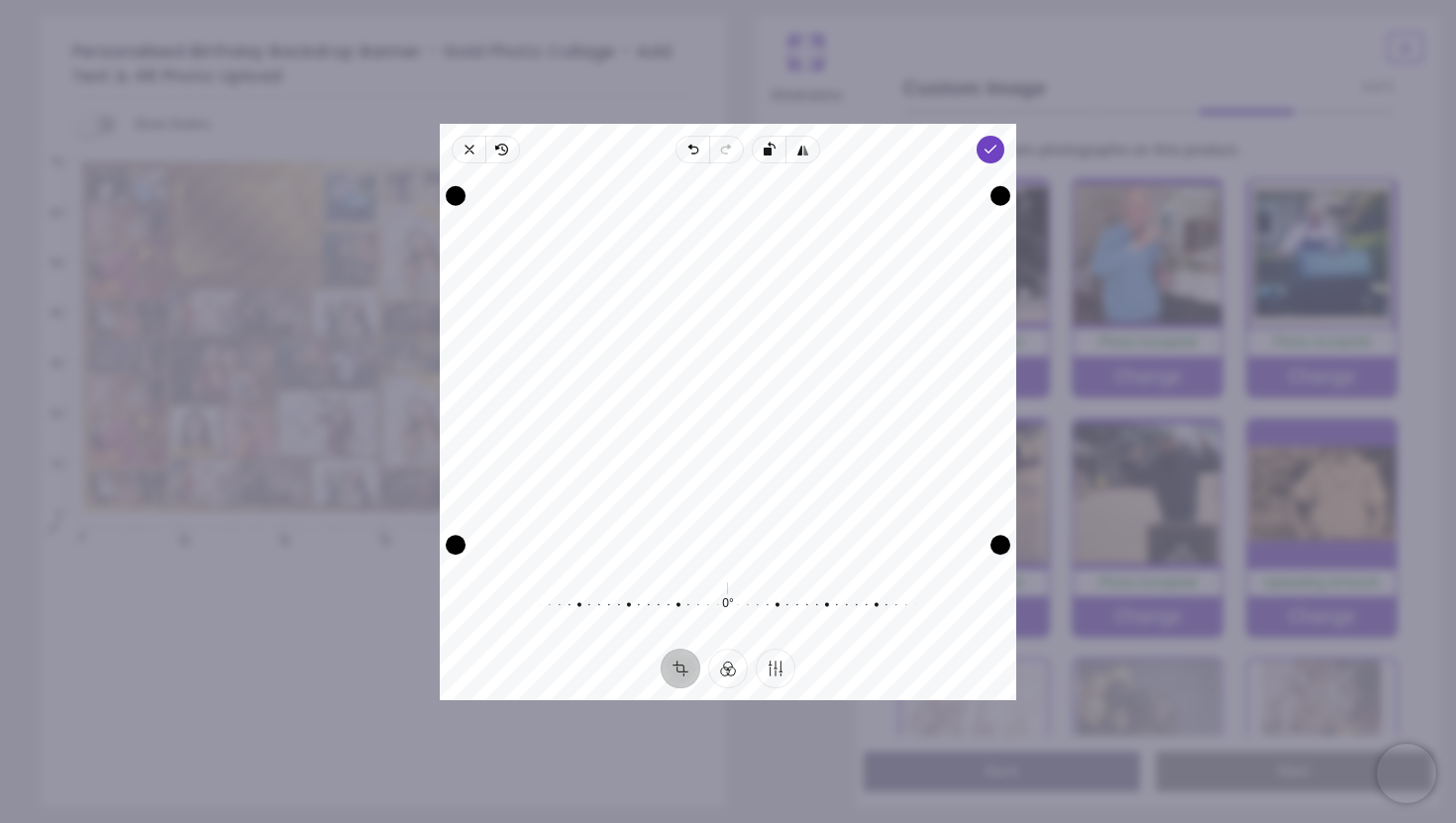 scroll, scrollTop: 0, scrollLeft: 0, axis: both 